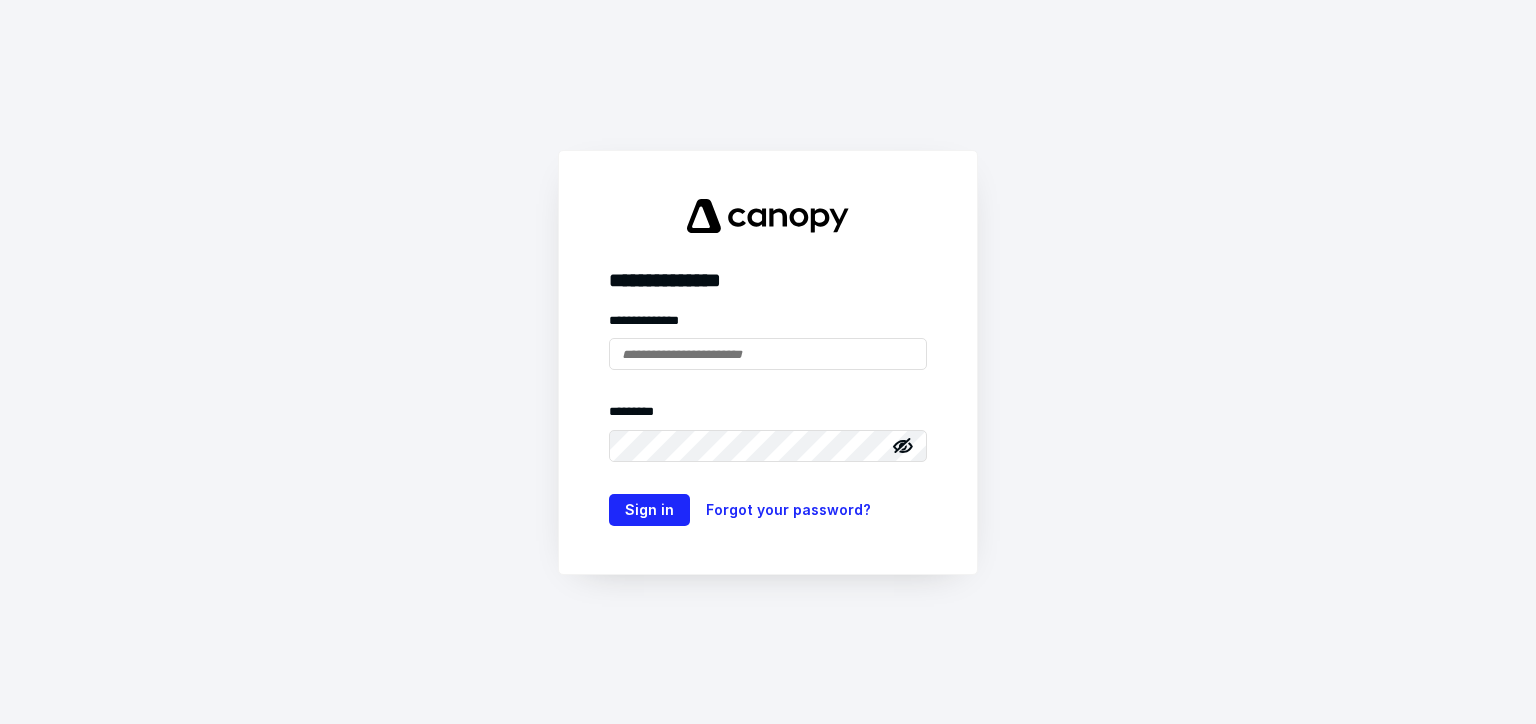 scroll, scrollTop: 0, scrollLeft: 0, axis: both 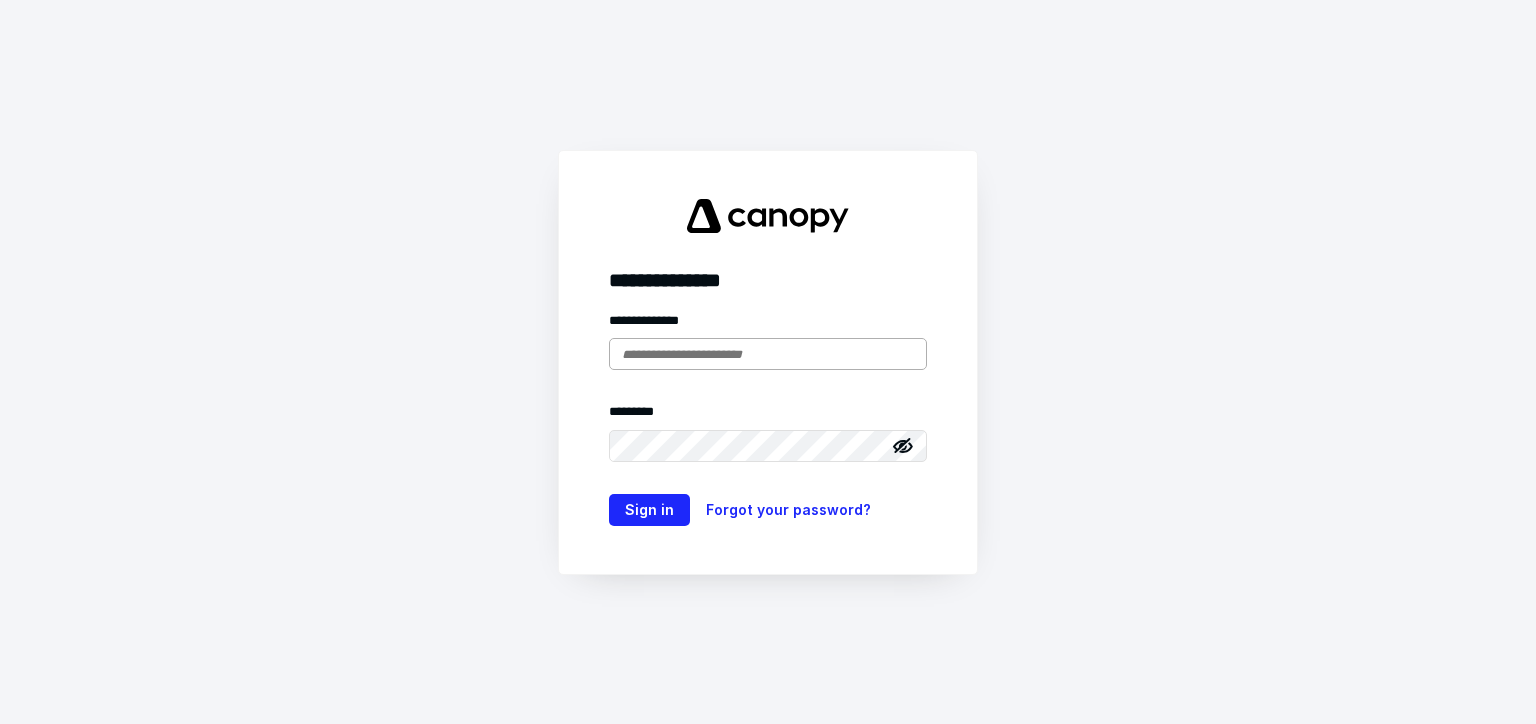 click at bounding box center [768, 354] 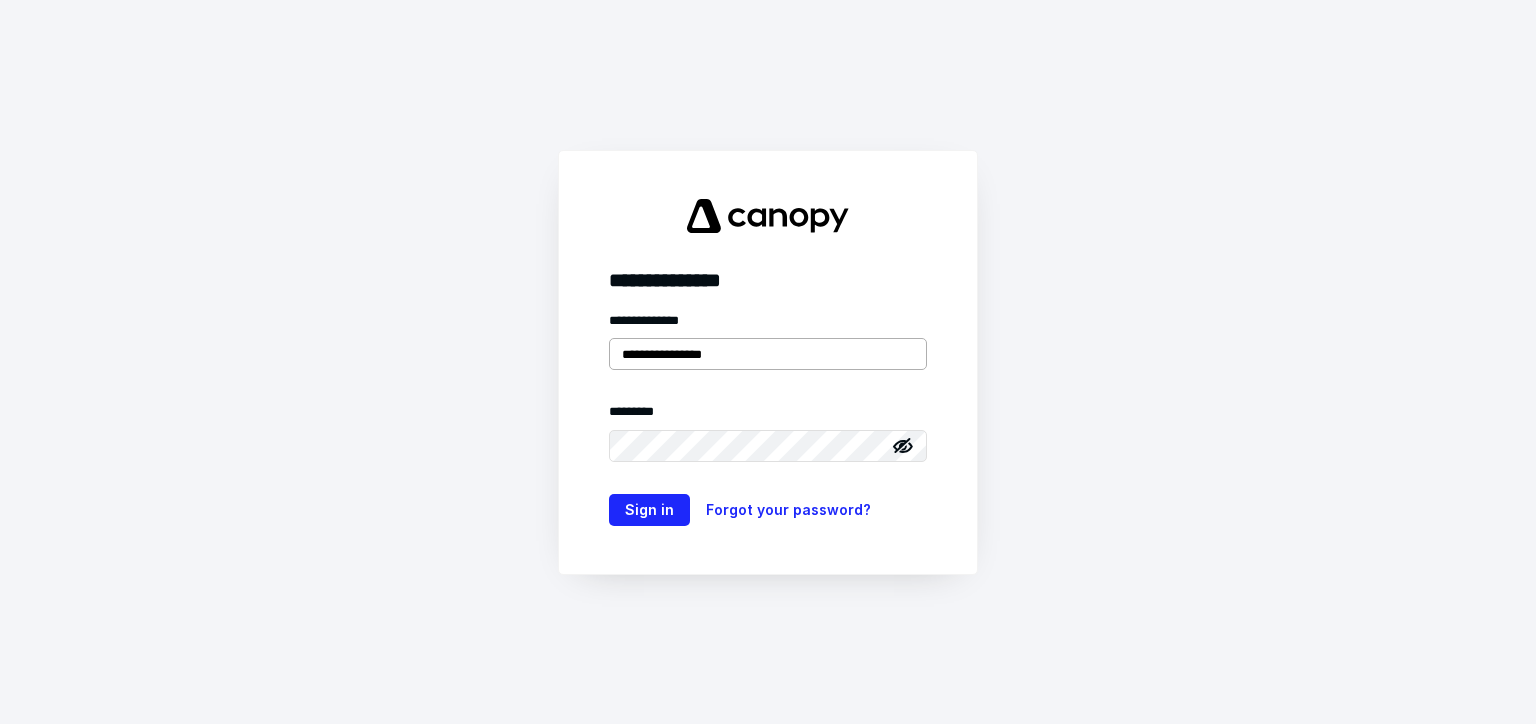 type on "**********" 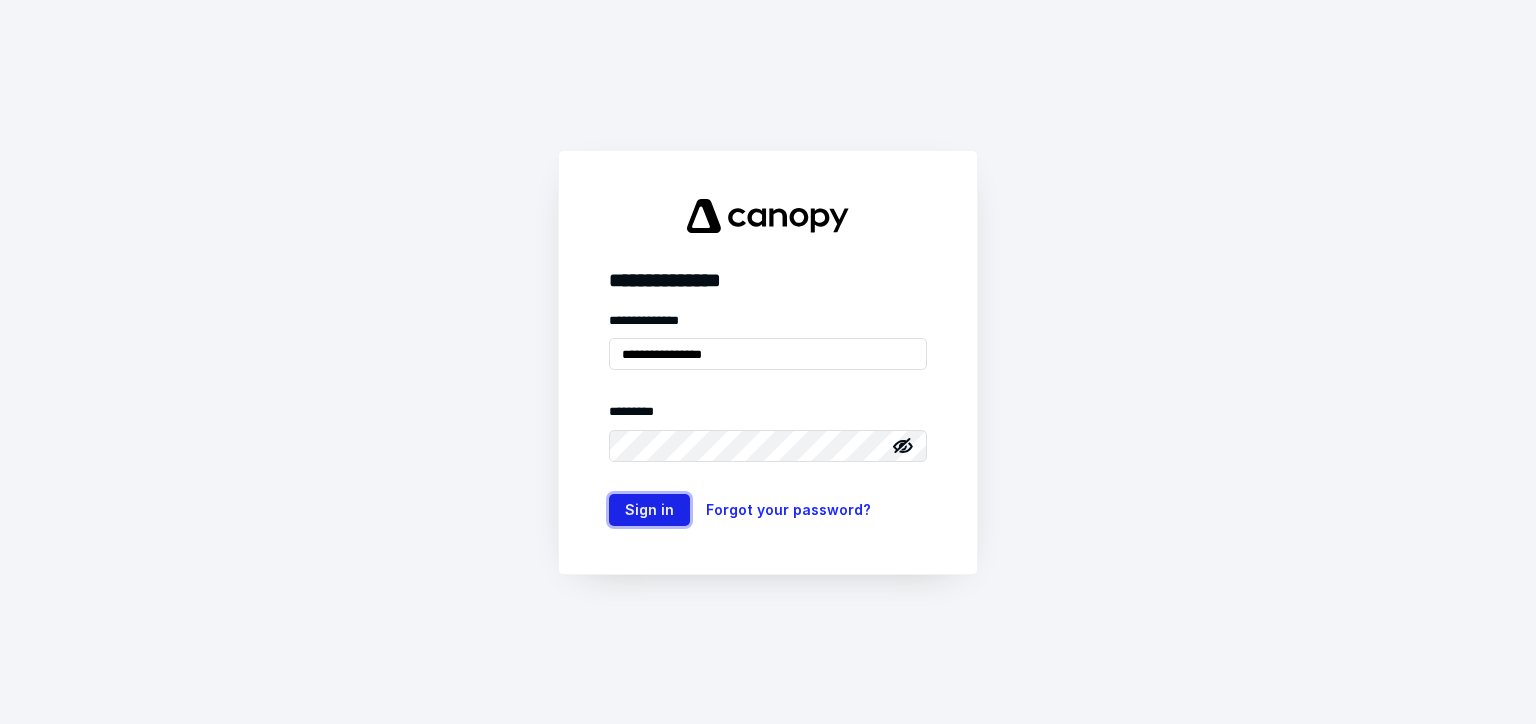 click on "Sign in" at bounding box center (649, 510) 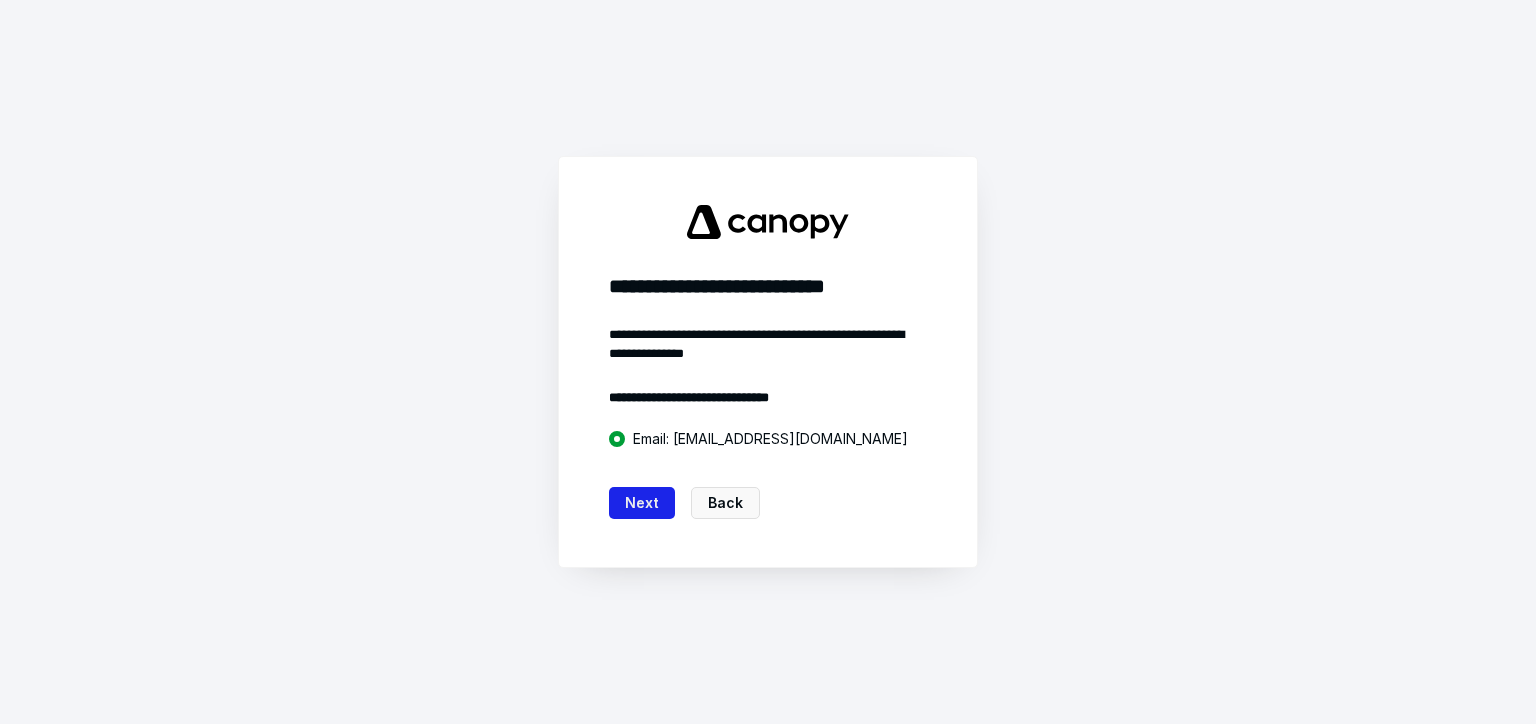 click on "Next" at bounding box center [642, 503] 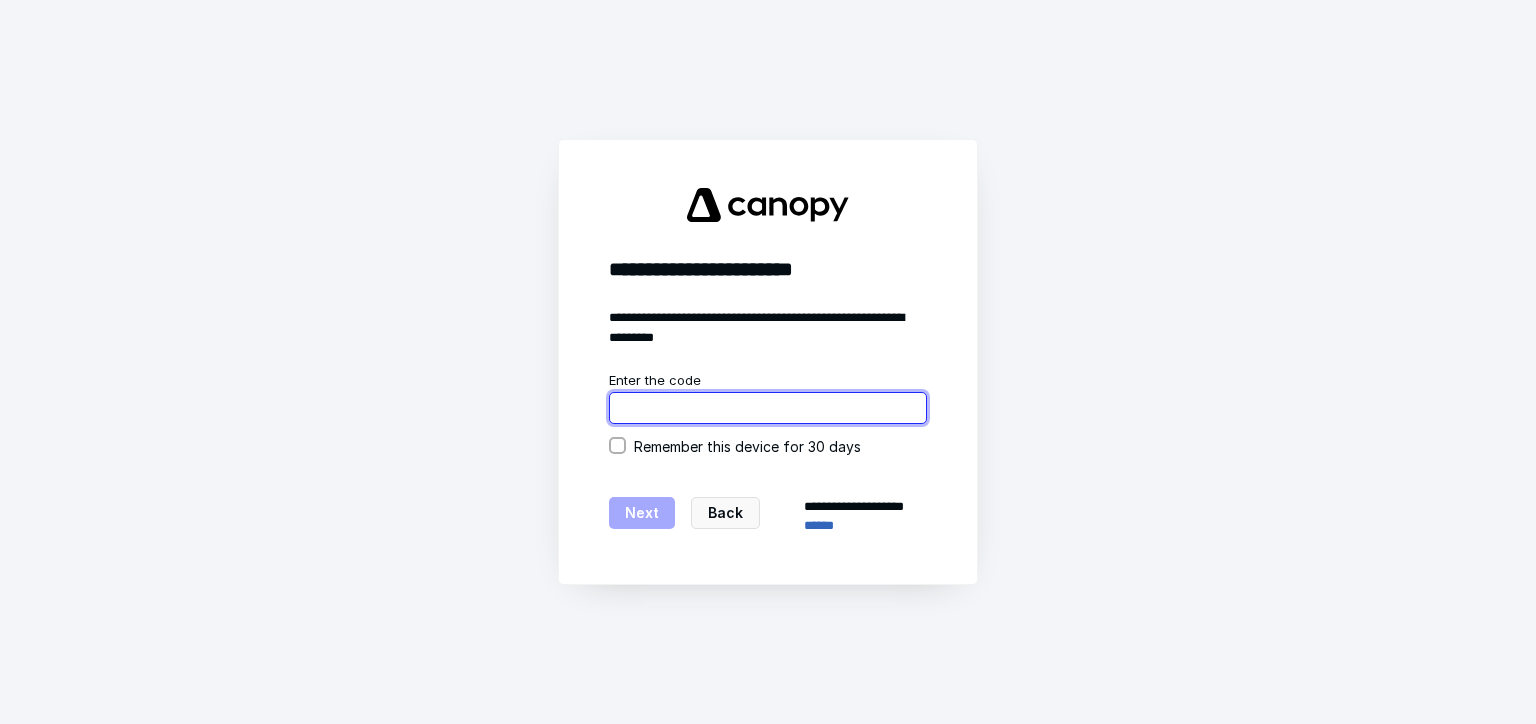 paste on "******" 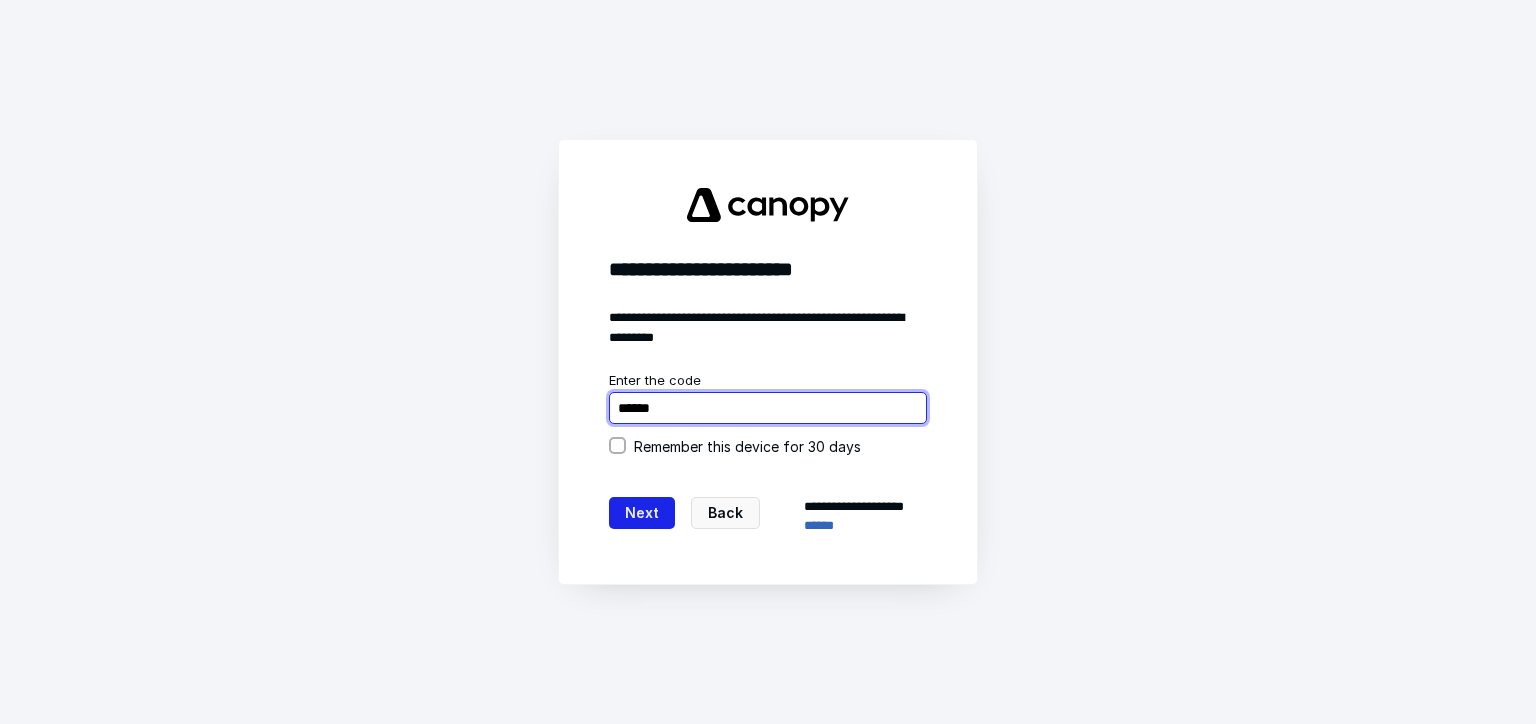type on "******" 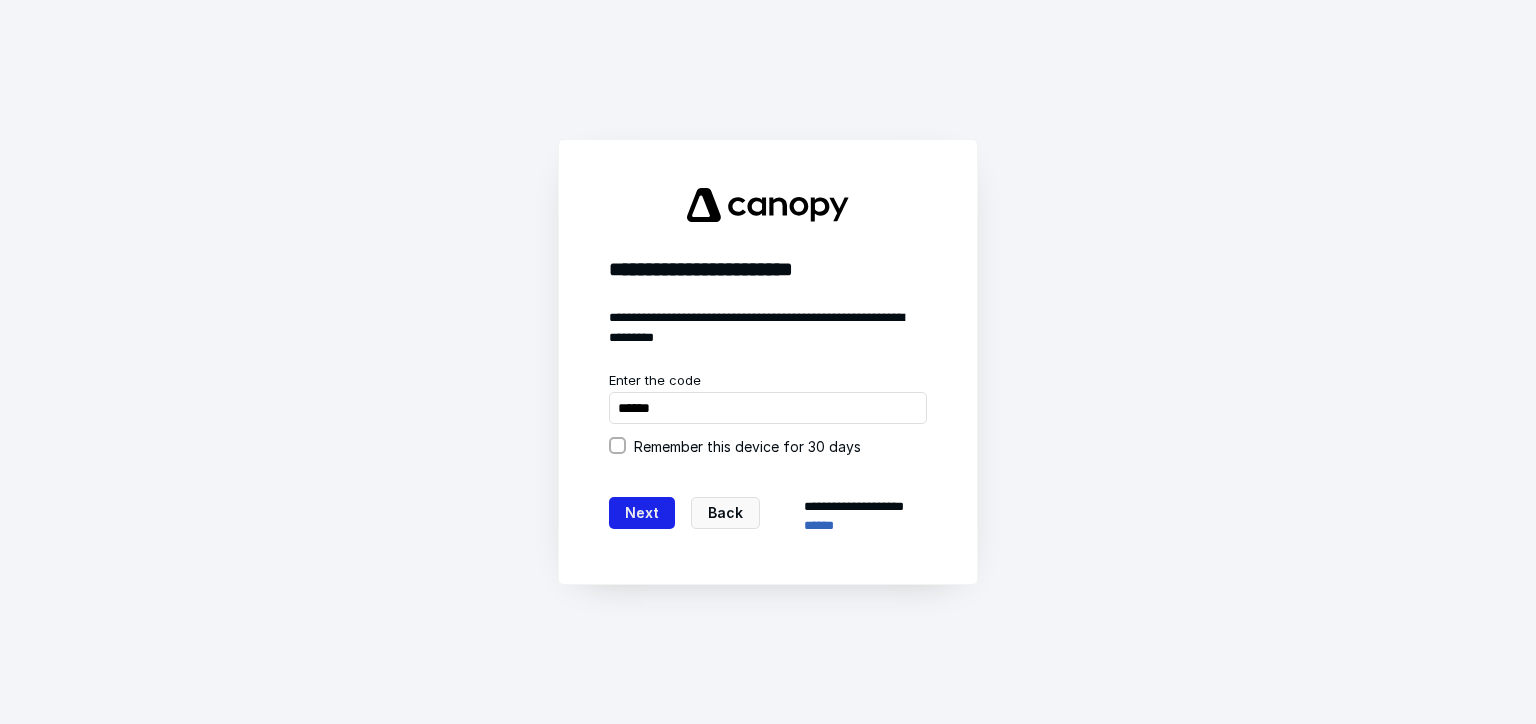 click on "Next" at bounding box center [642, 513] 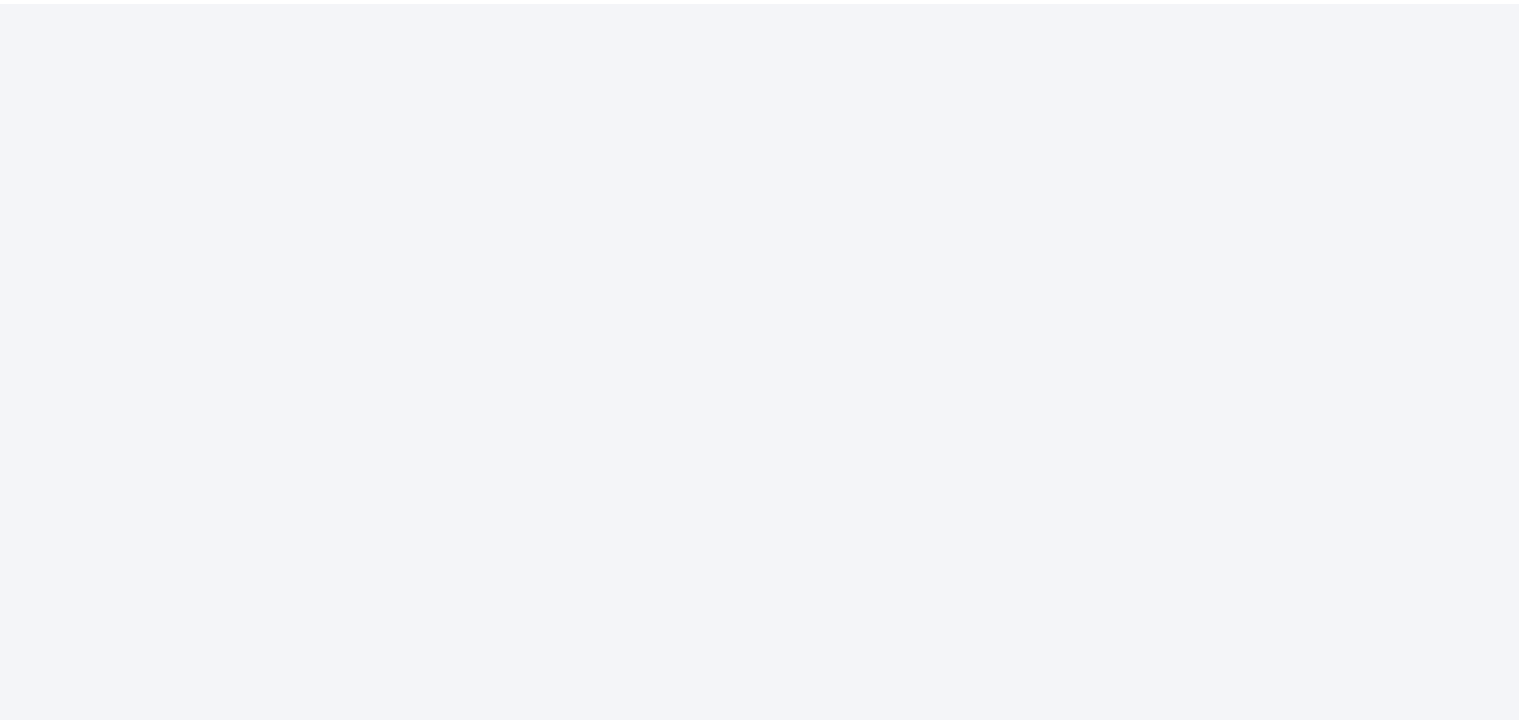 scroll, scrollTop: 0, scrollLeft: 0, axis: both 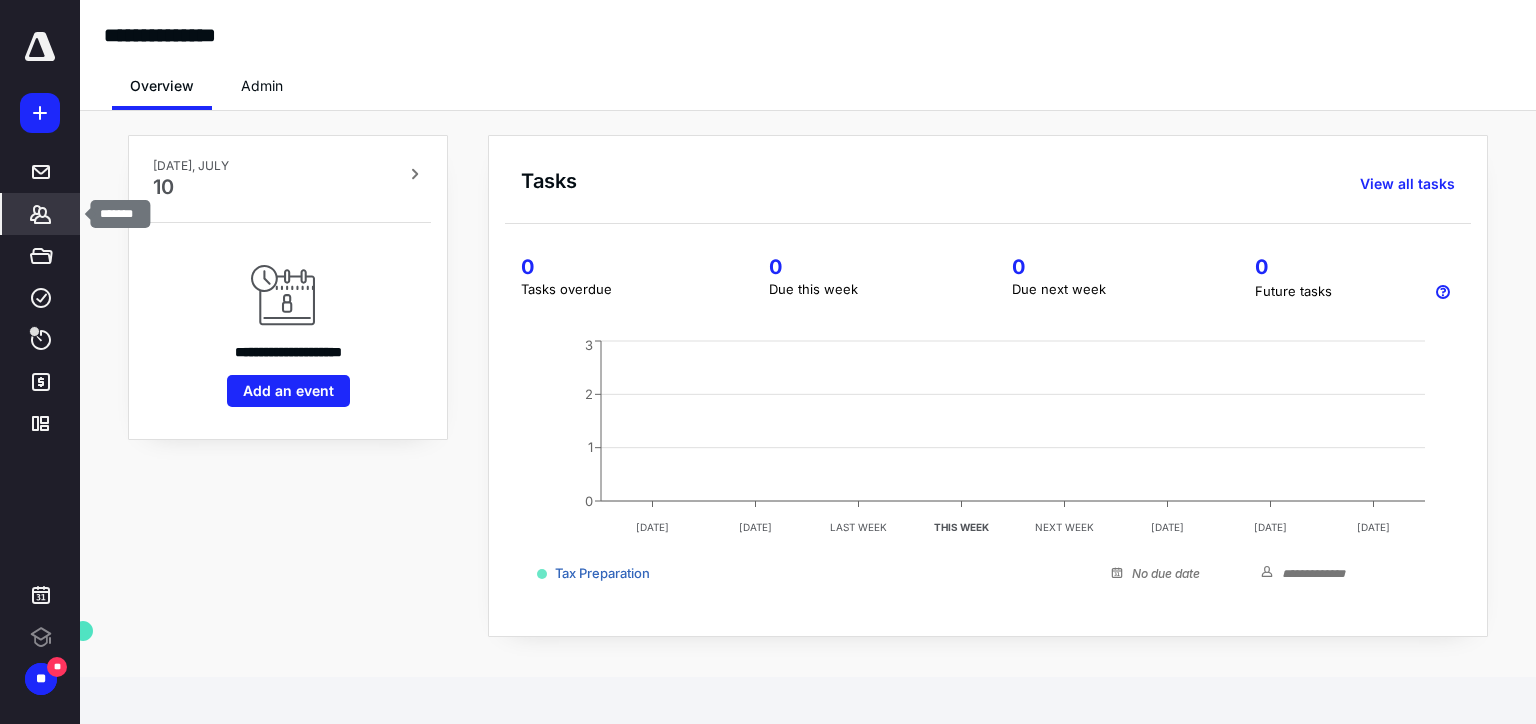 click 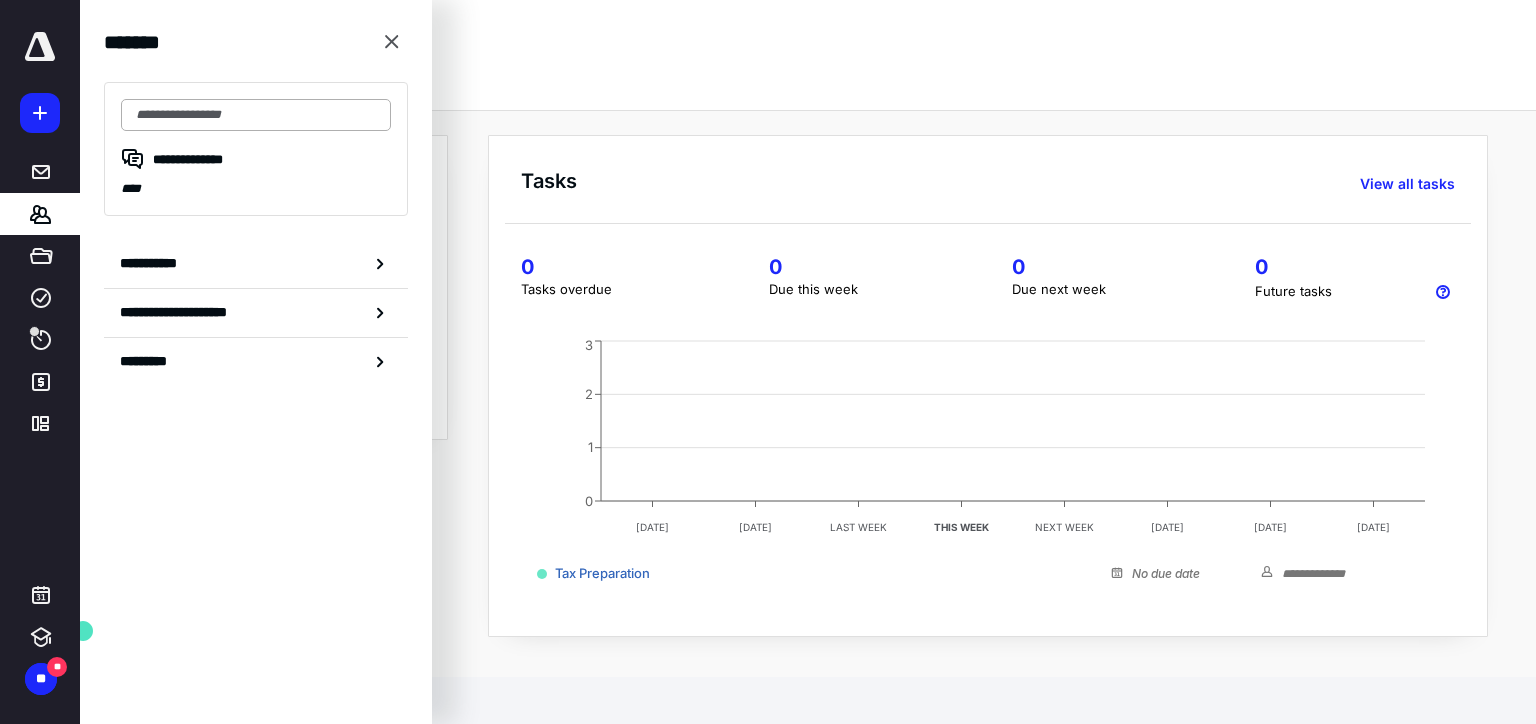 click at bounding box center [256, 115] 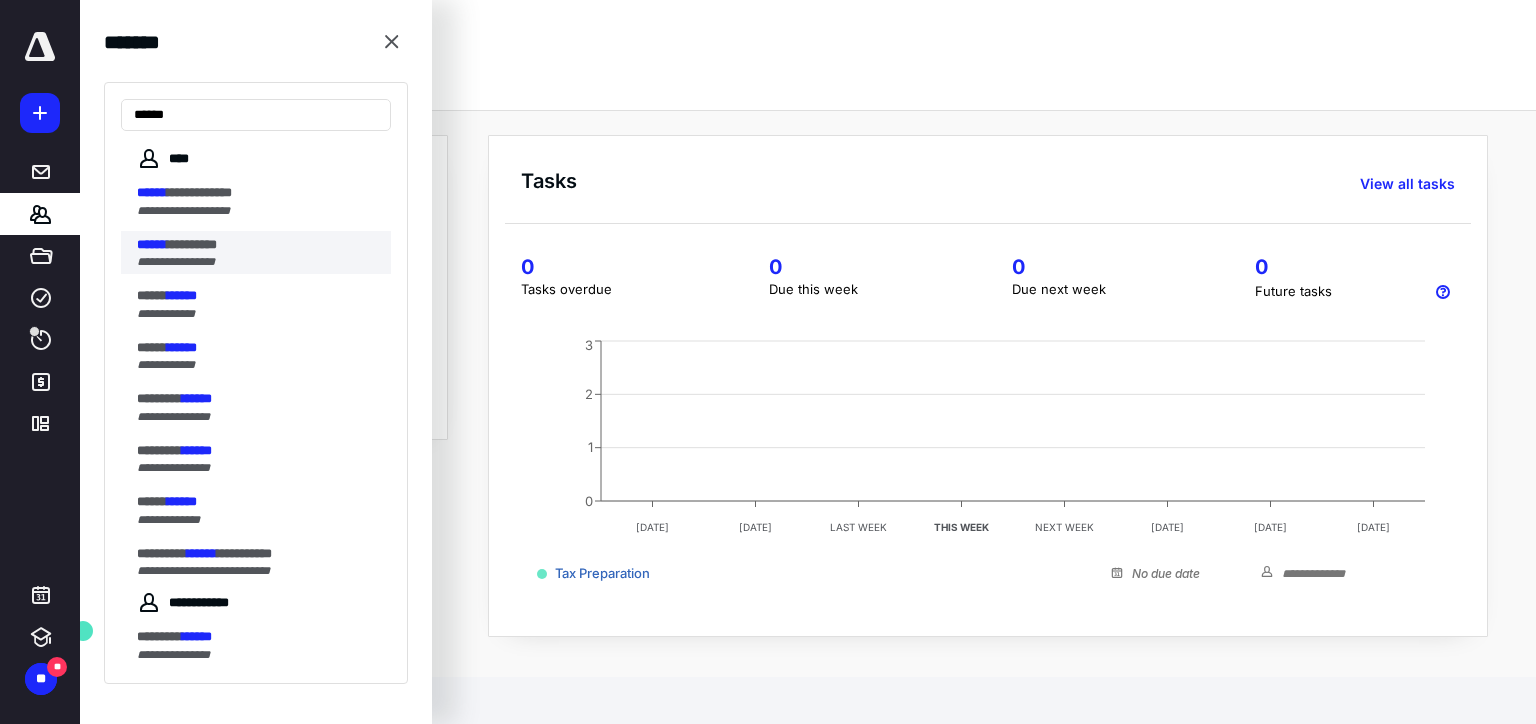 type on "******" 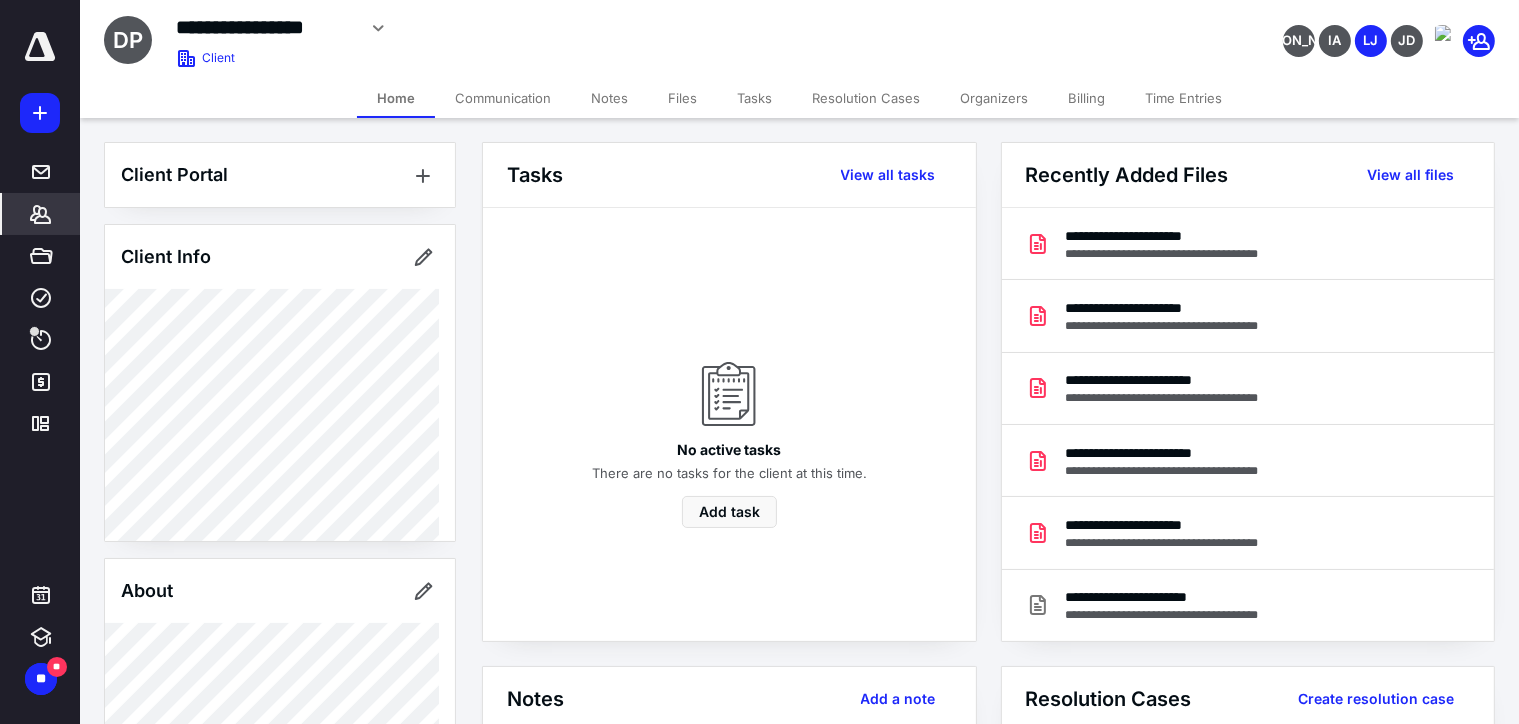 click on "Time Entries" at bounding box center (1183, 98) 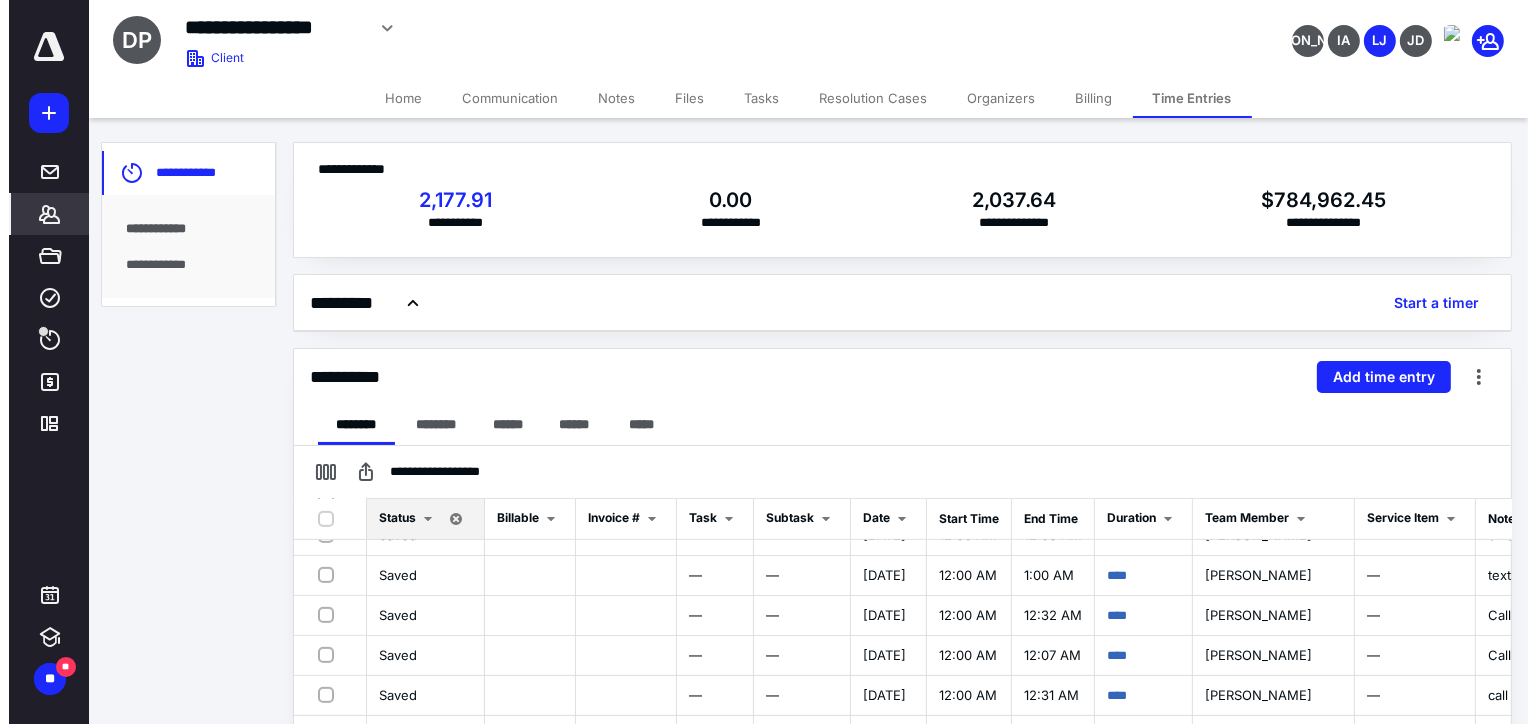 scroll, scrollTop: 0, scrollLeft: 0, axis: both 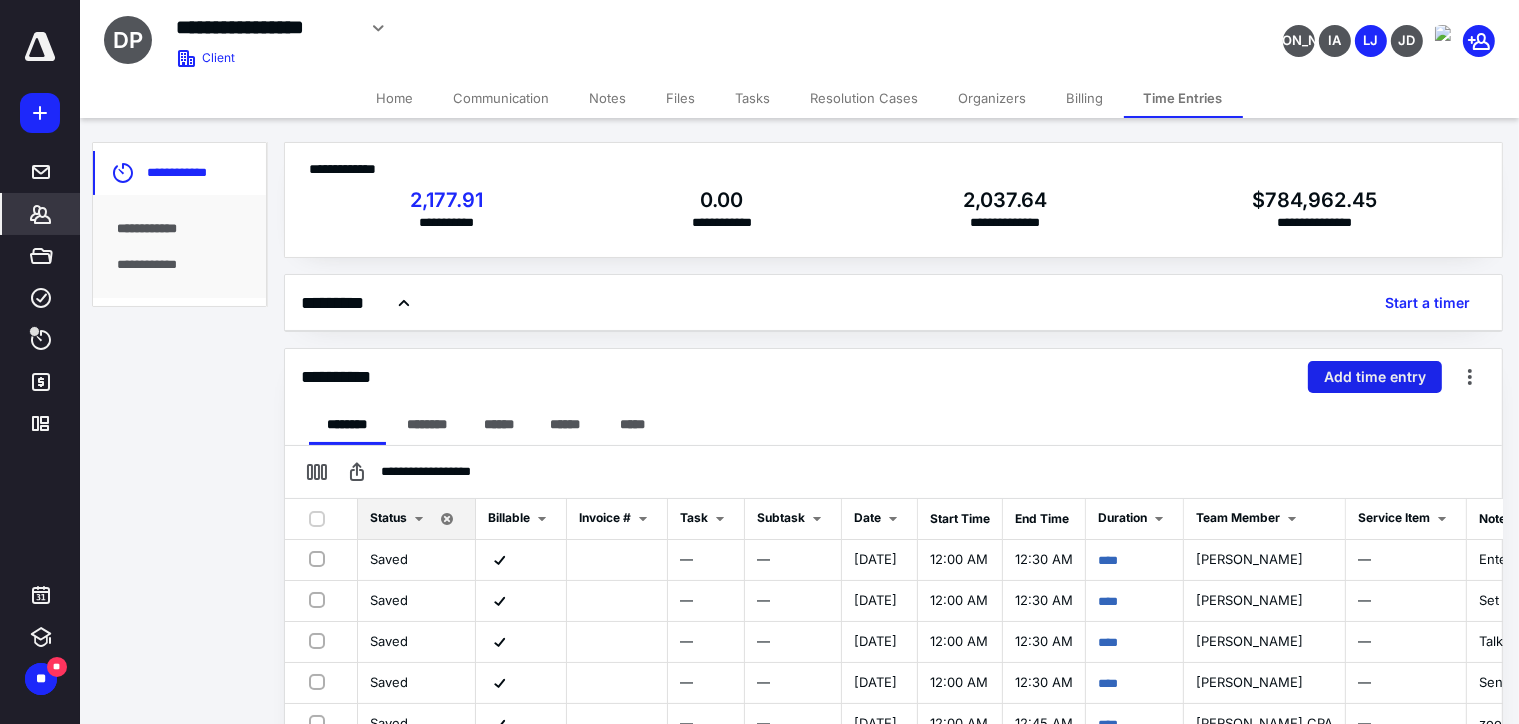 click on "Add time entry" at bounding box center (1375, 377) 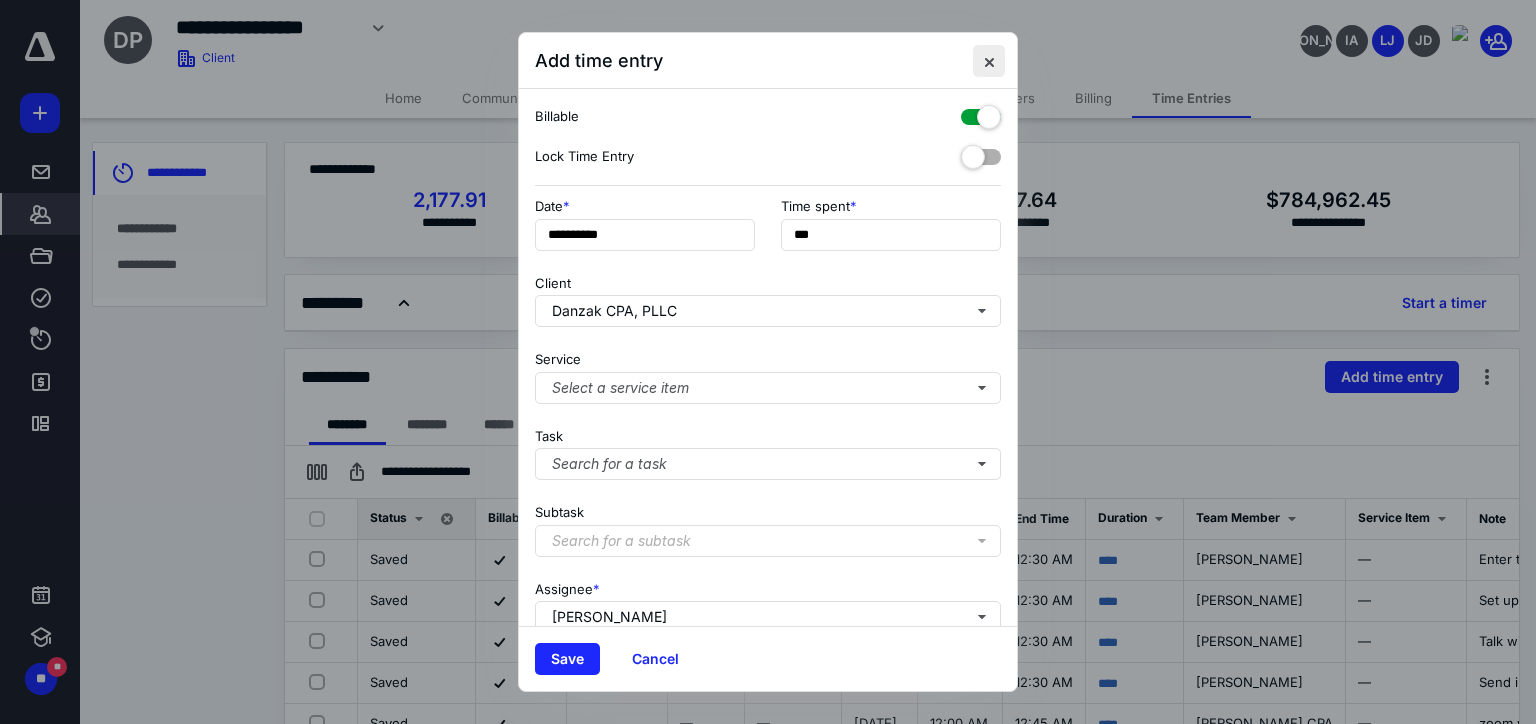 click at bounding box center [989, 61] 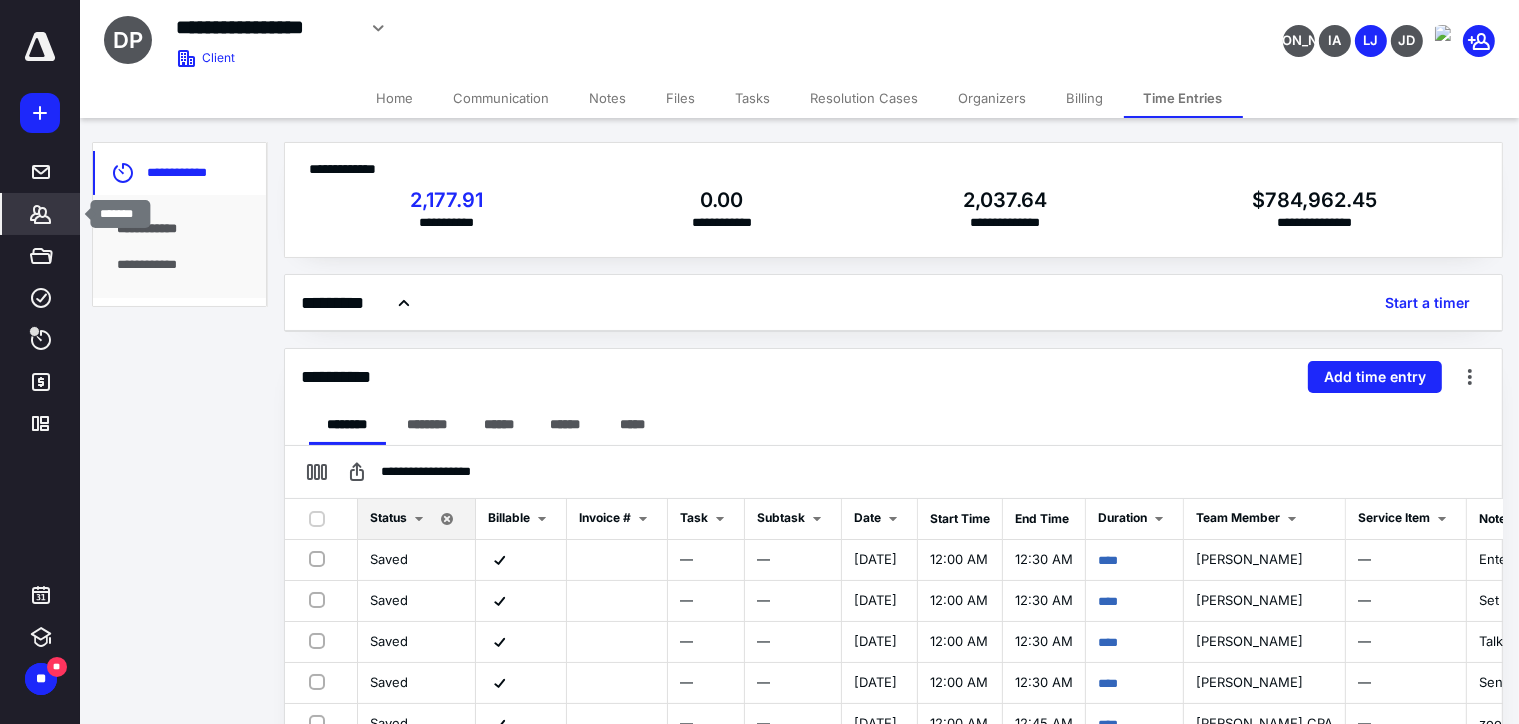 click 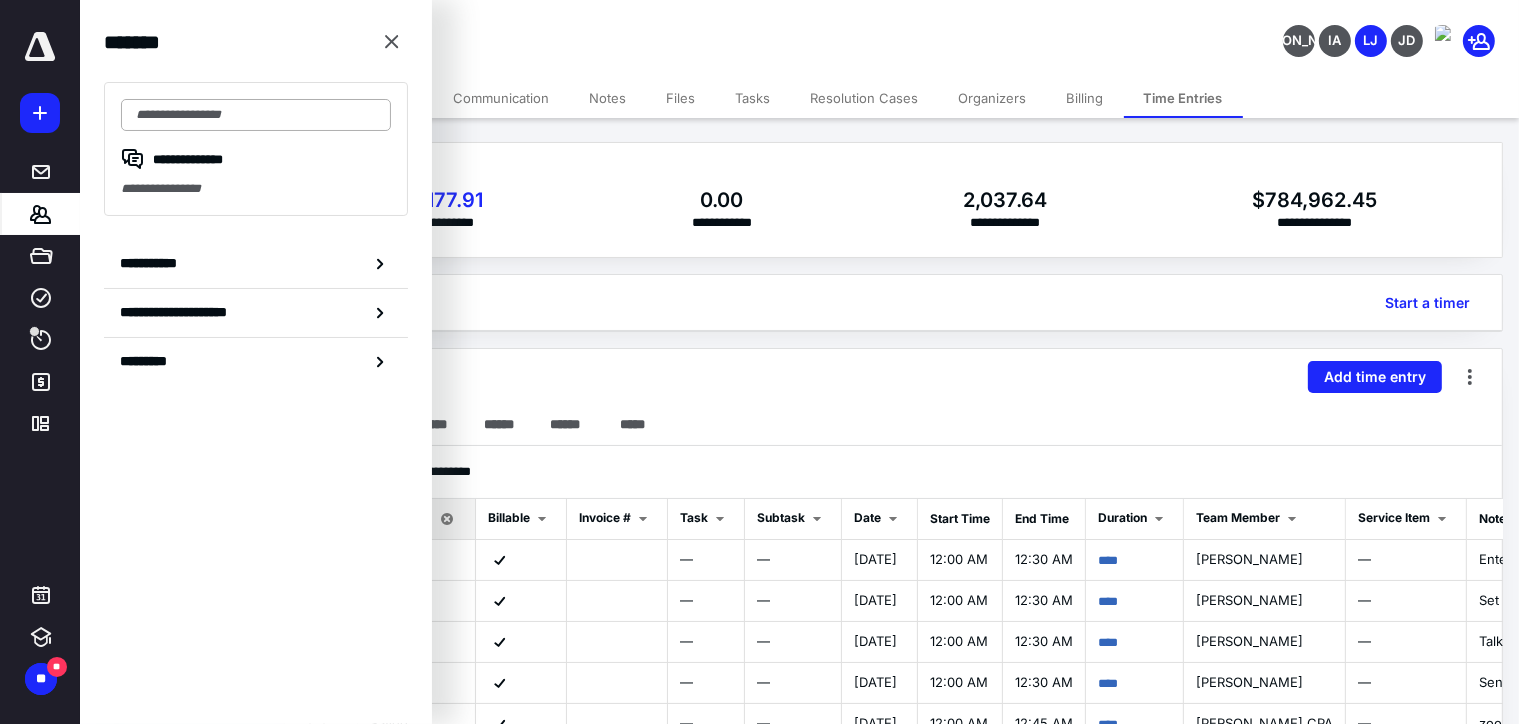 click at bounding box center (256, 115) 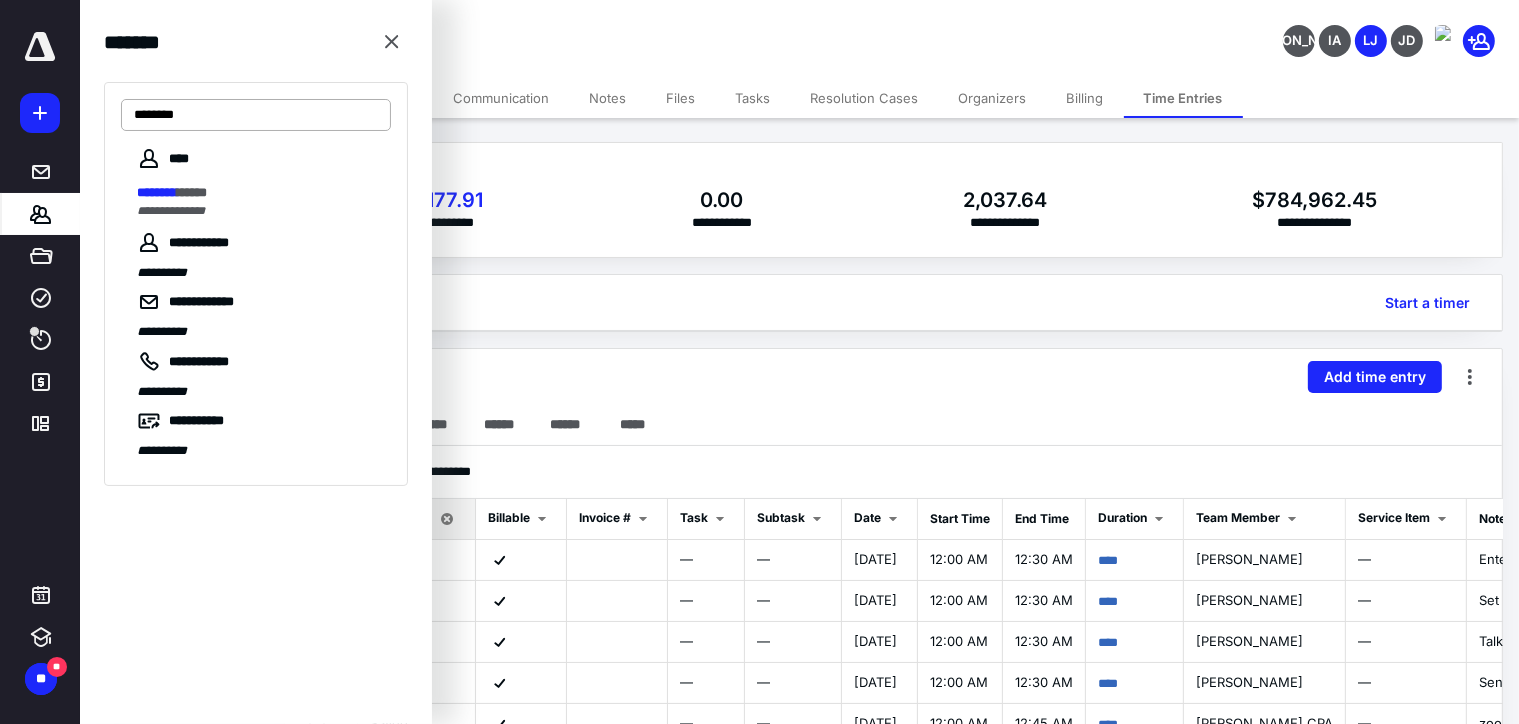 type on "********" 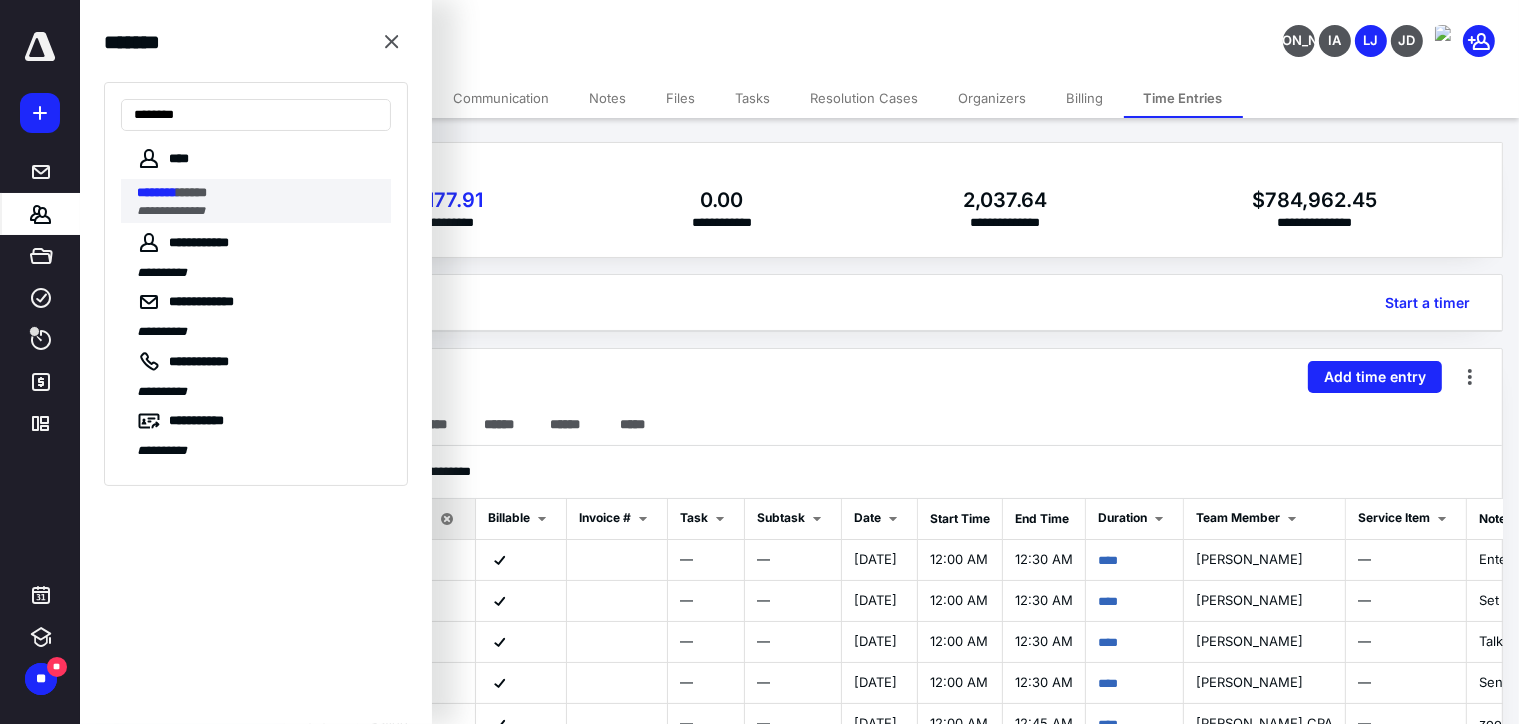click on "******** ******" at bounding box center [258, 193] 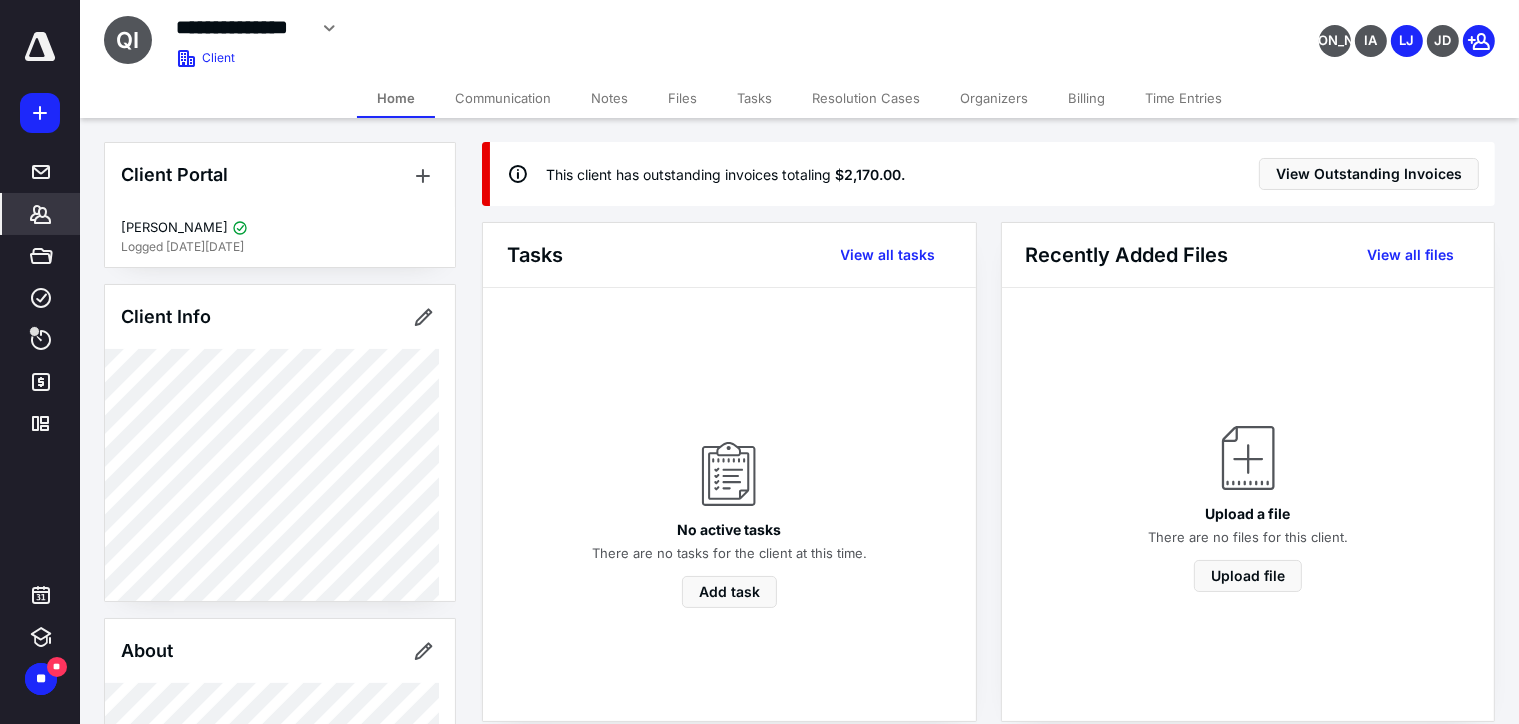 click on "Time Entries" at bounding box center (1183, 98) 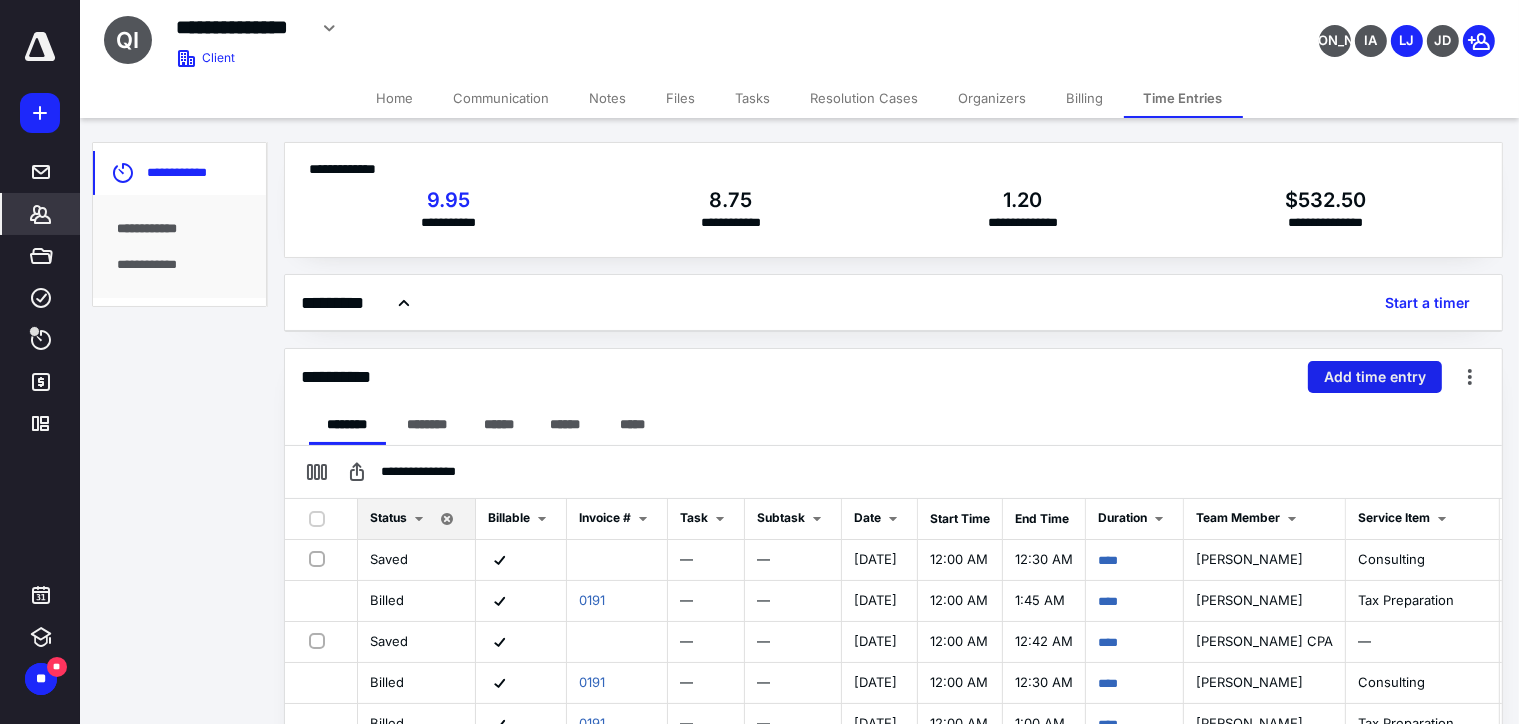 click on "Add time entry" at bounding box center (1375, 377) 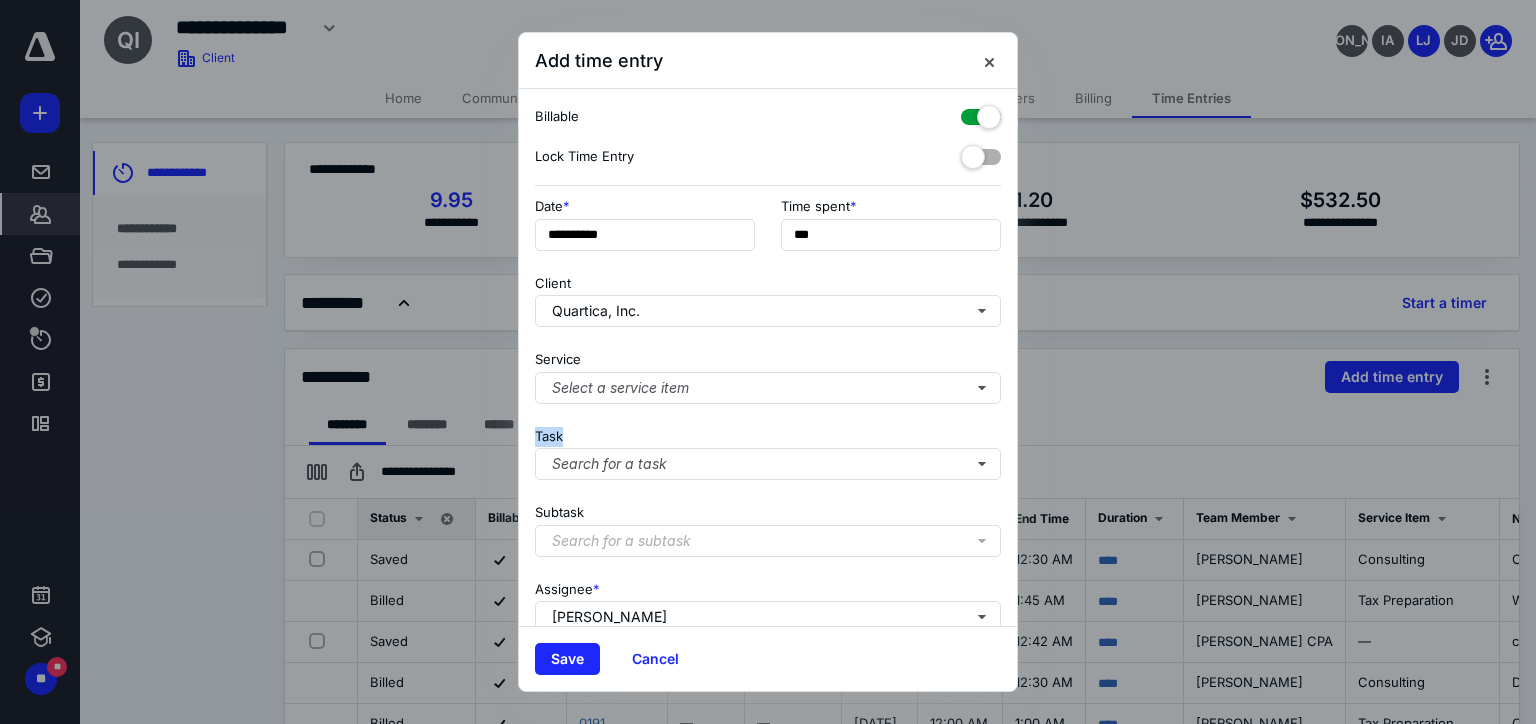 drag, startPoint x: 826, startPoint y: 55, endPoint x: 803, endPoint y: 430, distance: 375.70468 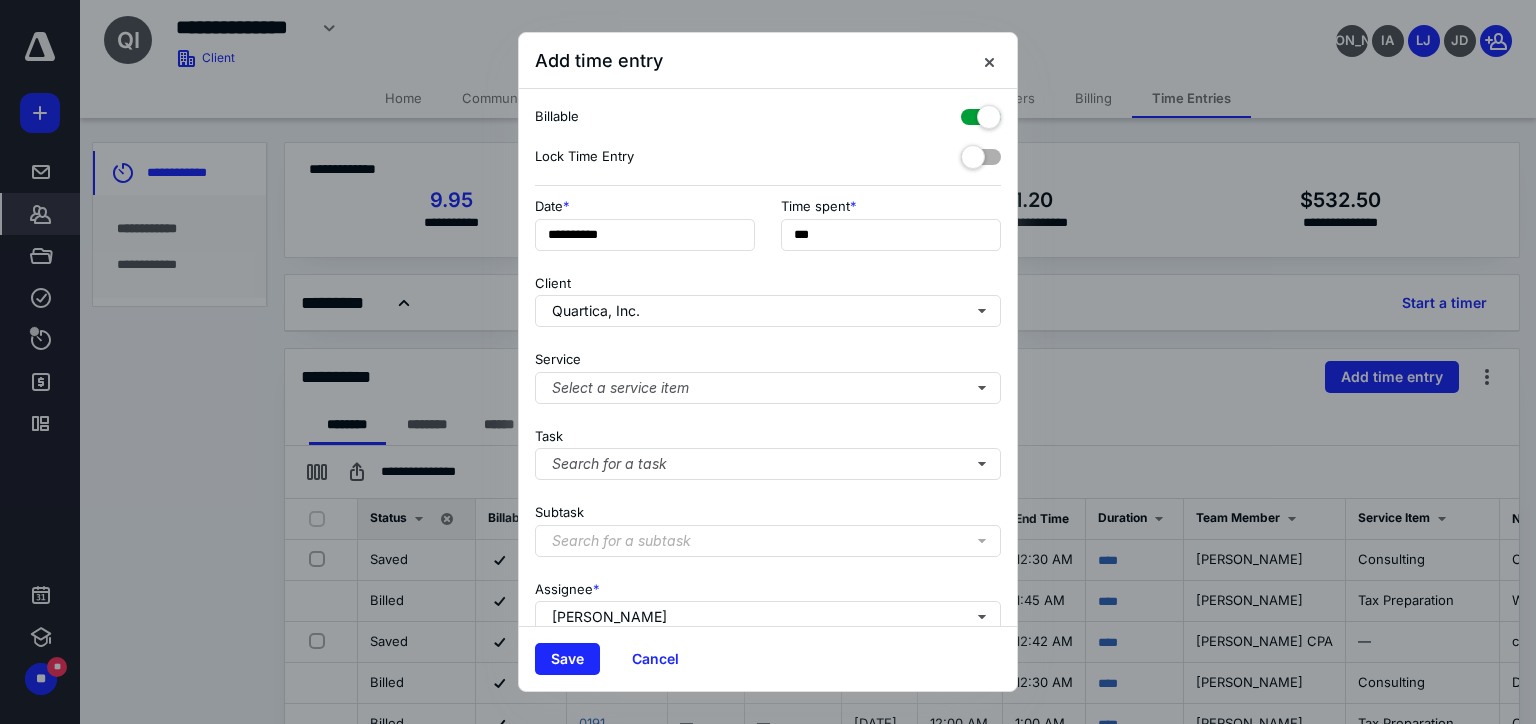 drag, startPoint x: 812, startPoint y: 48, endPoint x: 857, endPoint y: 70, distance: 50.08992 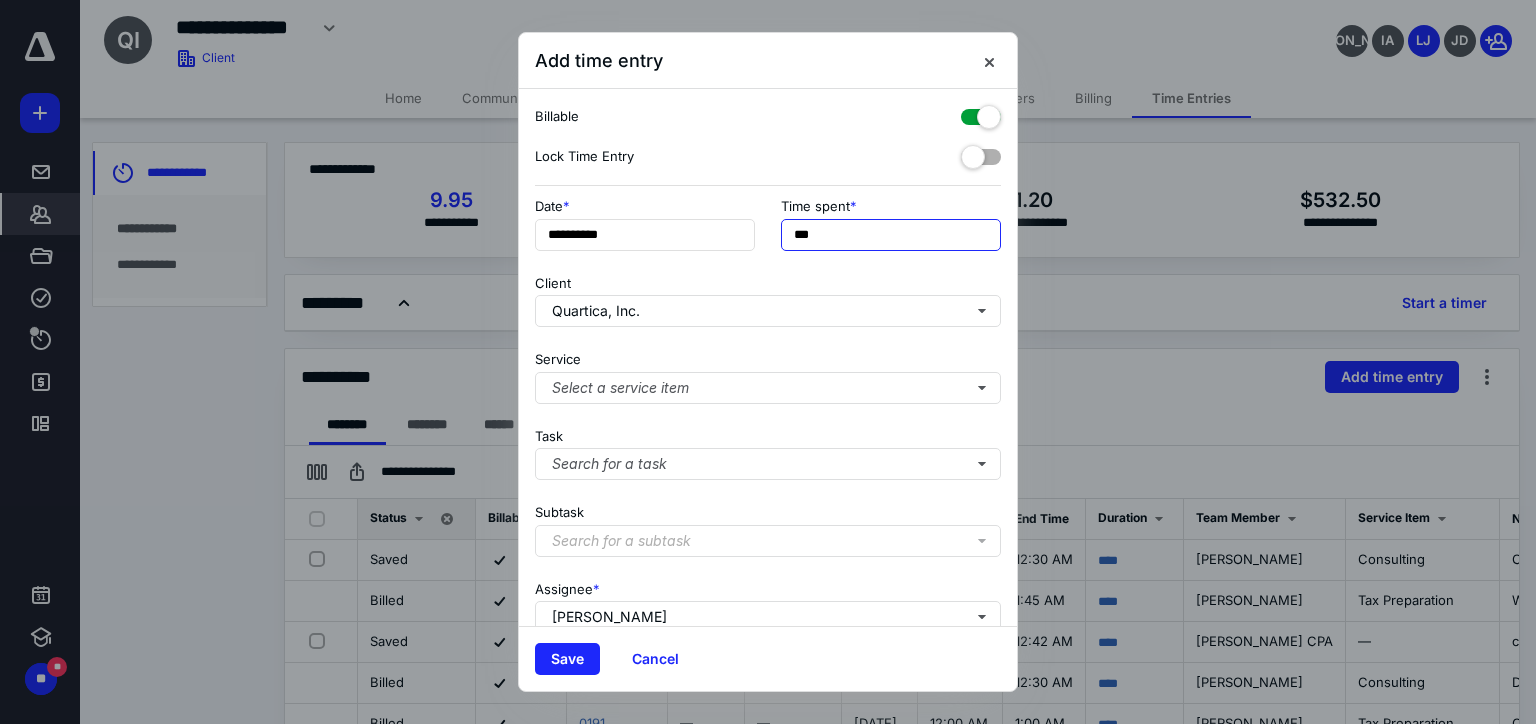 drag, startPoint x: 851, startPoint y: 240, endPoint x: 715, endPoint y: 229, distance: 136.44412 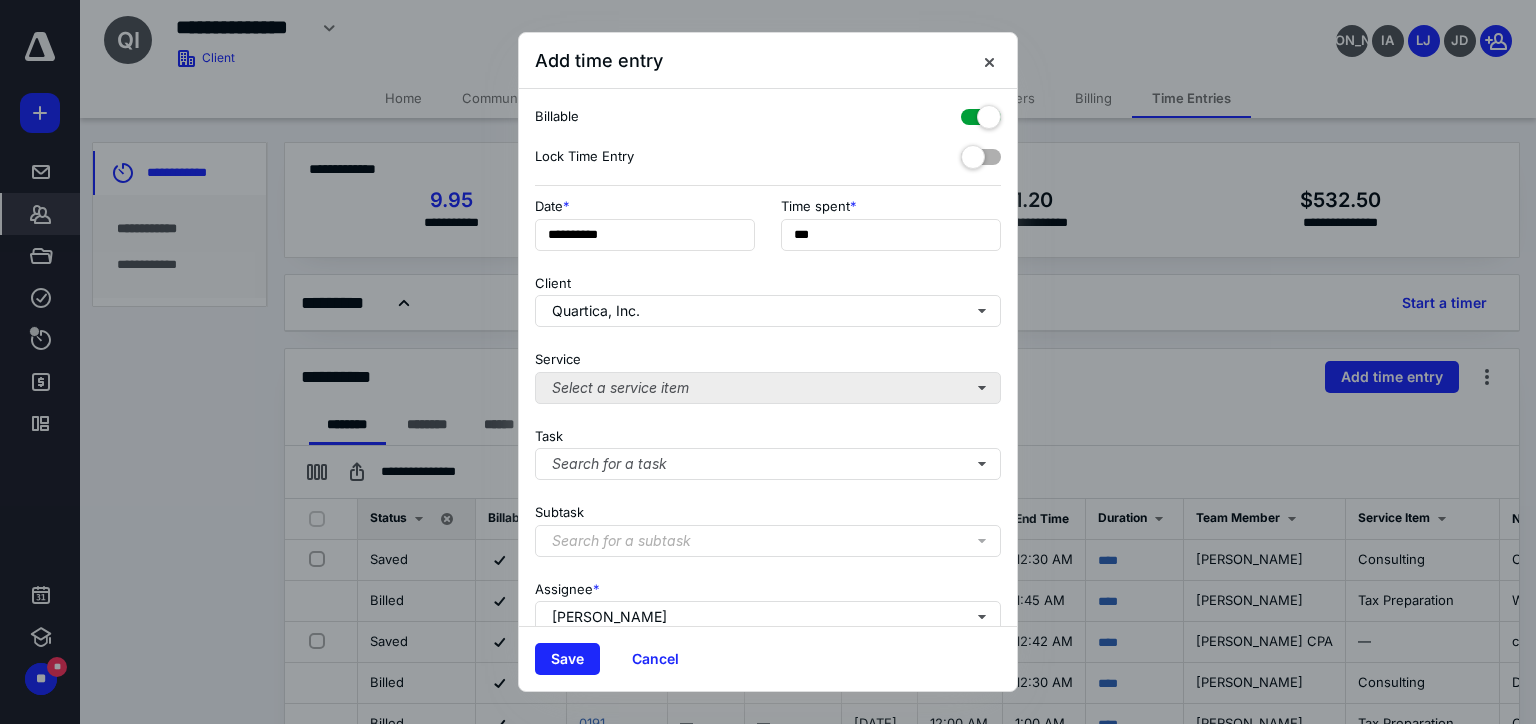 type on "***" 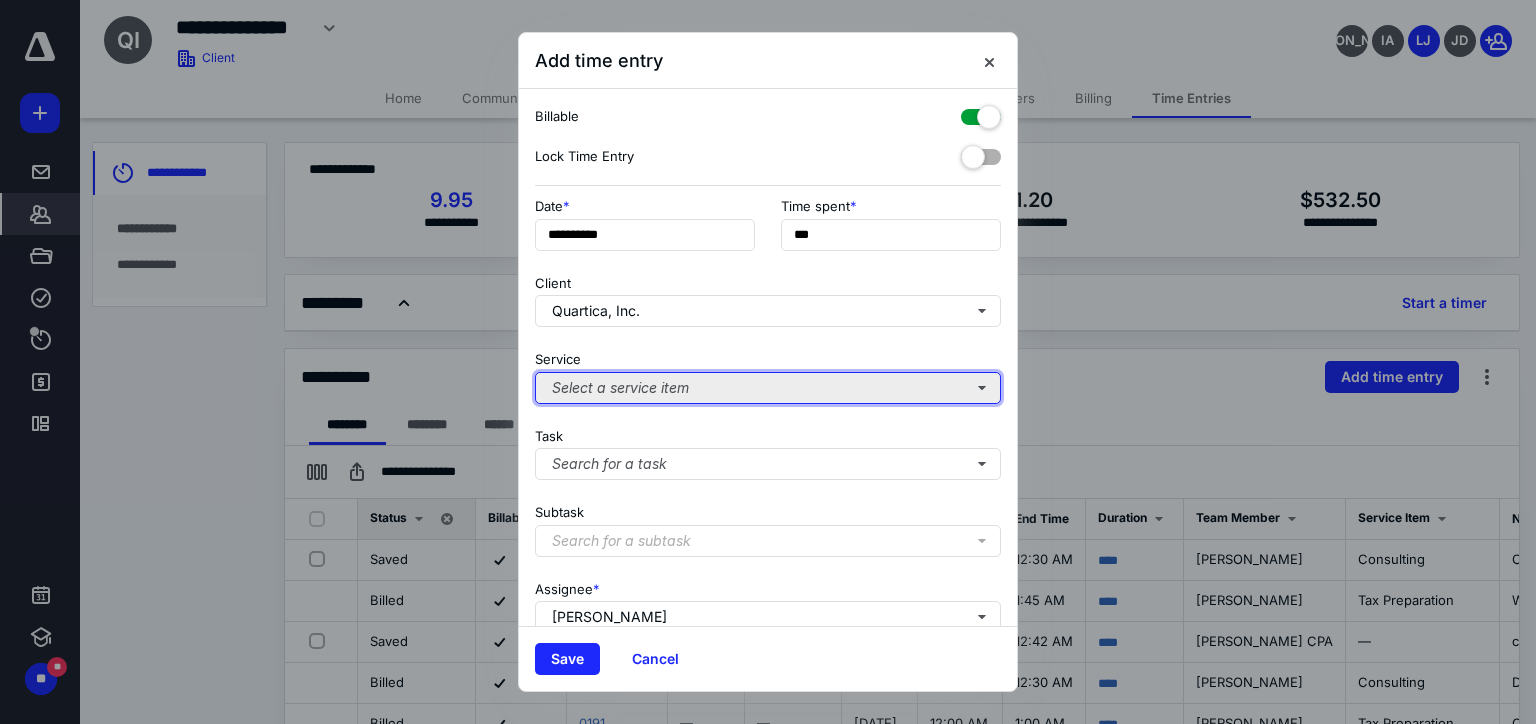 click on "Select a service item" at bounding box center [768, 388] 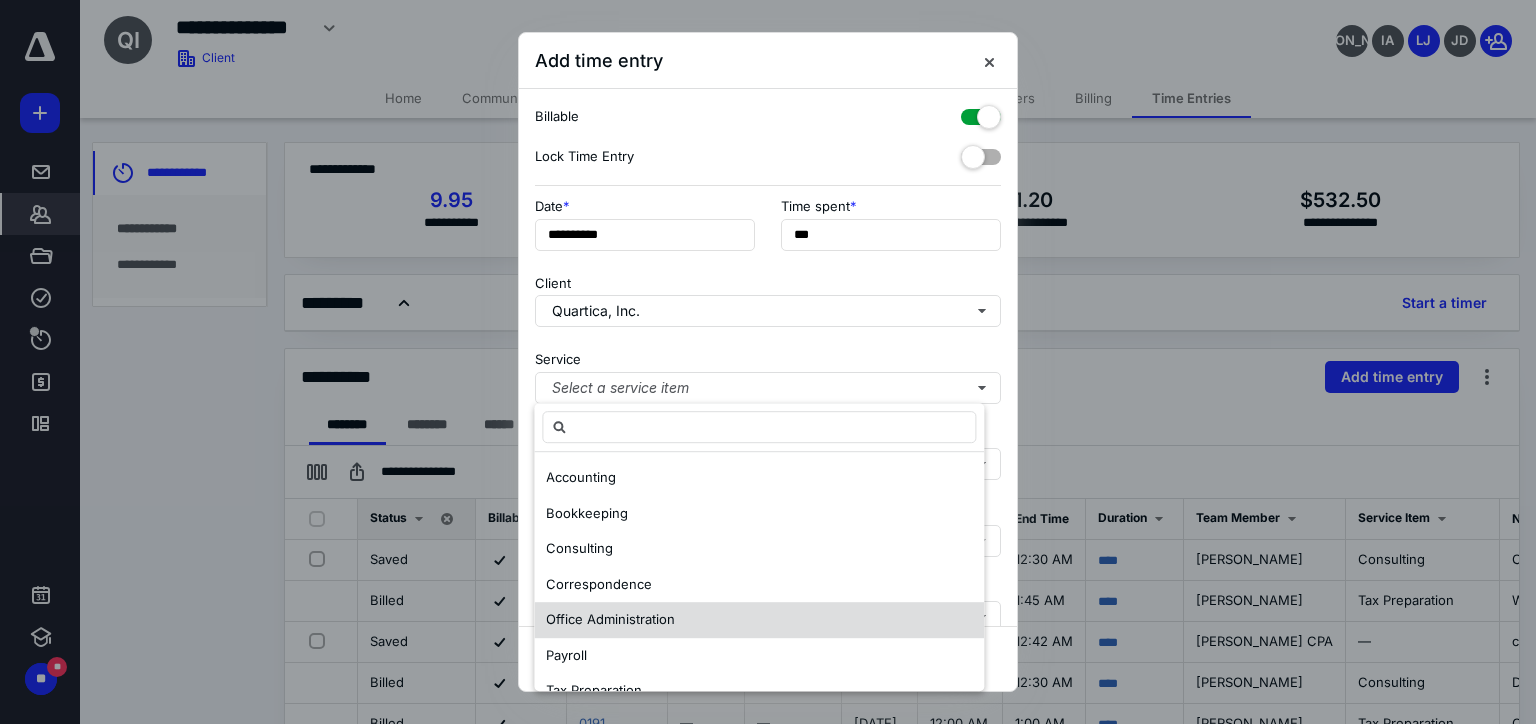 click on "Office Administration" at bounding box center [610, 619] 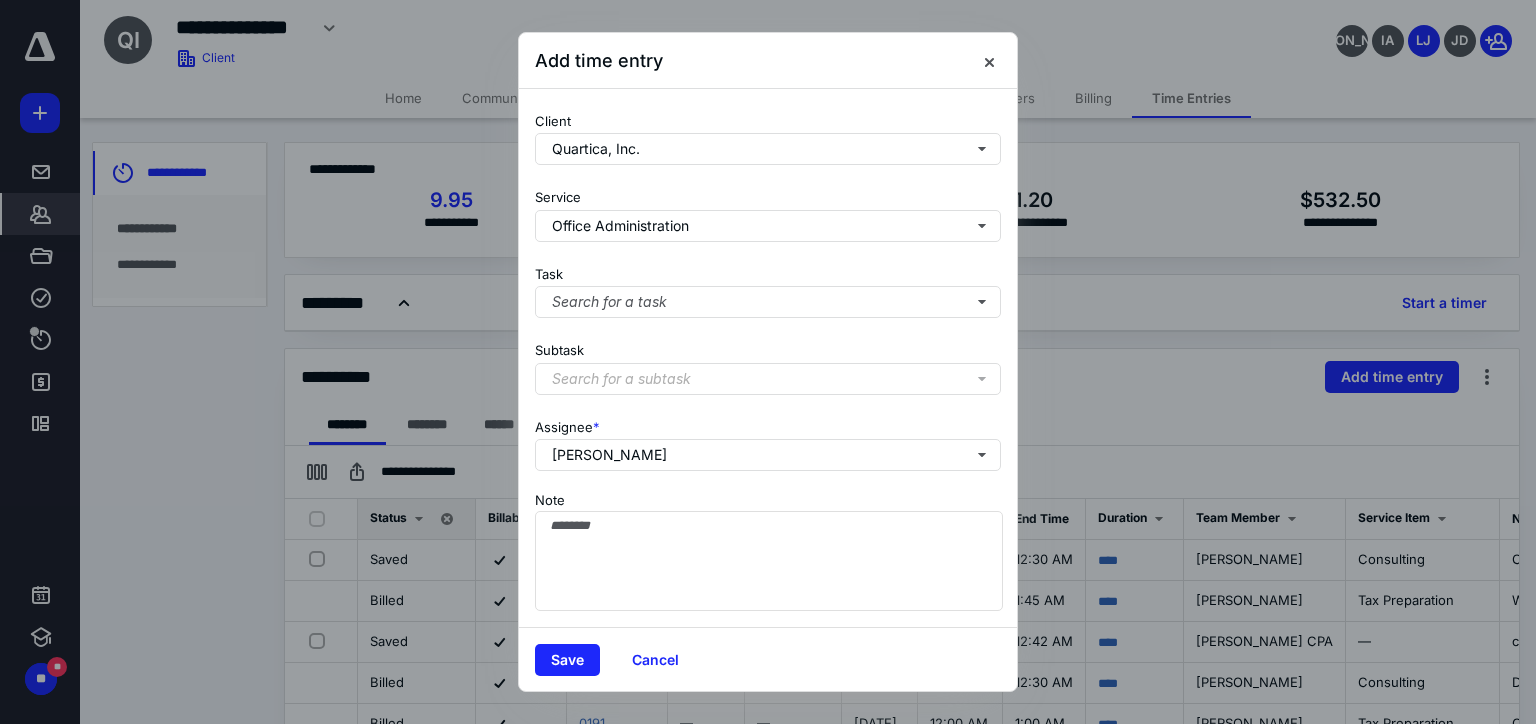 scroll, scrollTop: 178, scrollLeft: 0, axis: vertical 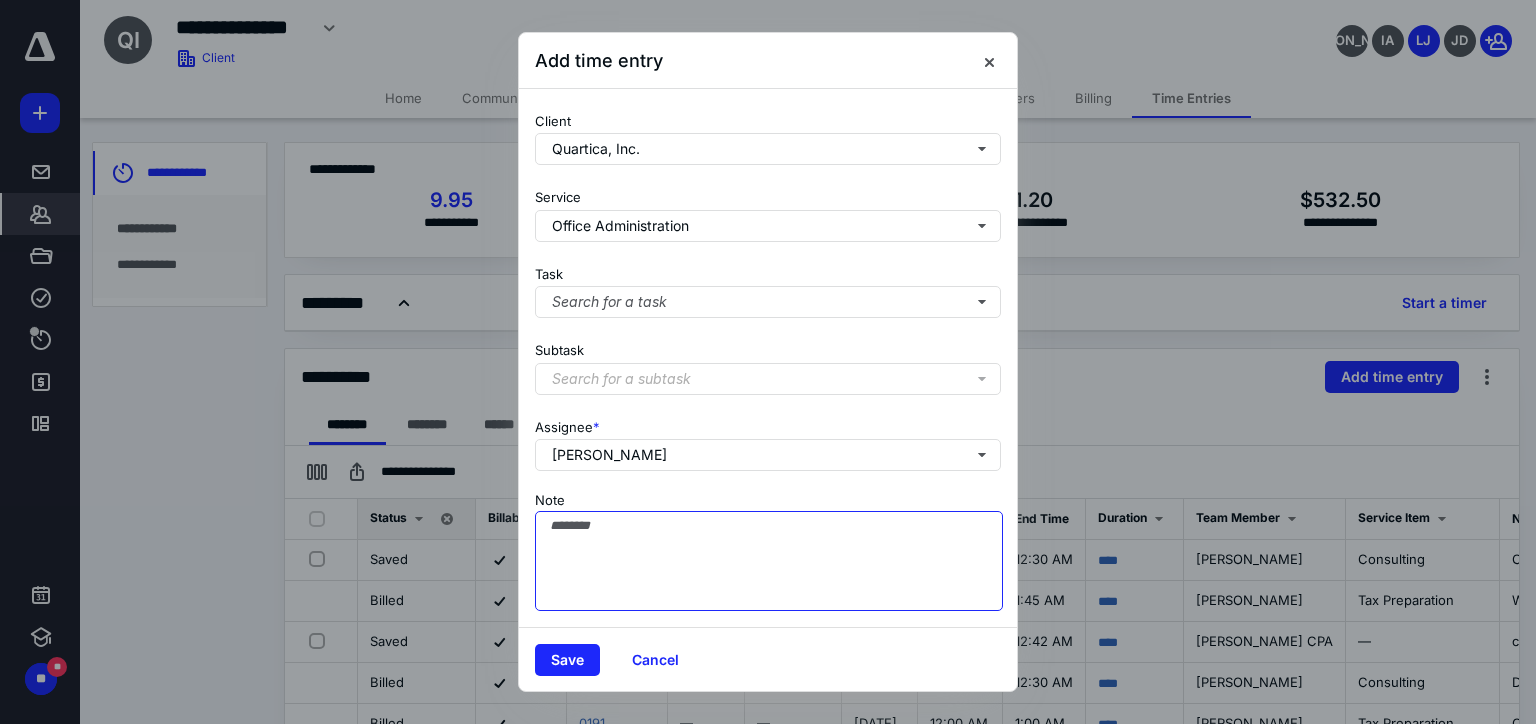 click on "Note" at bounding box center (769, 561) 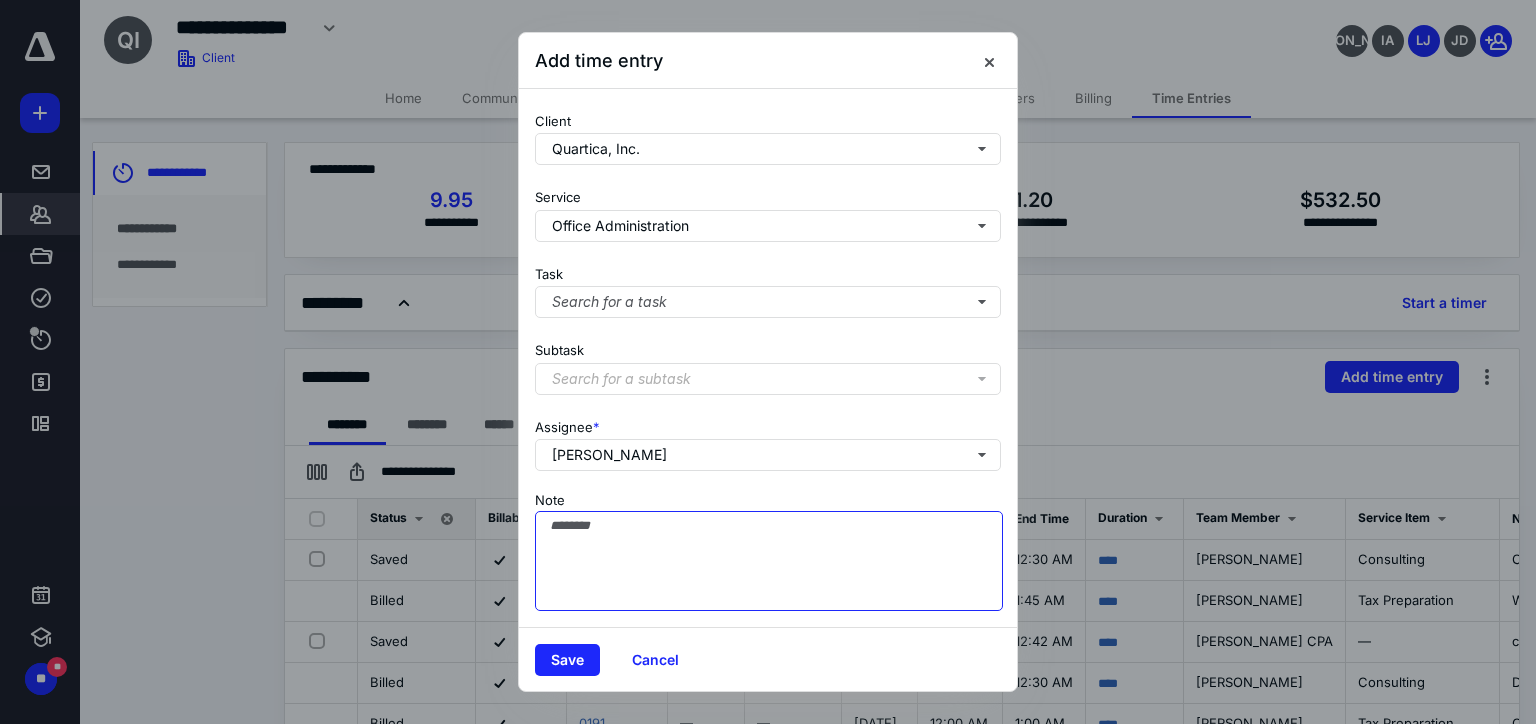 drag, startPoint x: 635, startPoint y: 511, endPoint x: 487, endPoint y: 513, distance: 148.01352 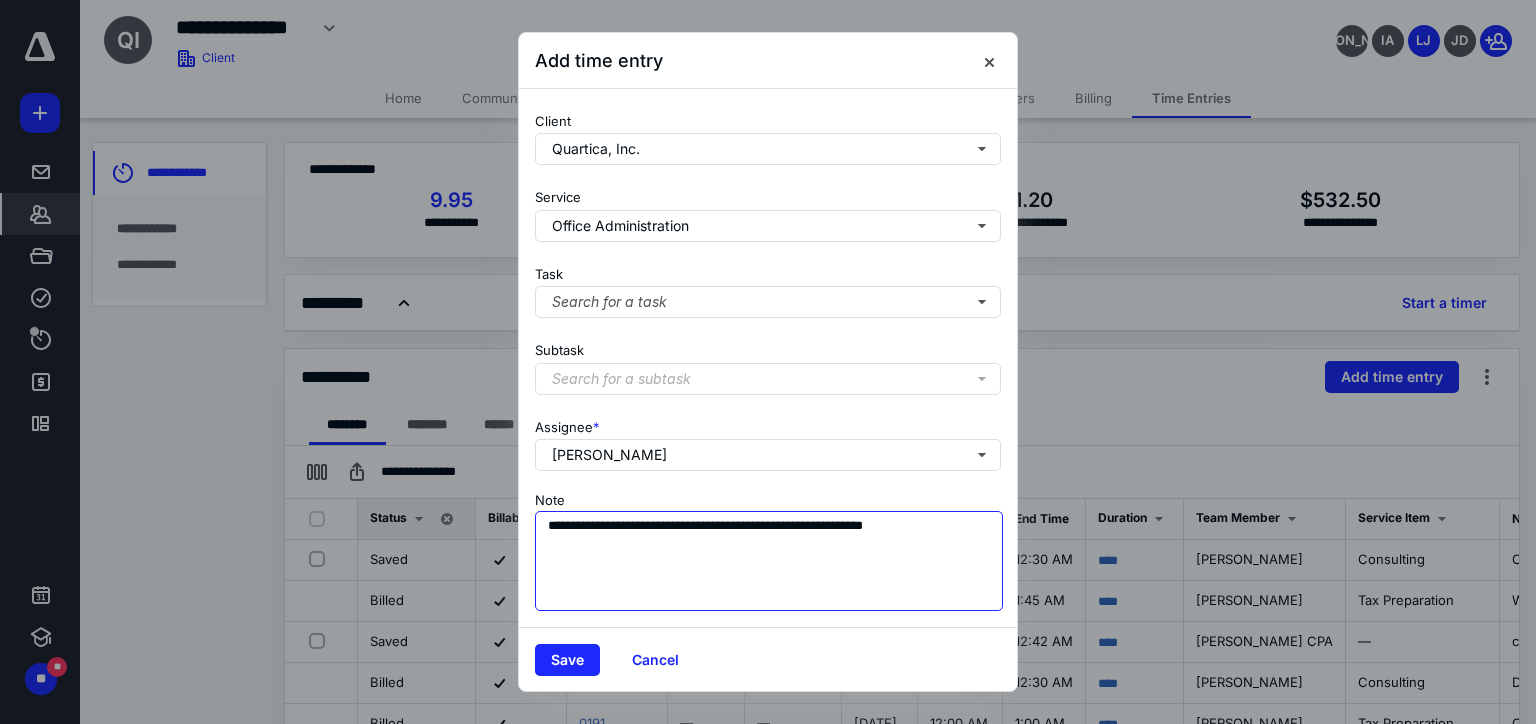 click on "**********" at bounding box center [769, 561] 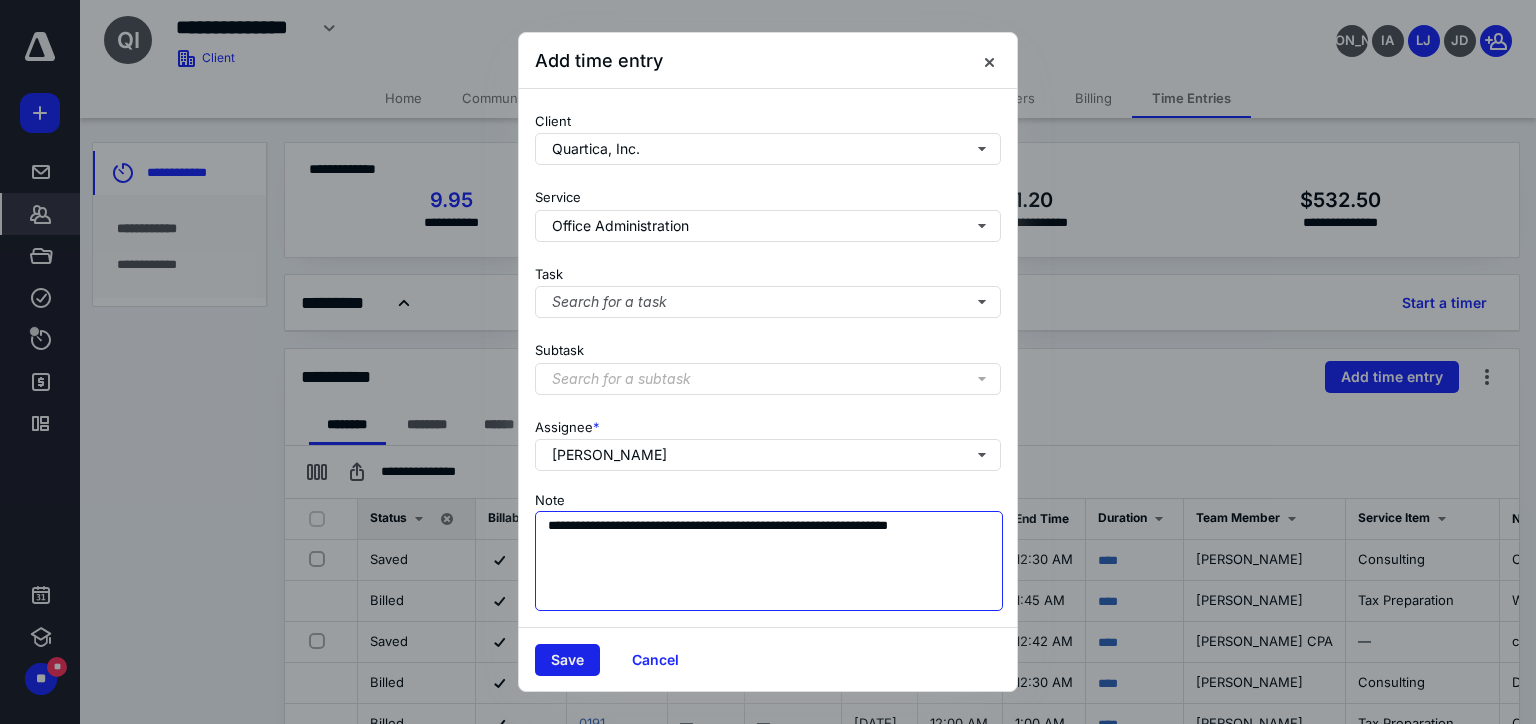 type on "**********" 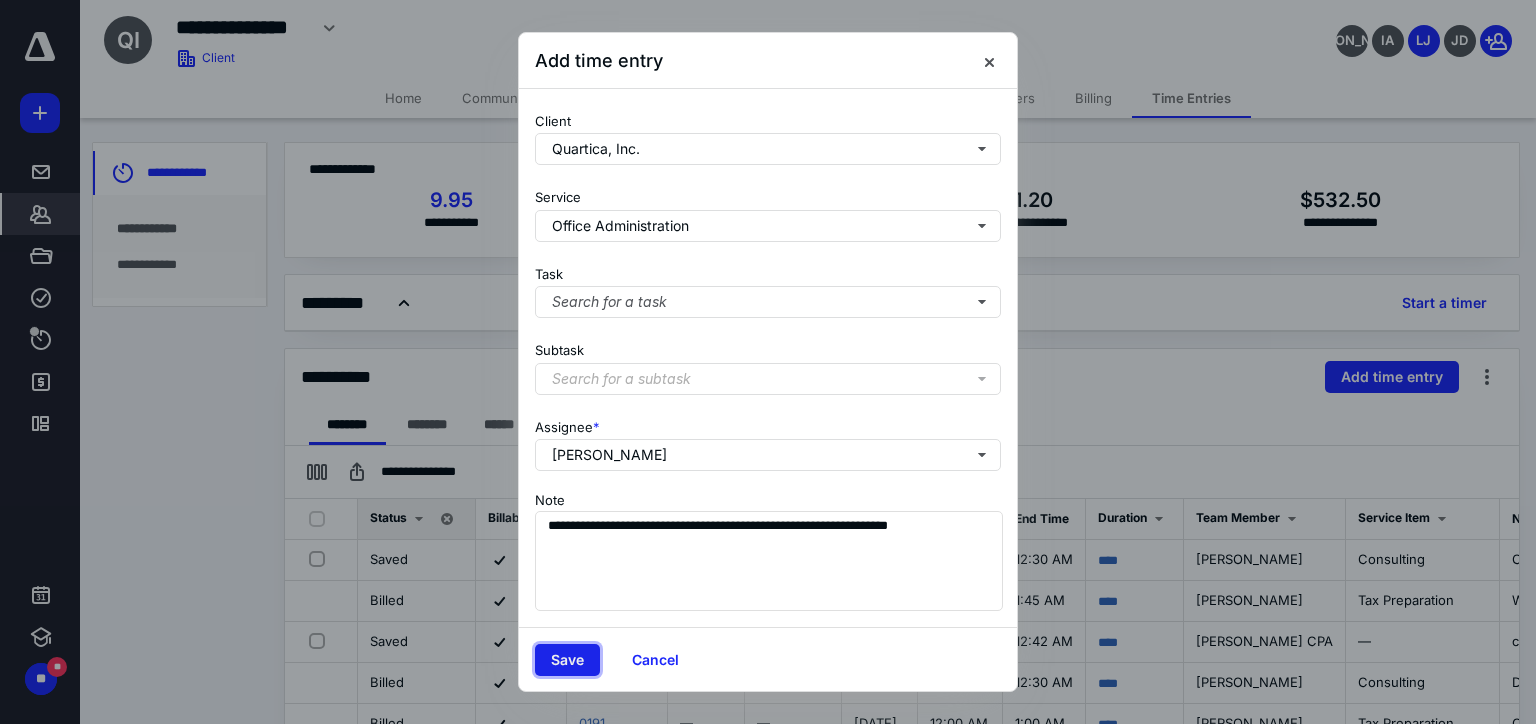 click on "Save" at bounding box center [567, 660] 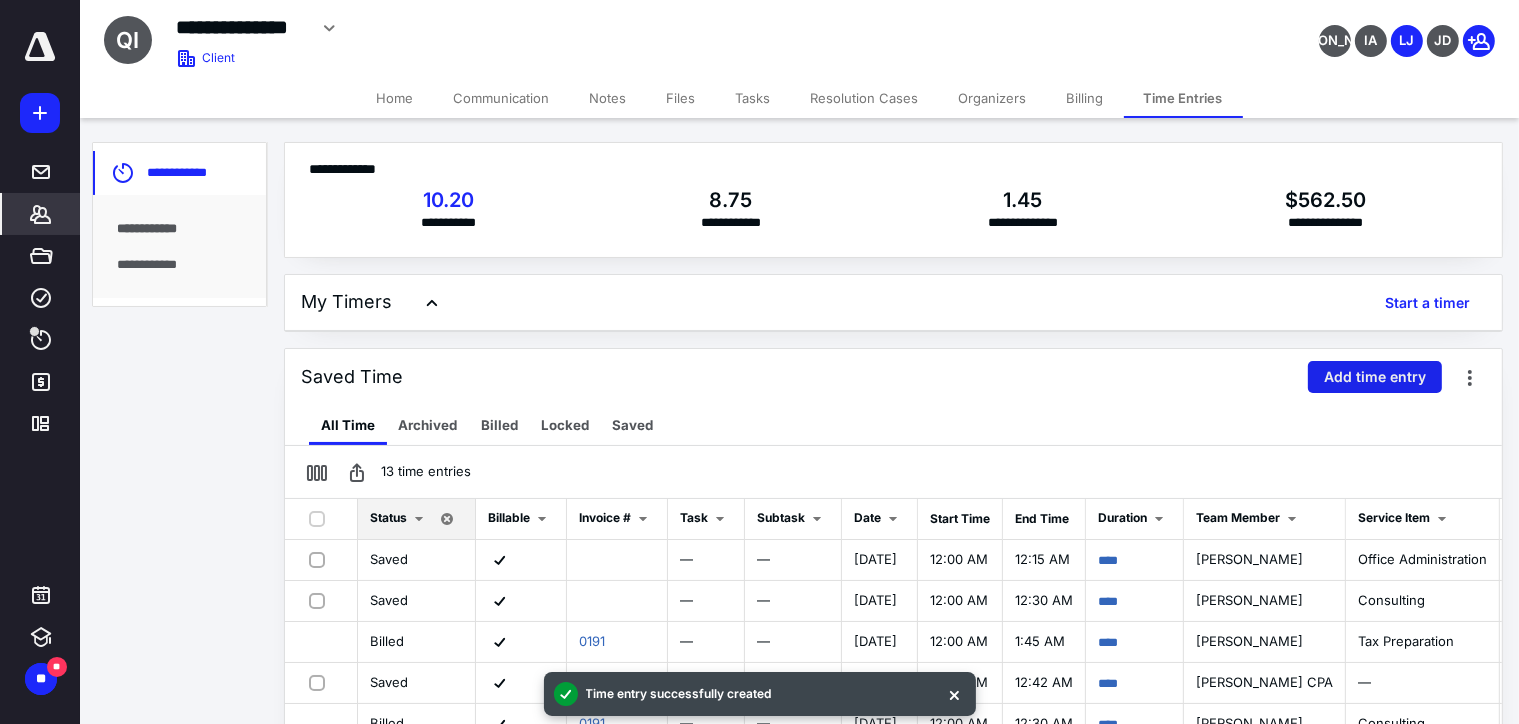 click on "Add time entry" at bounding box center [1375, 377] 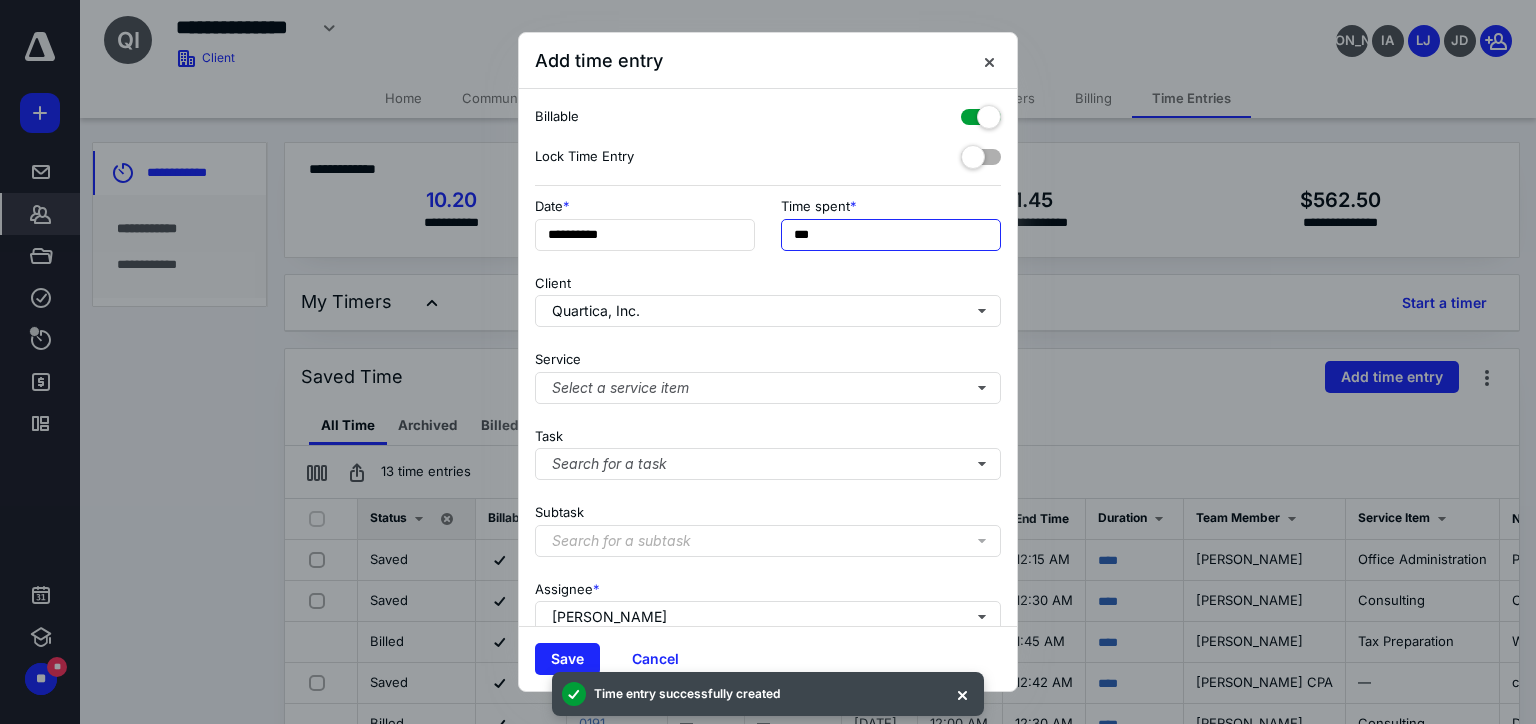 drag, startPoint x: 830, startPoint y: 236, endPoint x: 733, endPoint y: 238, distance: 97.020615 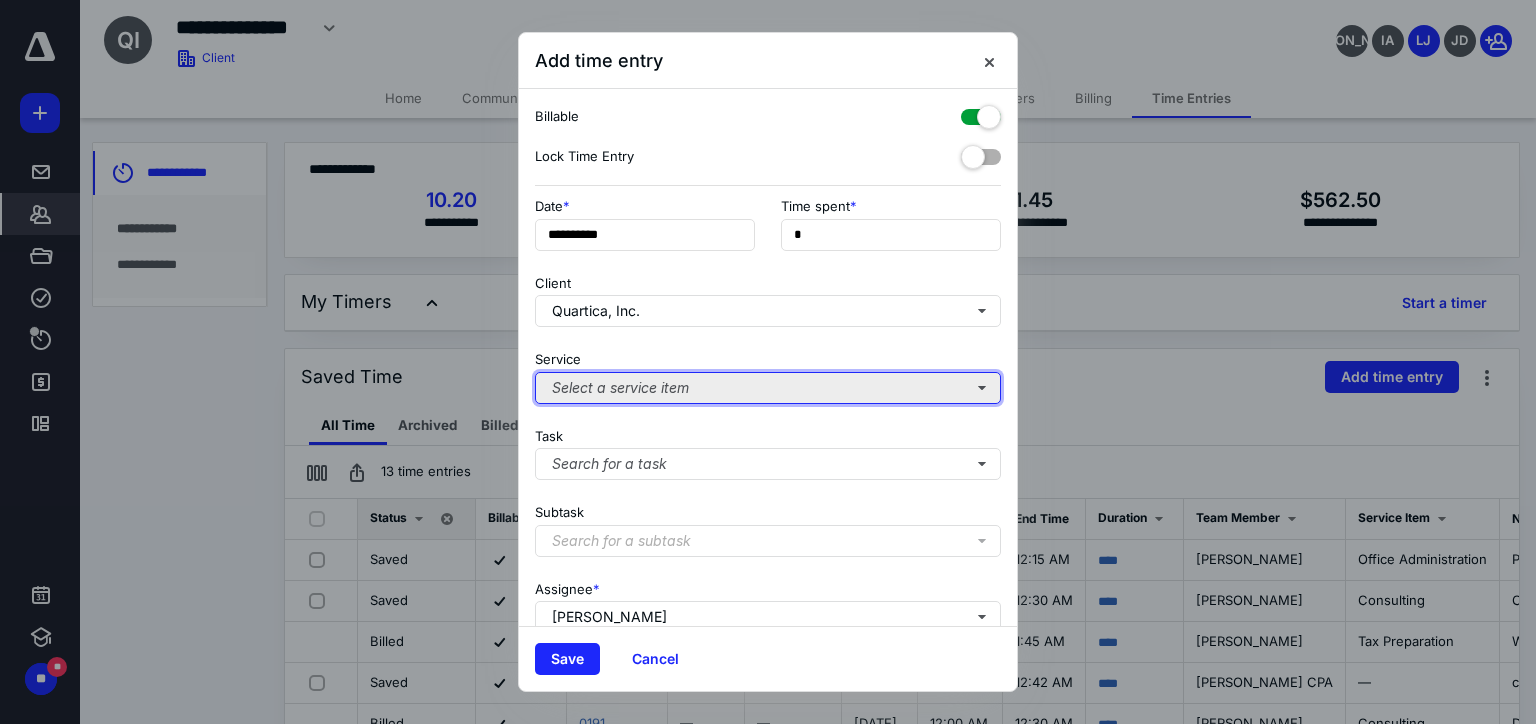 type on "**" 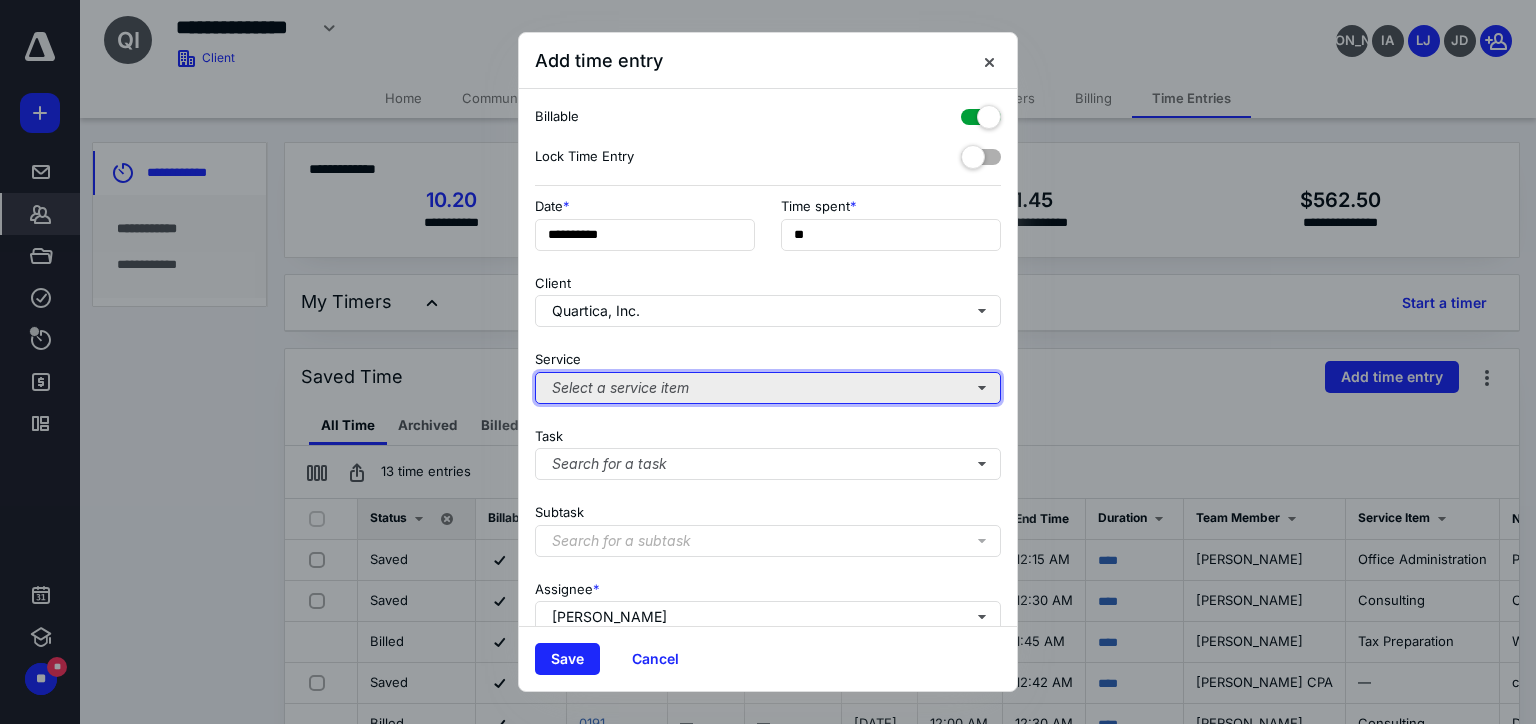 click on "Select a service item" at bounding box center (768, 388) 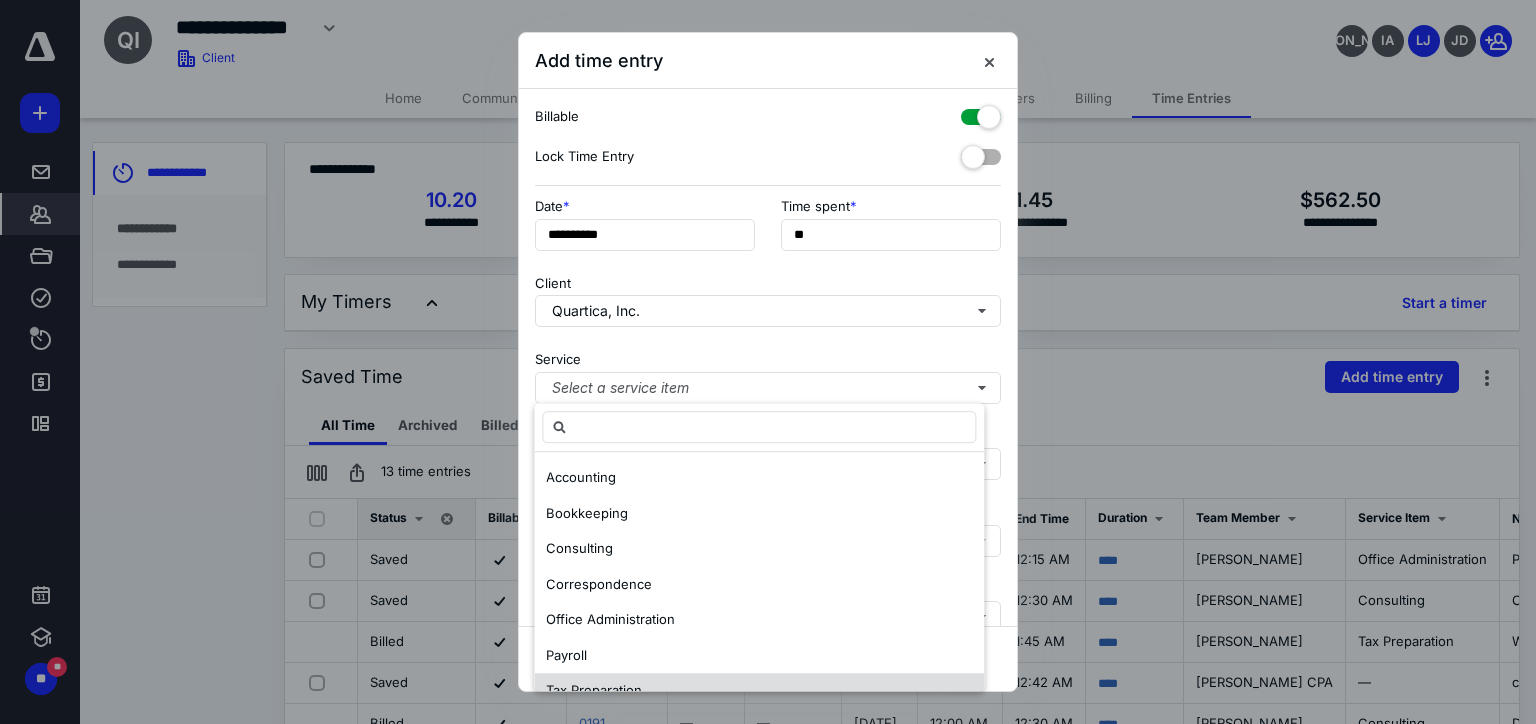 click on "Tax Preparation" at bounding box center (594, 690) 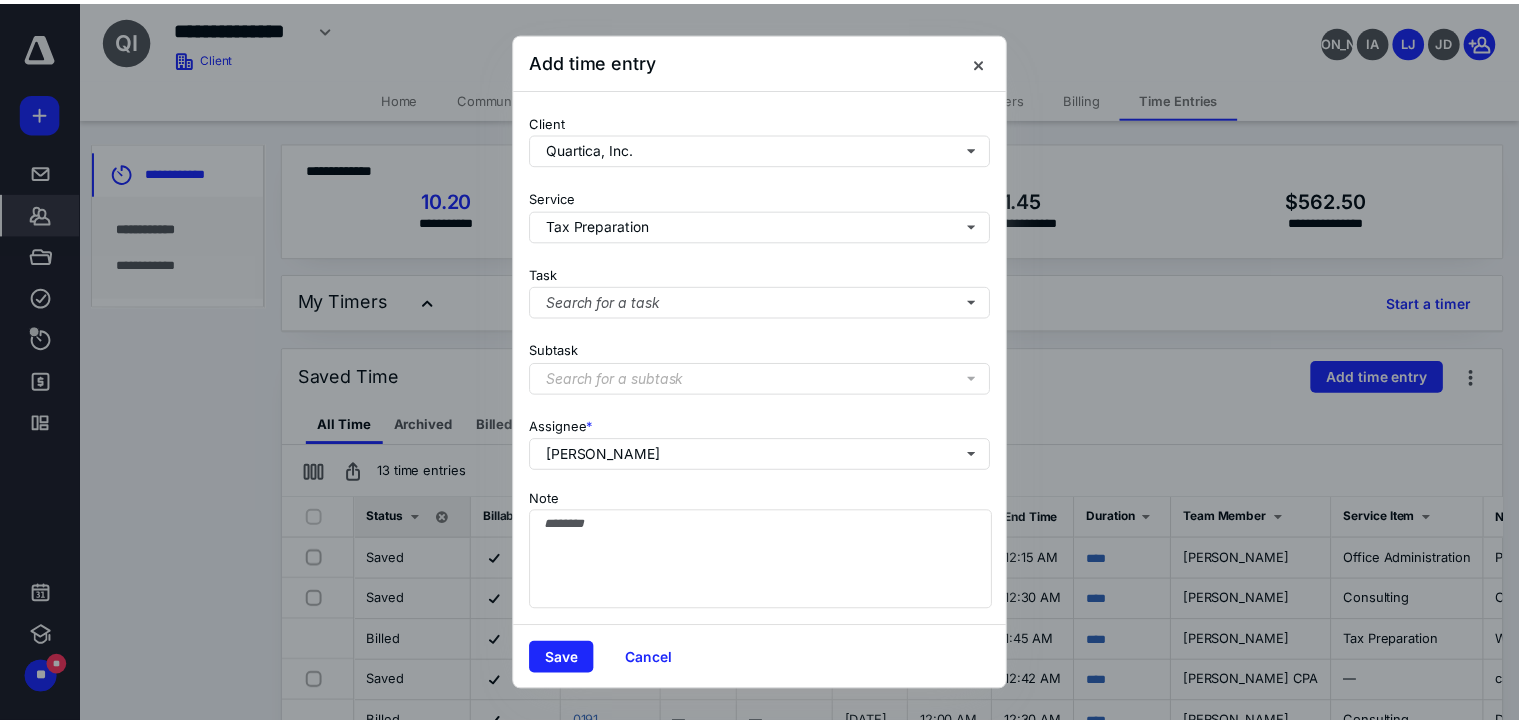 scroll, scrollTop: 178, scrollLeft: 0, axis: vertical 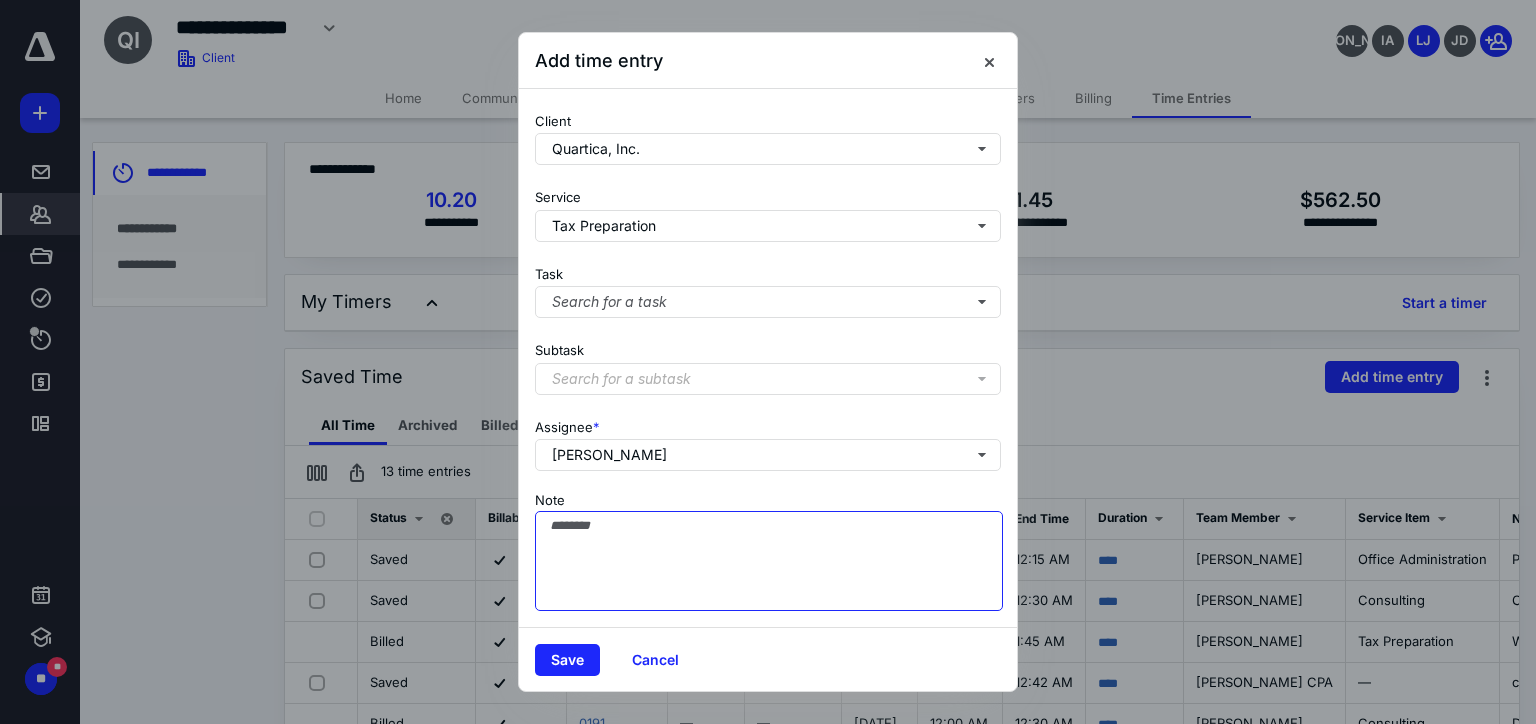 click on "Note" at bounding box center [769, 561] 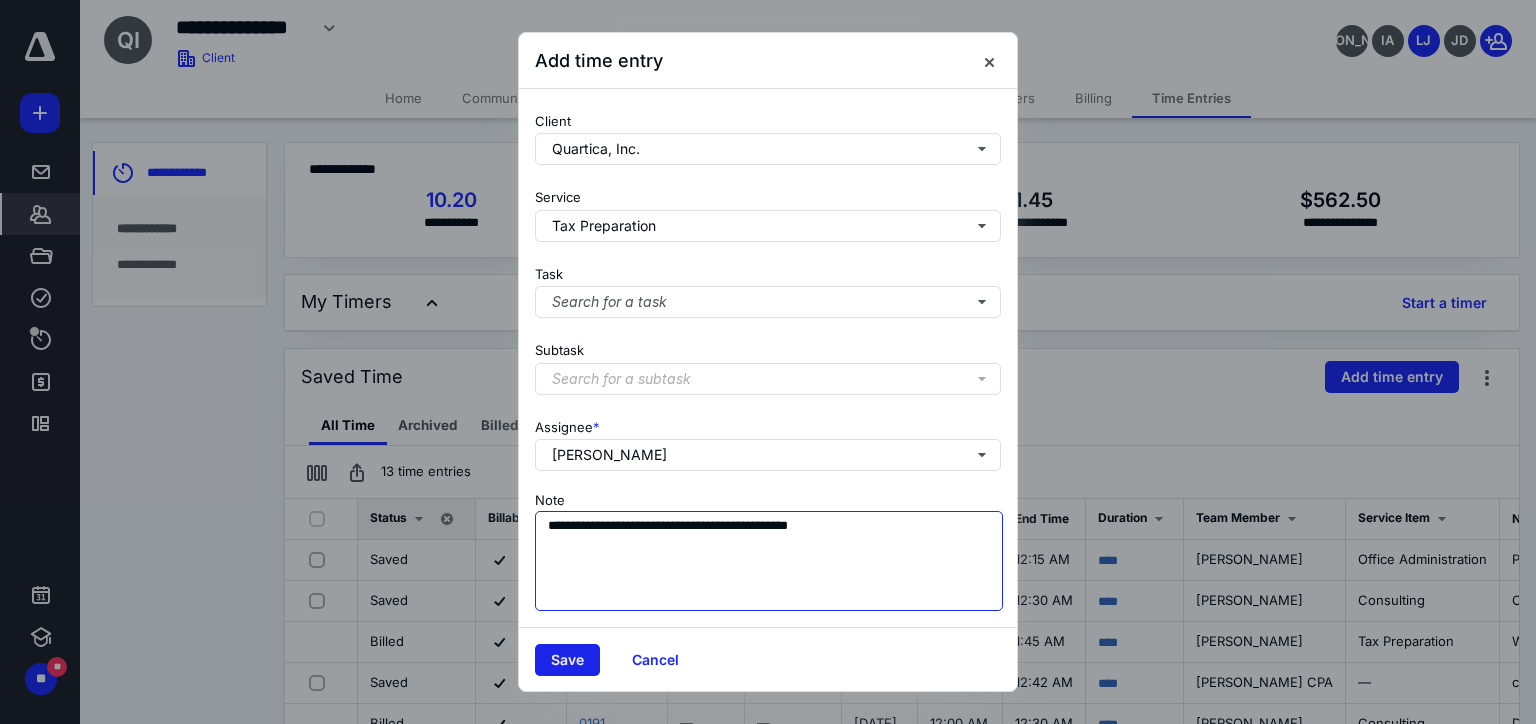 type on "**********" 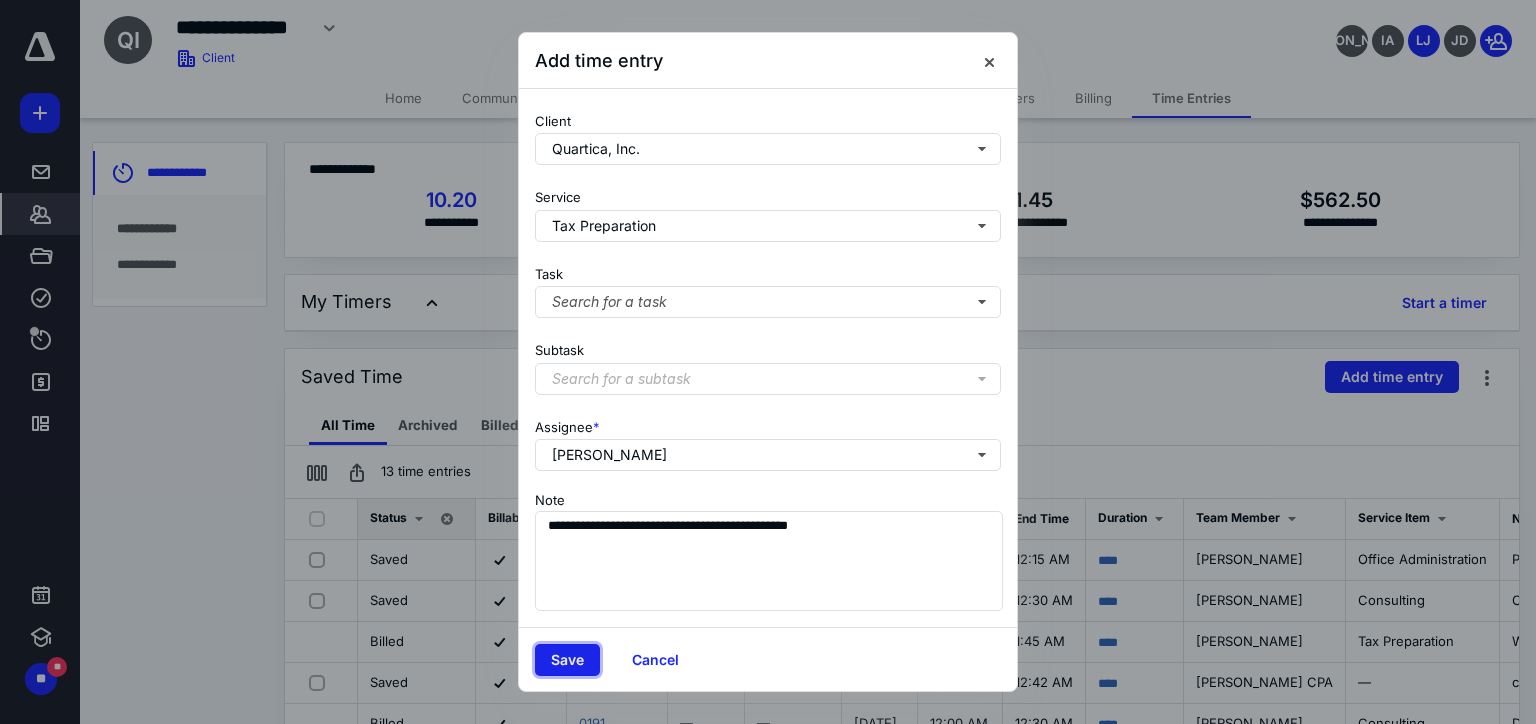 click on "Save" at bounding box center [567, 660] 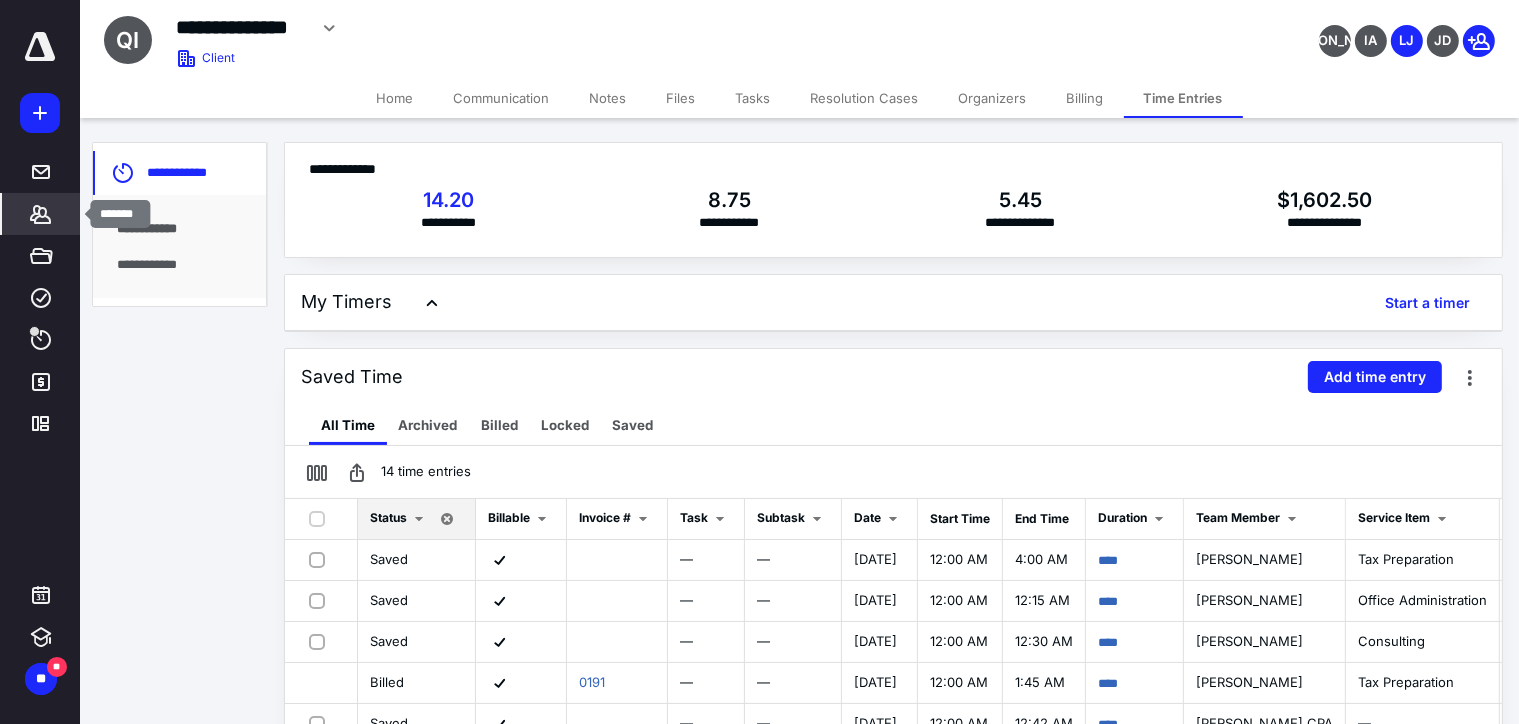 click 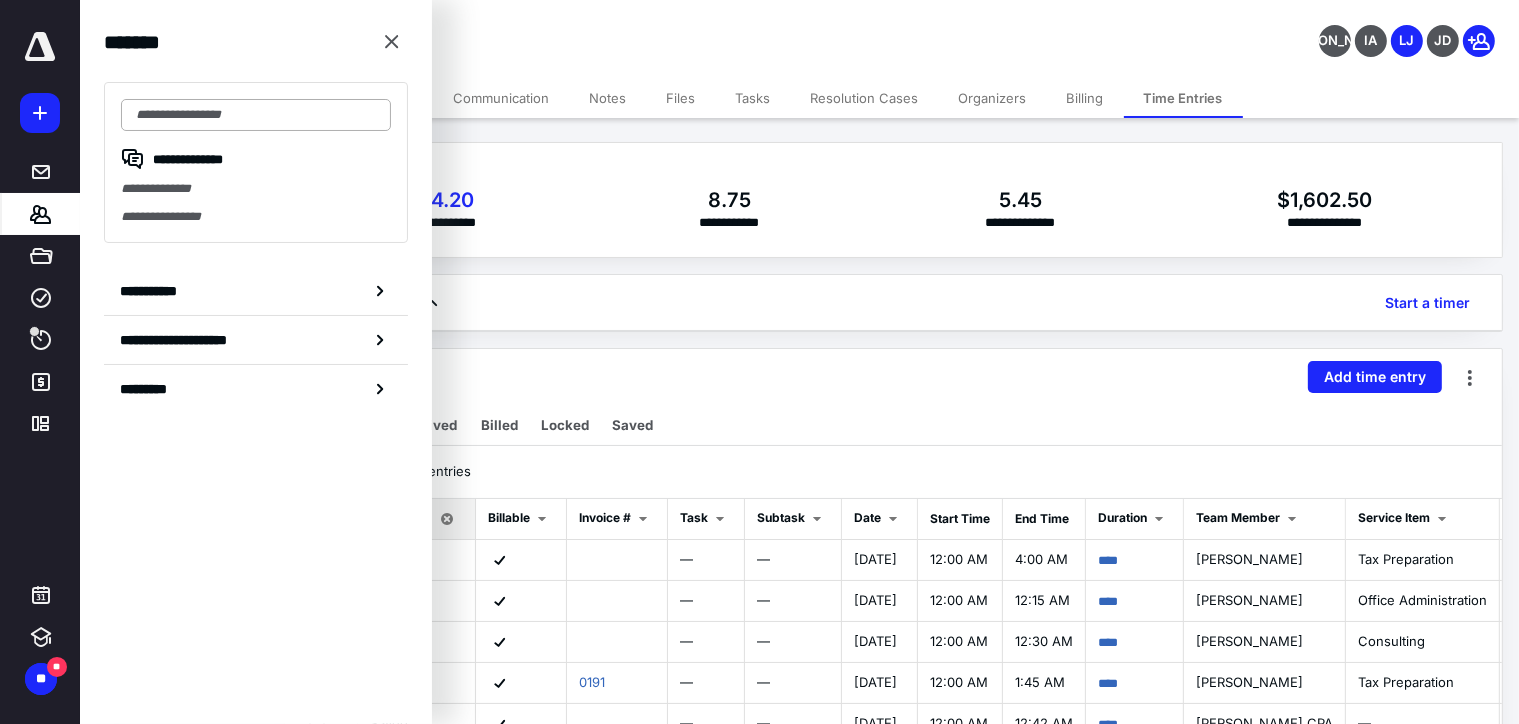 click at bounding box center [256, 115] 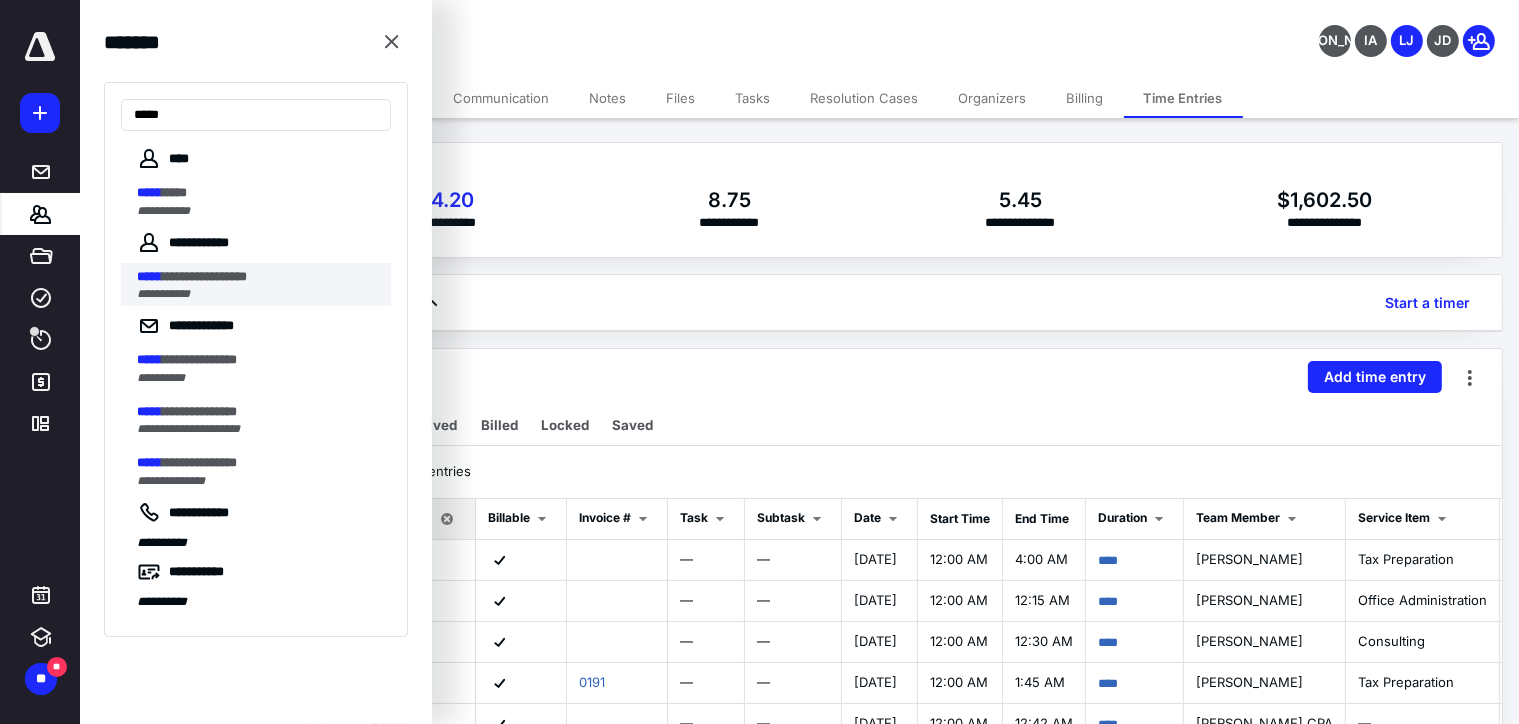 type on "*****" 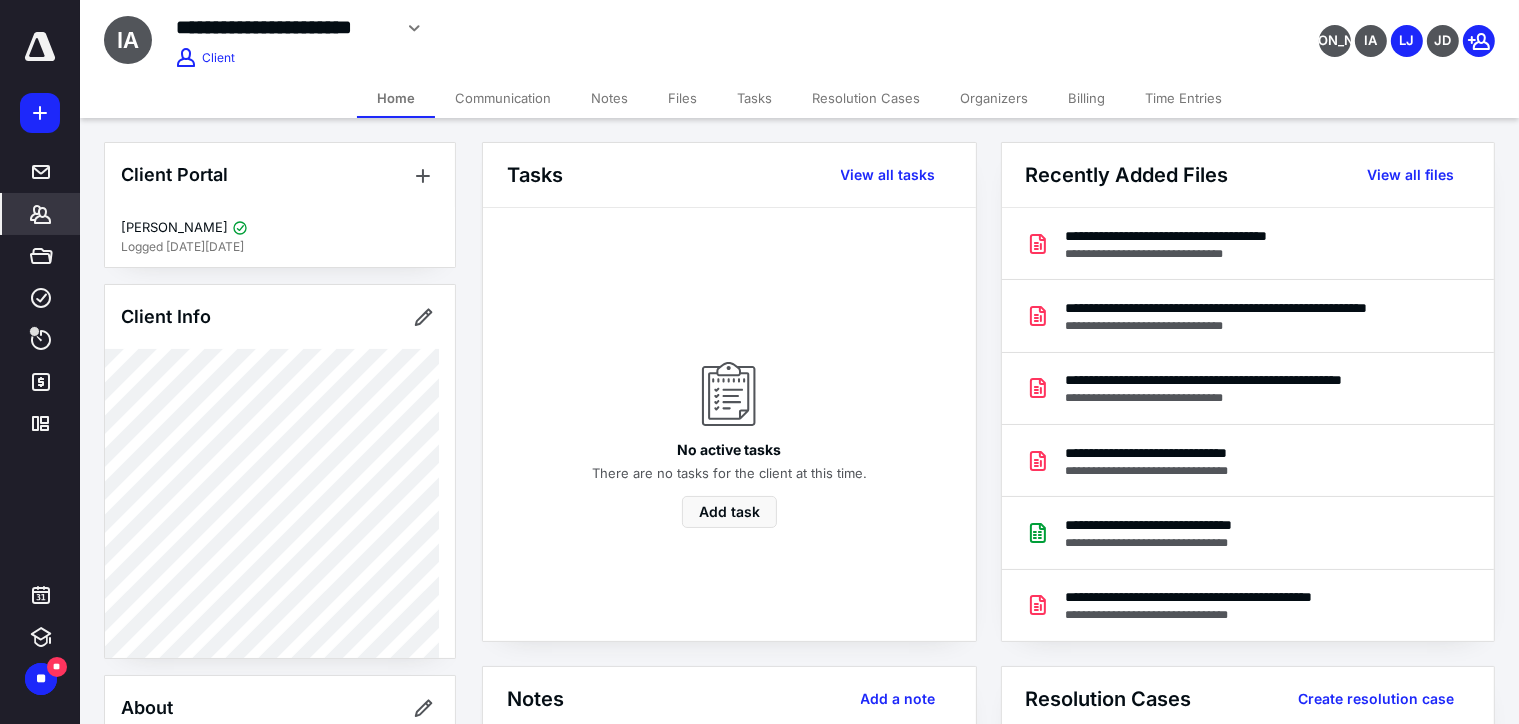 click on "Time Entries" at bounding box center (1183, 98) 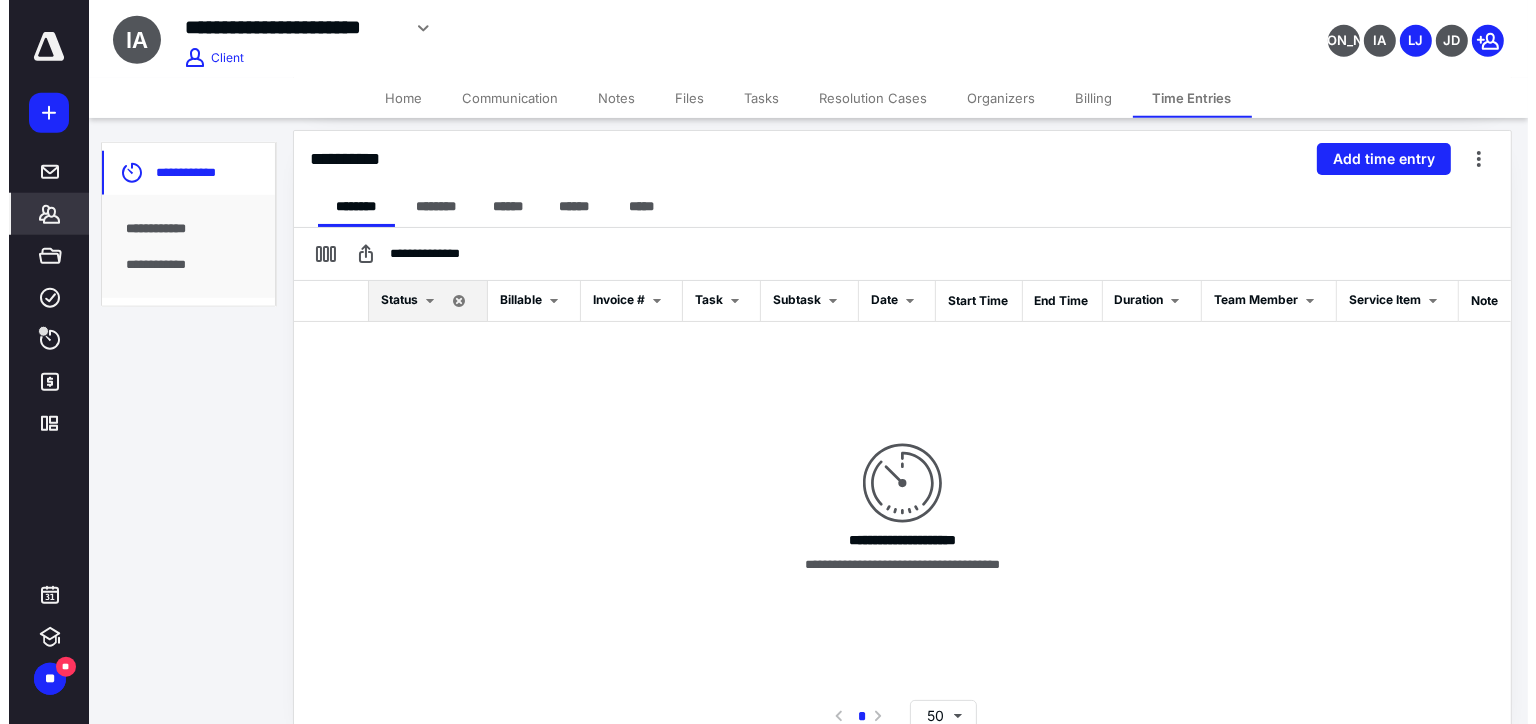 scroll, scrollTop: 0, scrollLeft: 0, axis: both 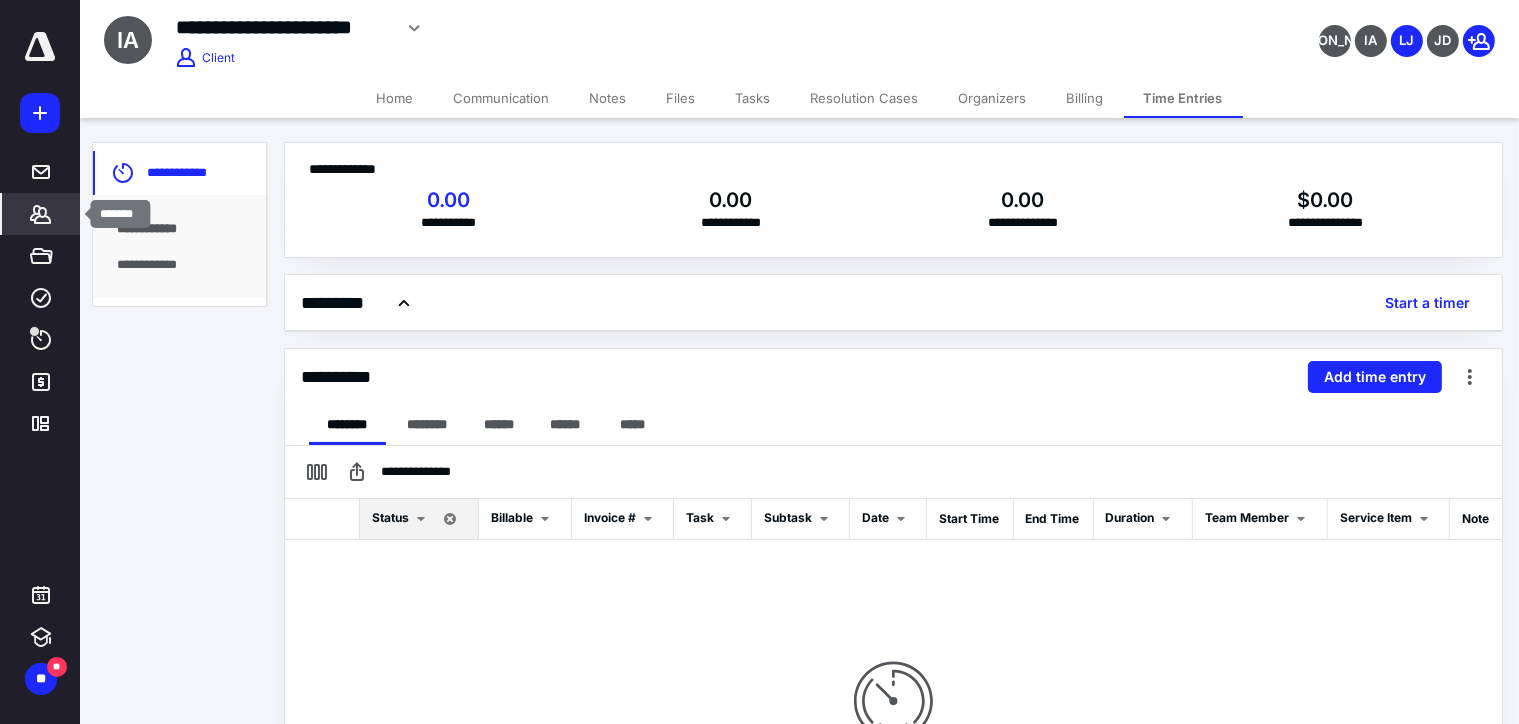 click 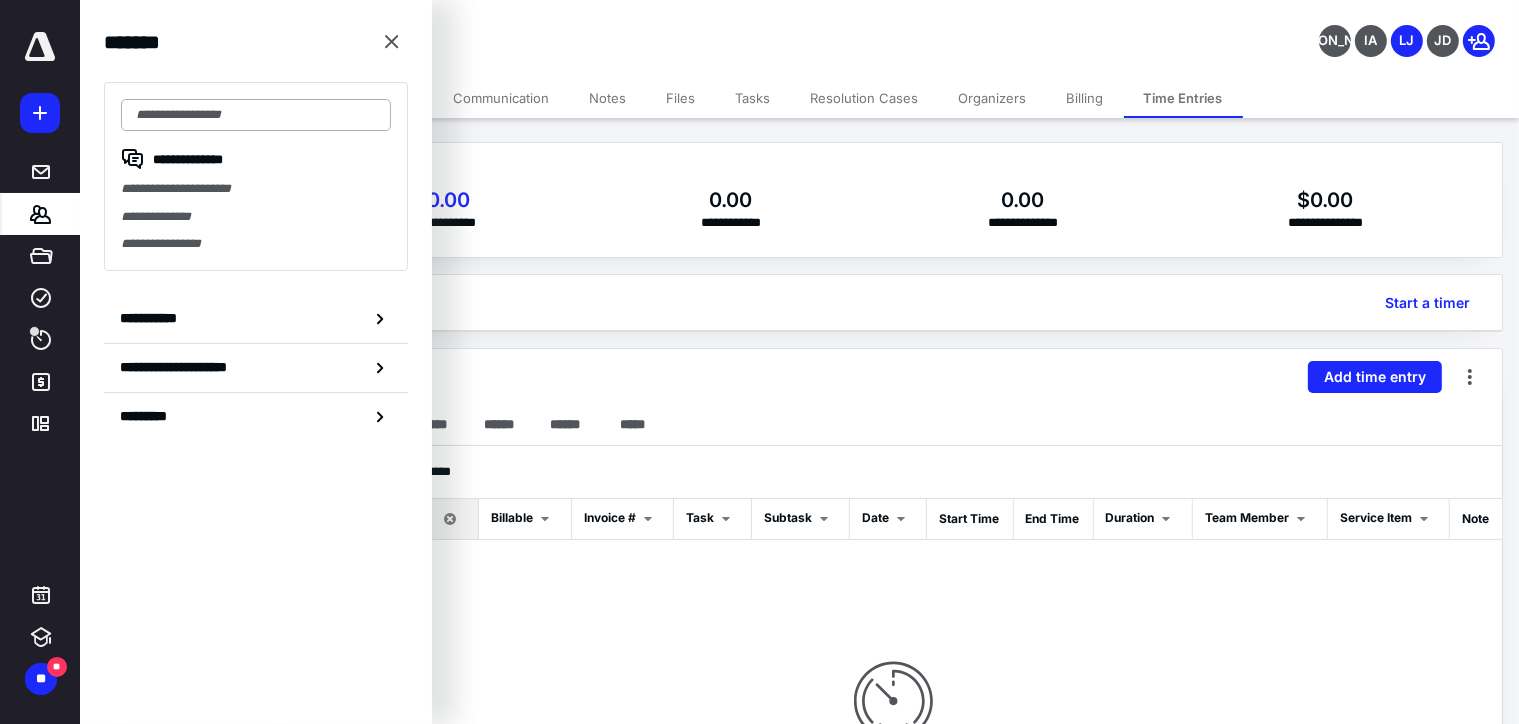 click at bounding box center (256, 115) 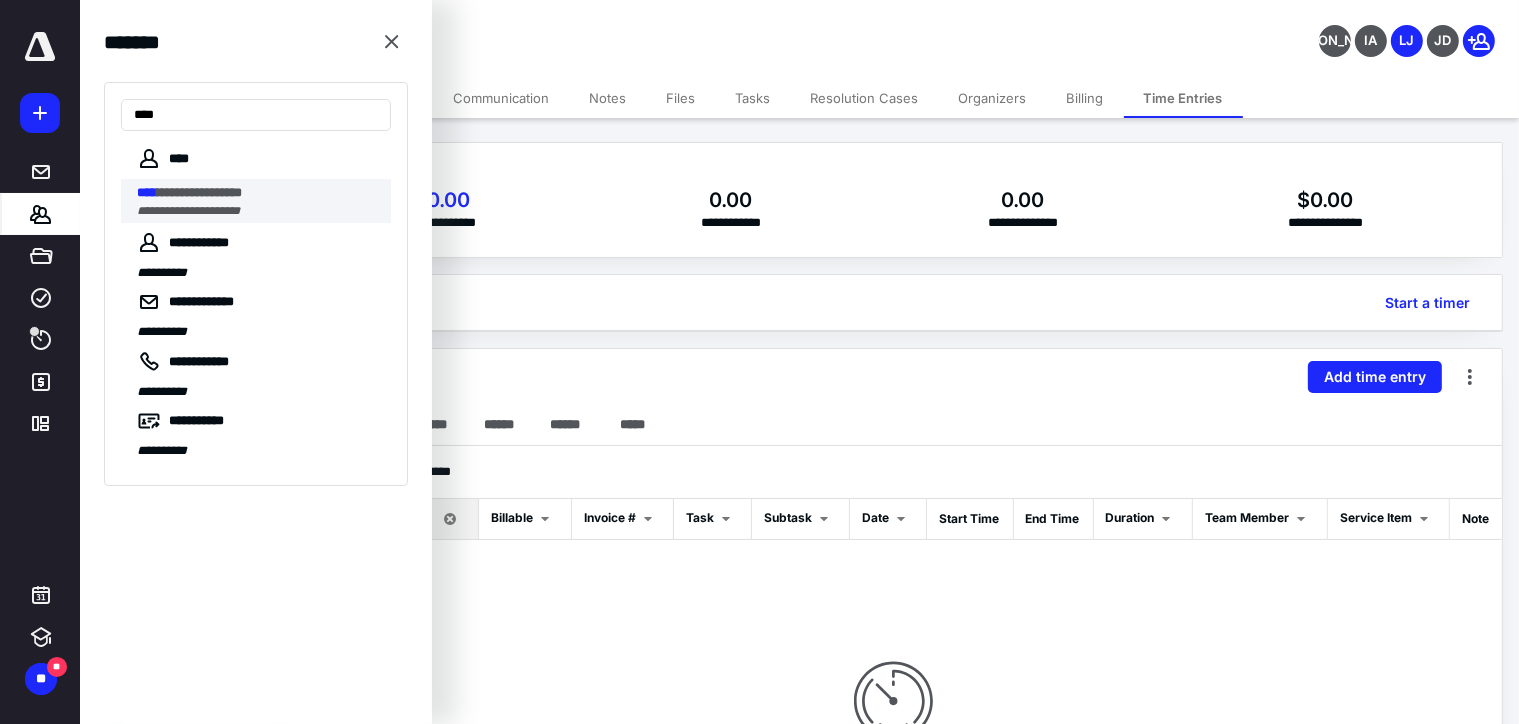 type on "****" 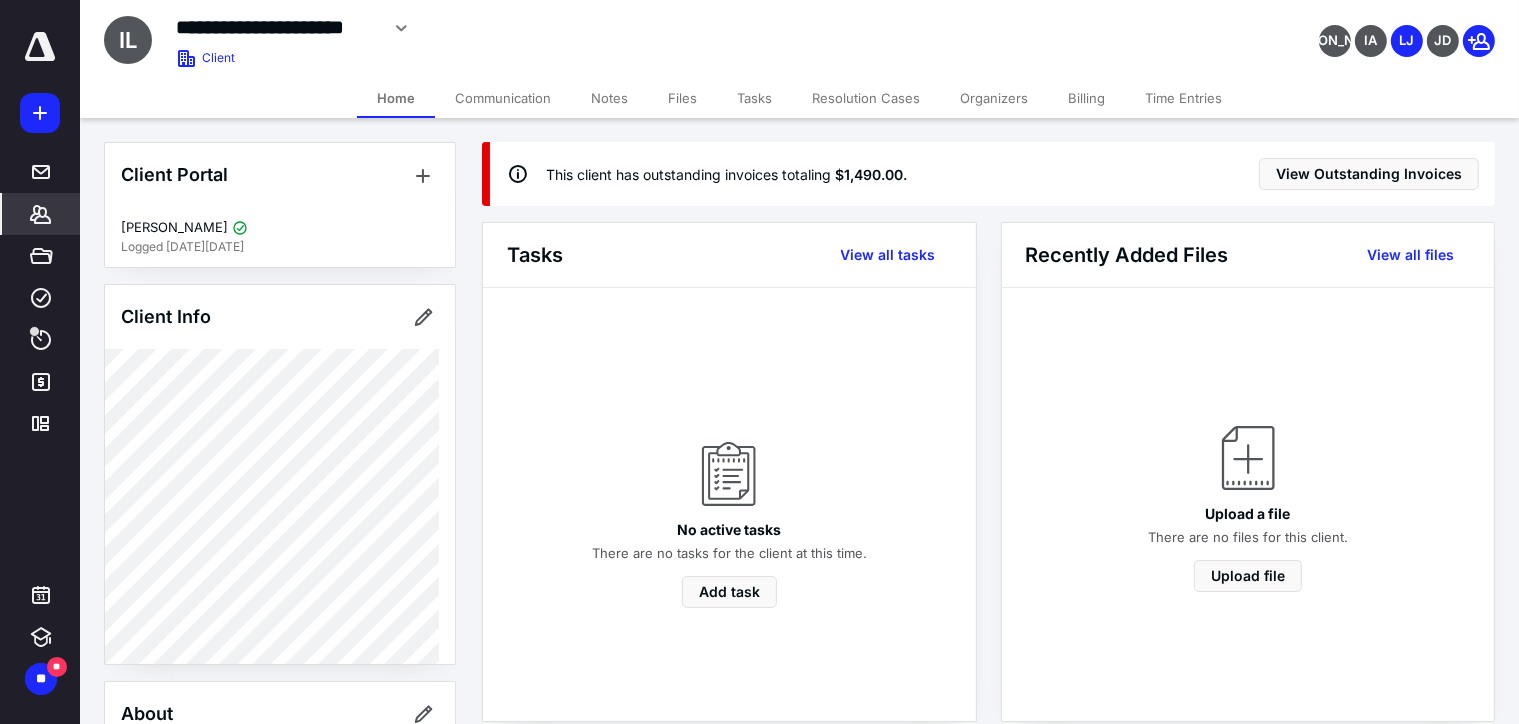 click on "Time Entries" at bounding box center [1183, 98] 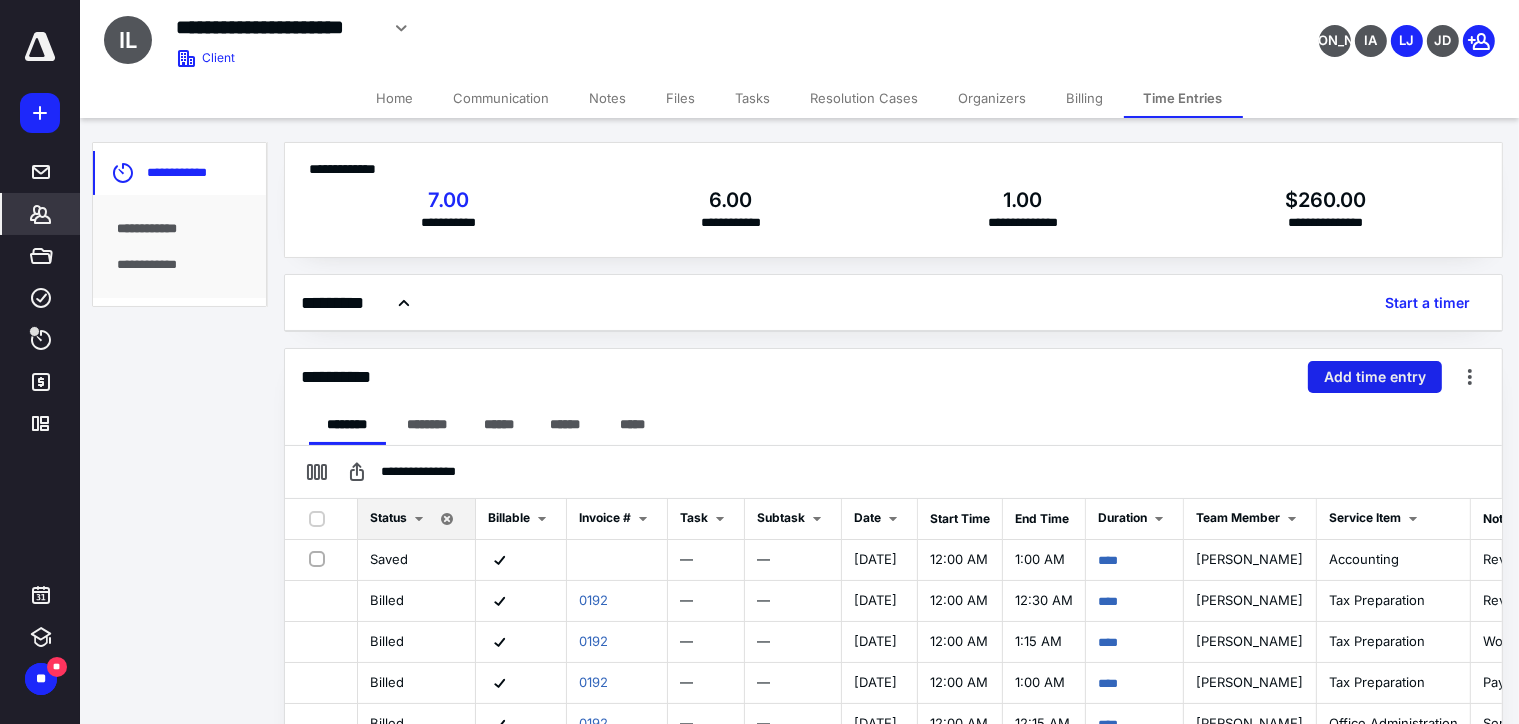 click on "Add time entry" at bounding box center (1375, 377) 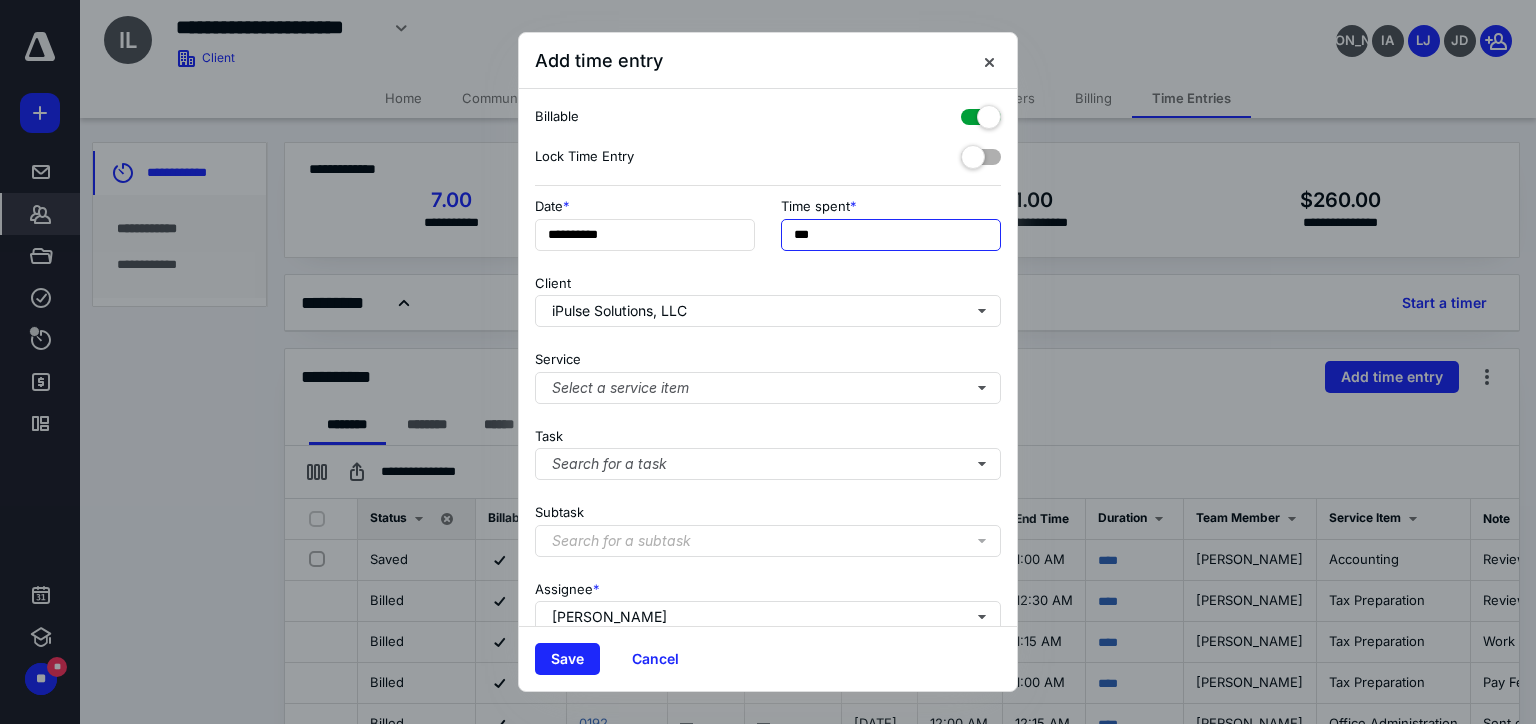 drag, startPoint x: 866, startPoint y: 247, endPoint x: 702, endPoint y: 256, distance: 164.24677 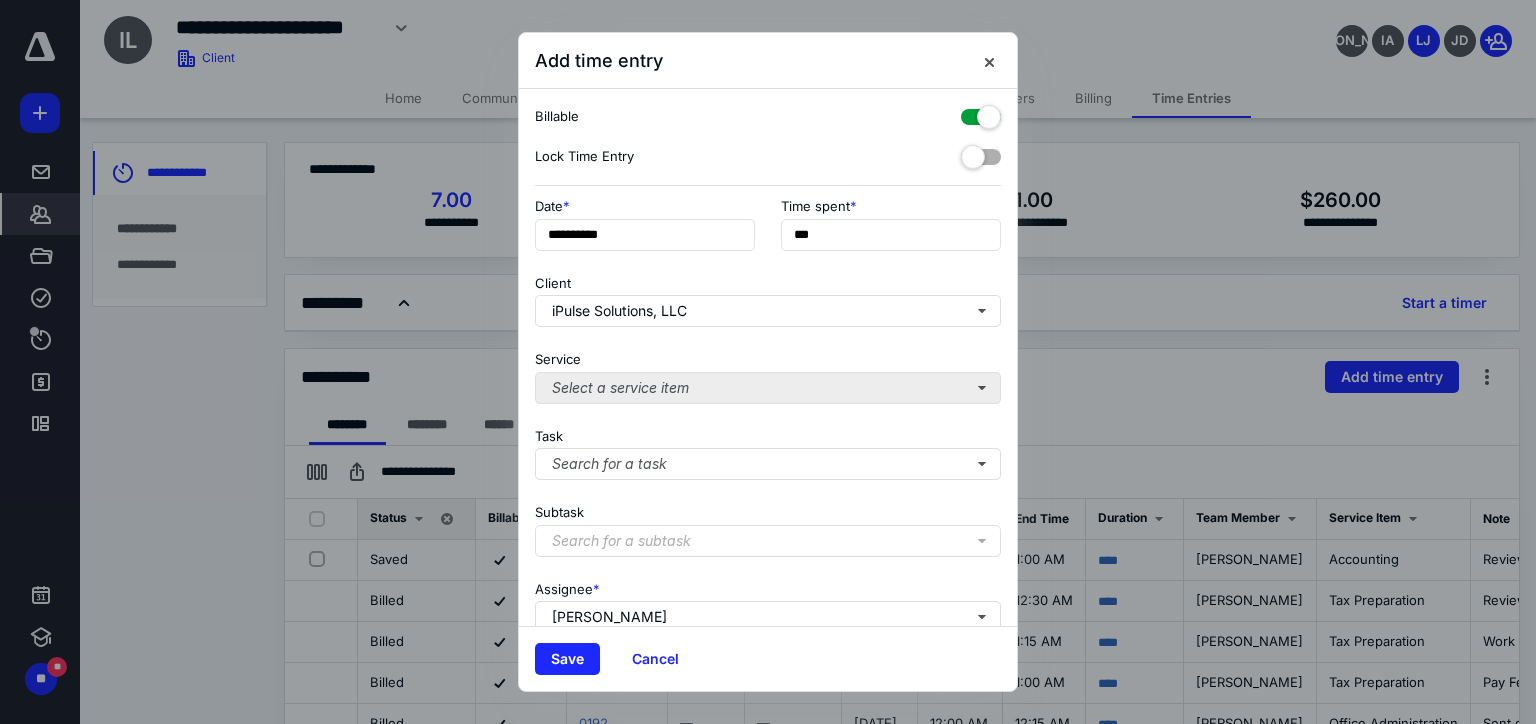 type on "***" 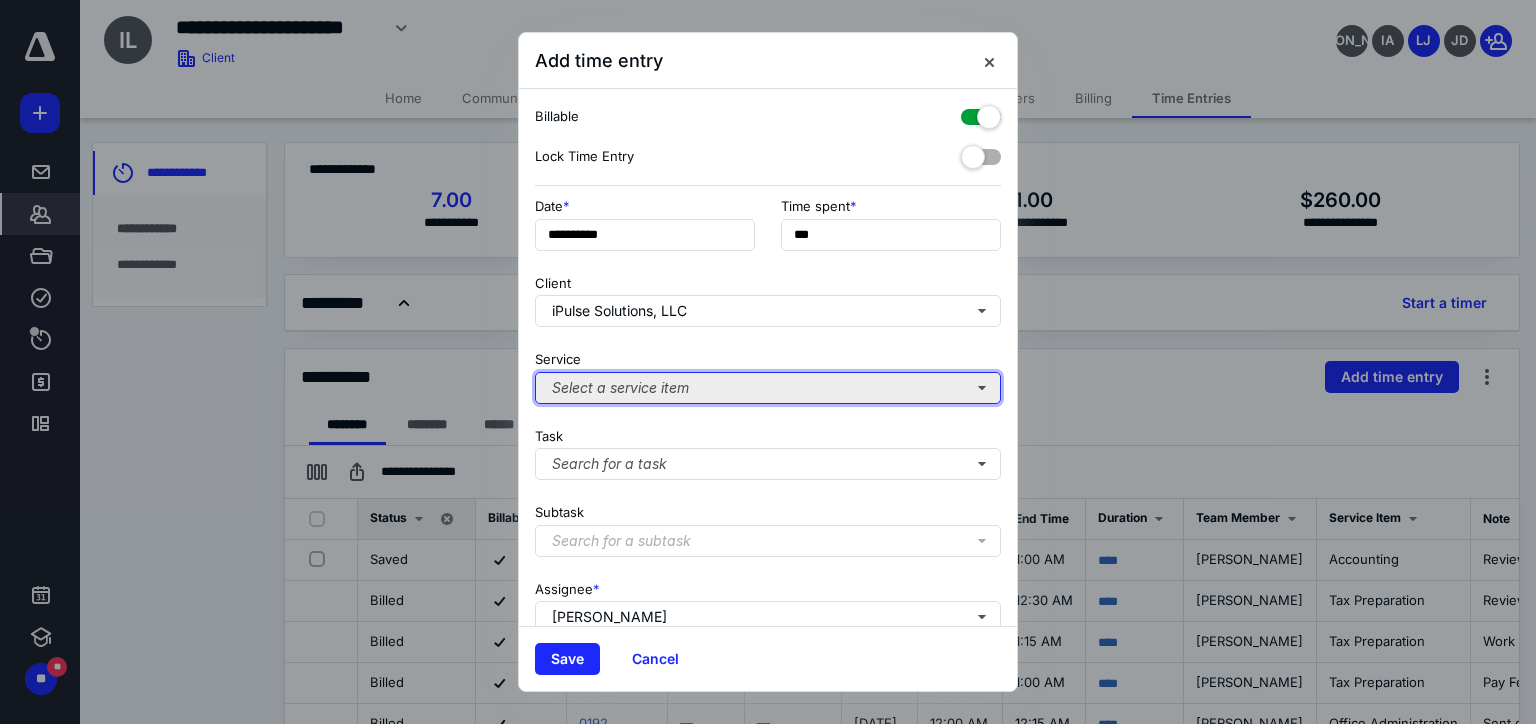 click on "Select a service item" at bounding box center (768, 388) 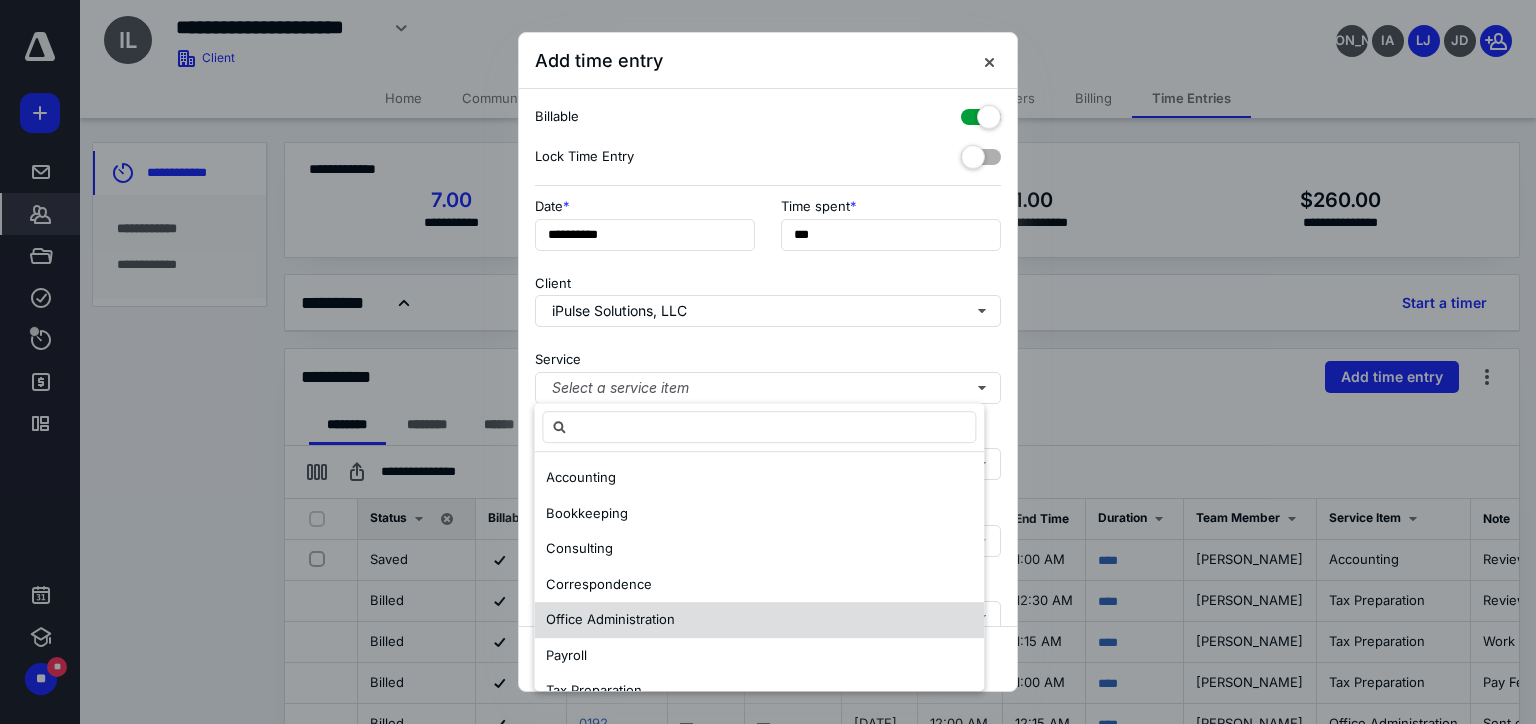 click on "Office Administration" at bounding box center (610, 619) 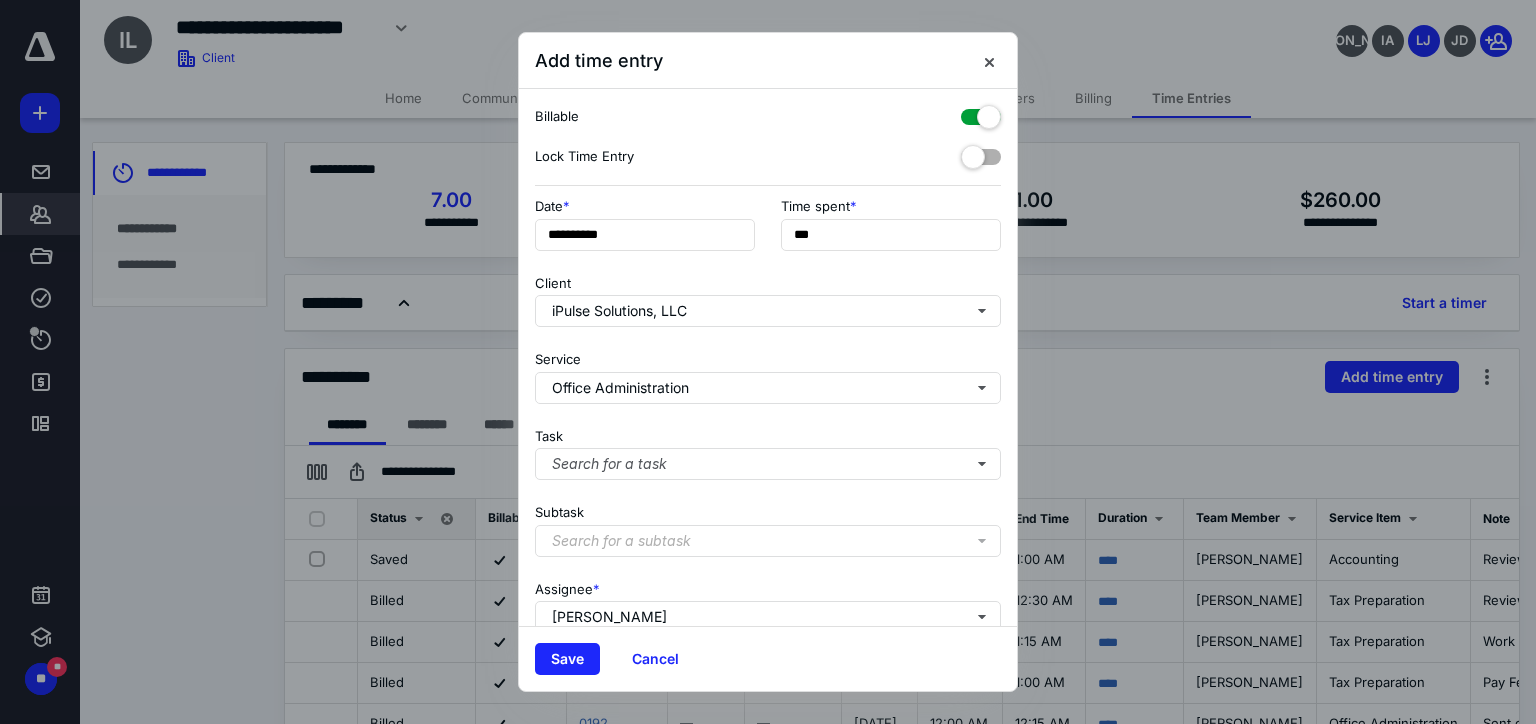 scroll, scrollTop: 178, scrollLeft: 0, axis: vertical 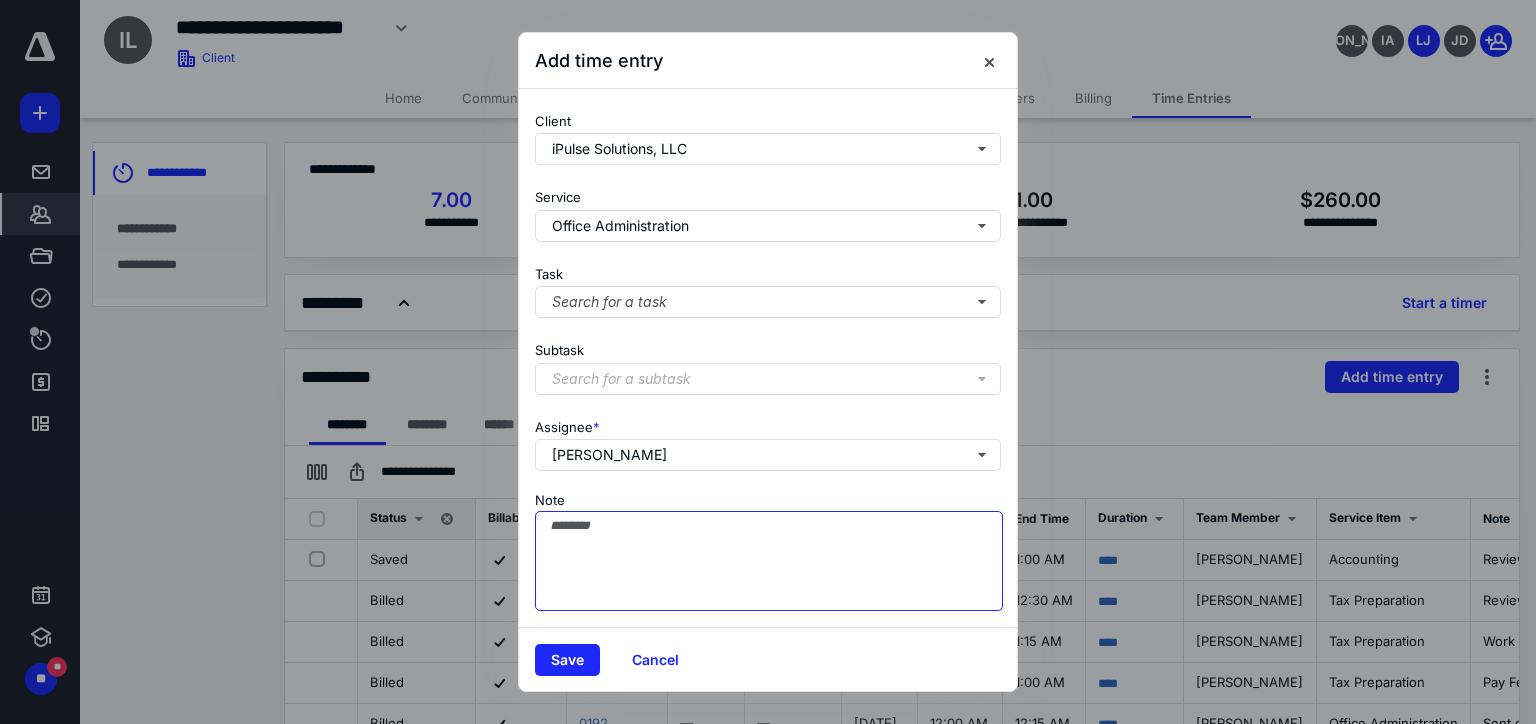 click on "Note" at bounding box center (769, 561) 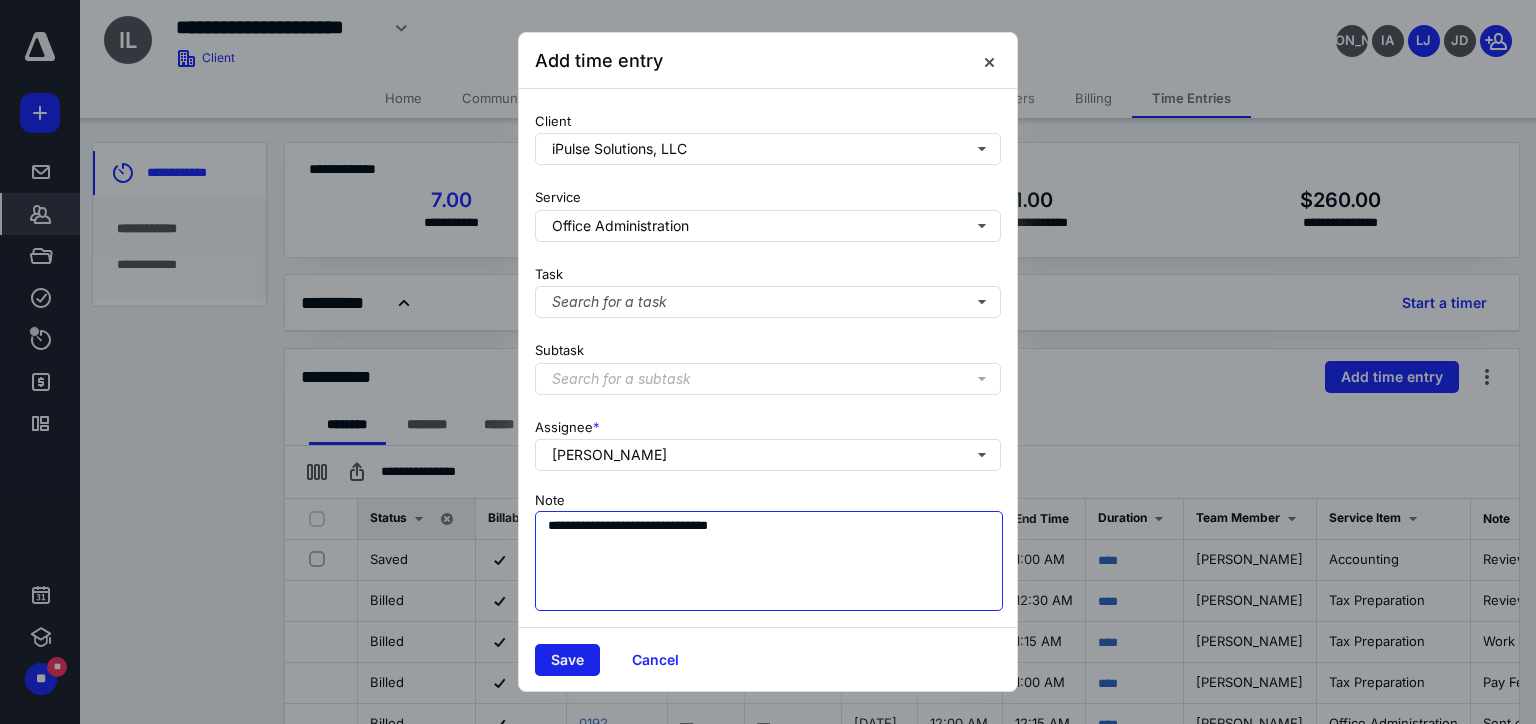 type on "**********" 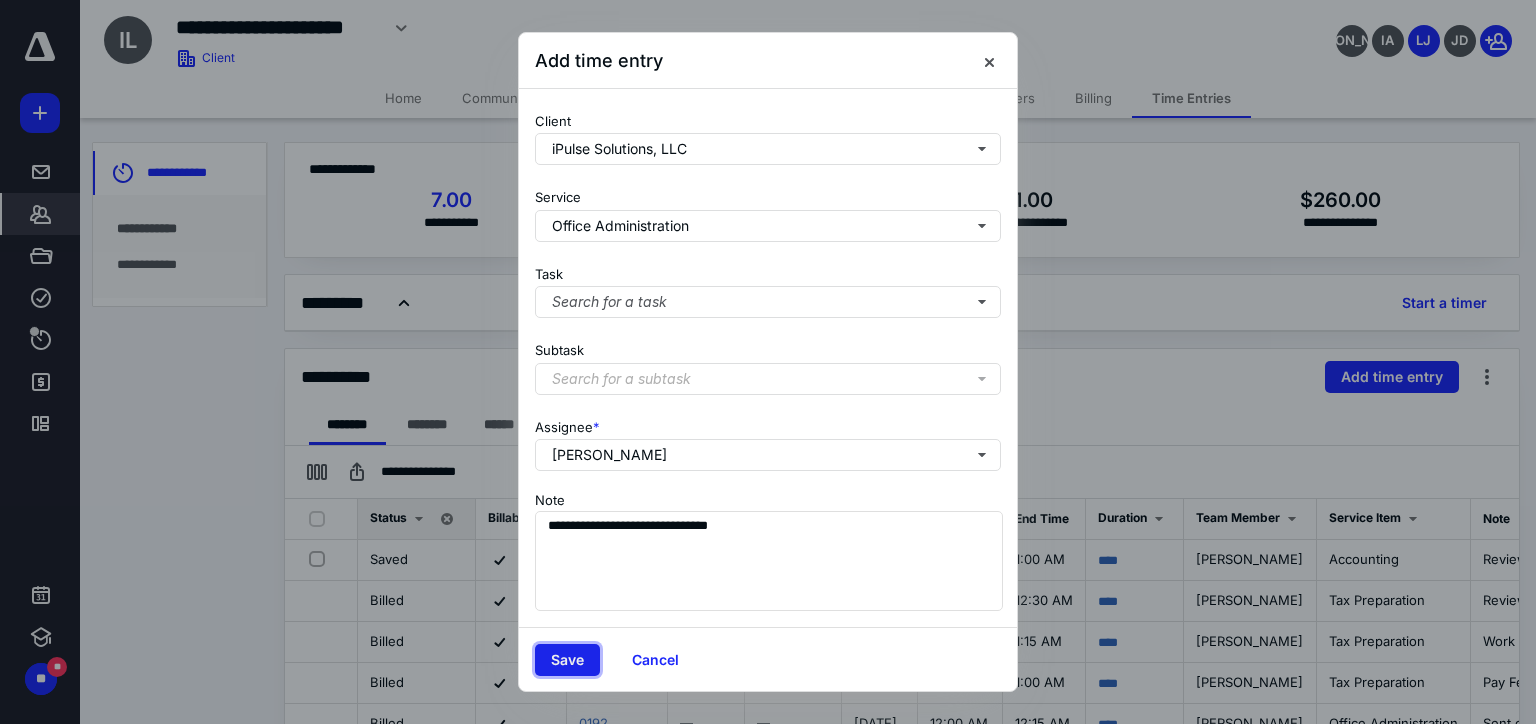click on "Save" at bounding box center (567, 660) 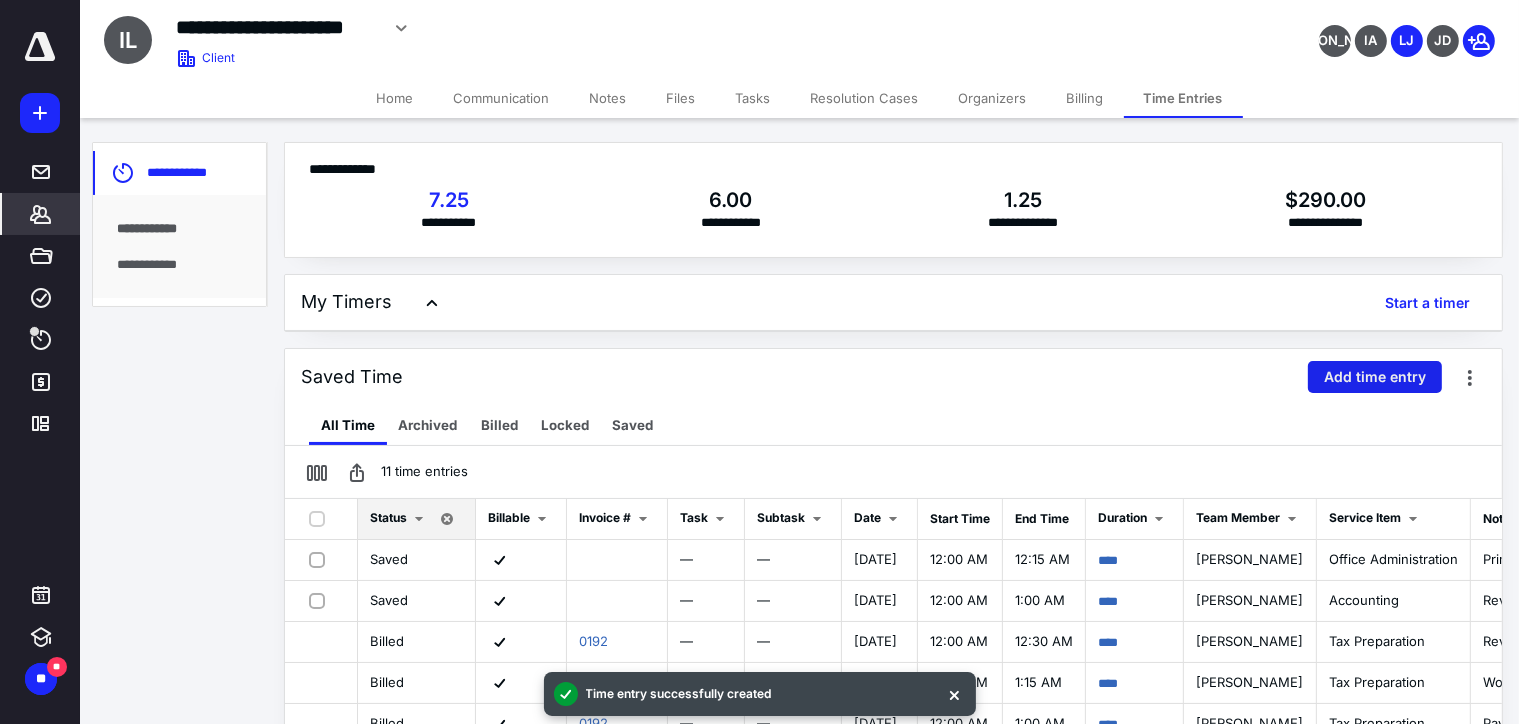 click on "Add time entry" at bounding box center [1375, 377] 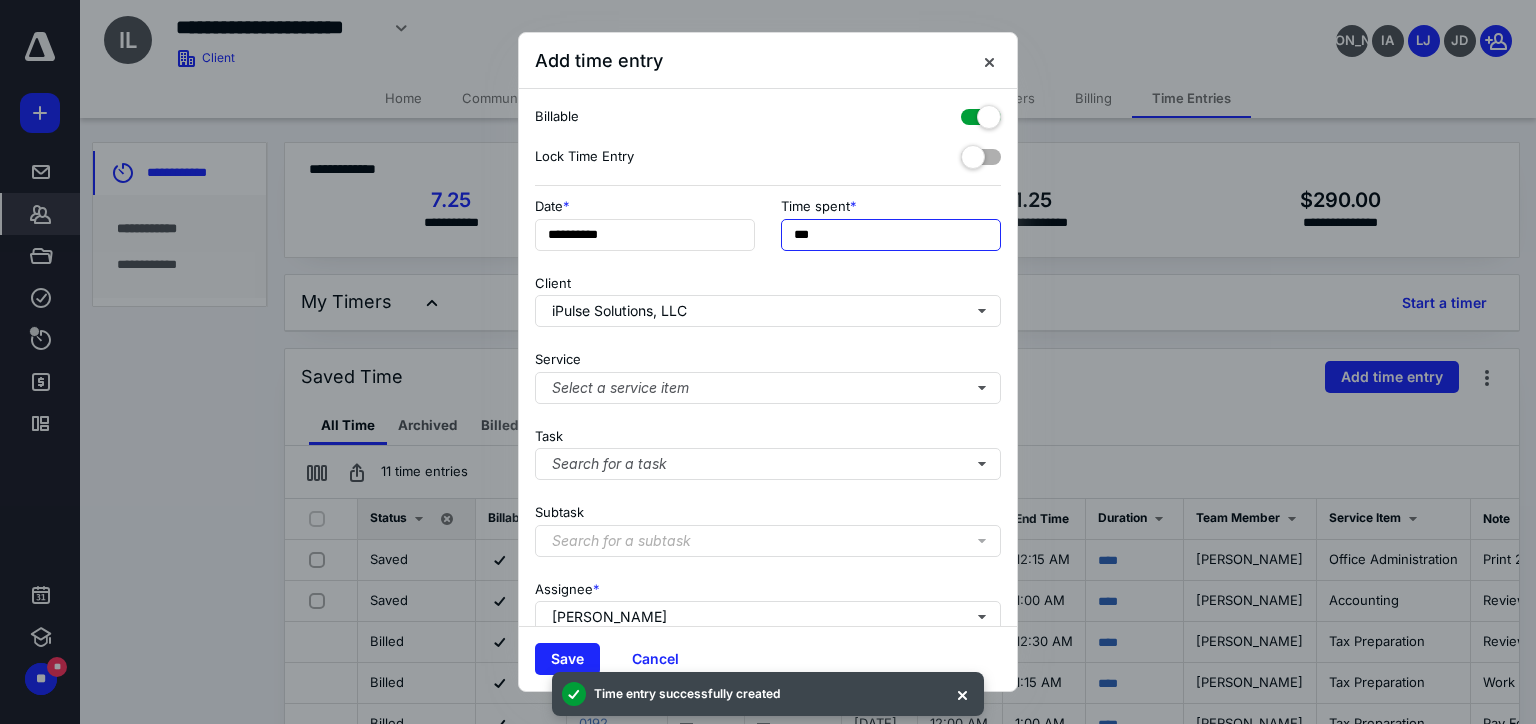 drag, startPoint x: 842, startPoint y: 232, endPoint x: 752, endPoint y: 230, distance: 90.02222 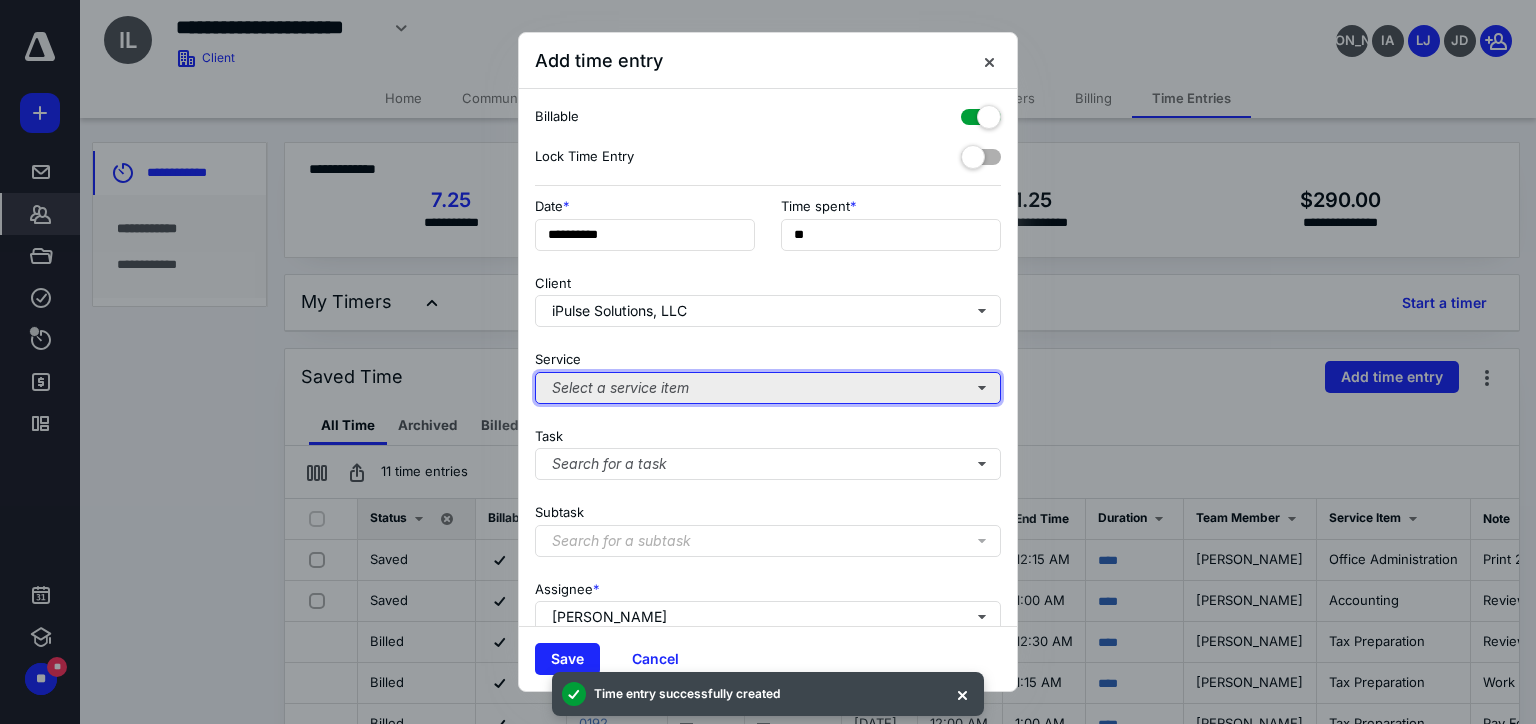 type on "***" 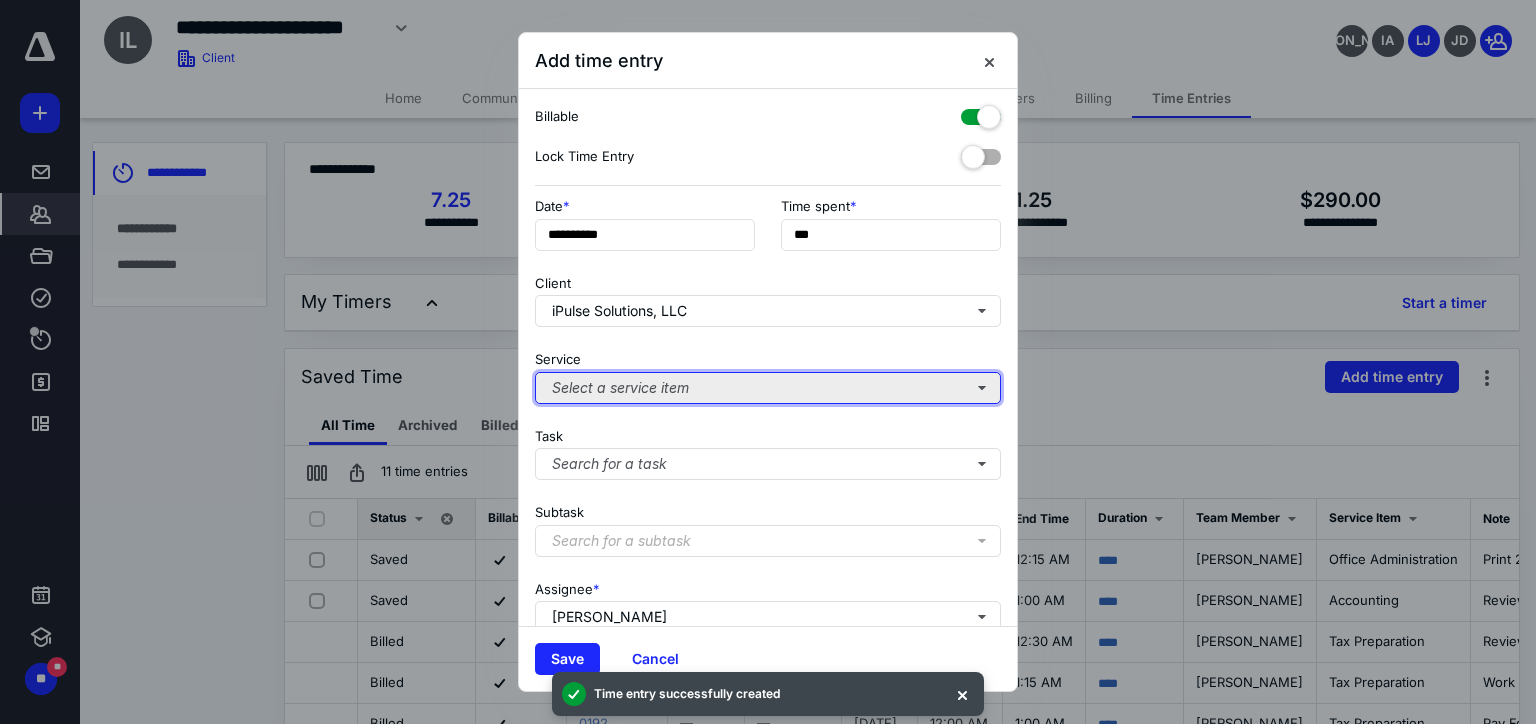 click on "Select a service item" at bounding box center (768, 388) 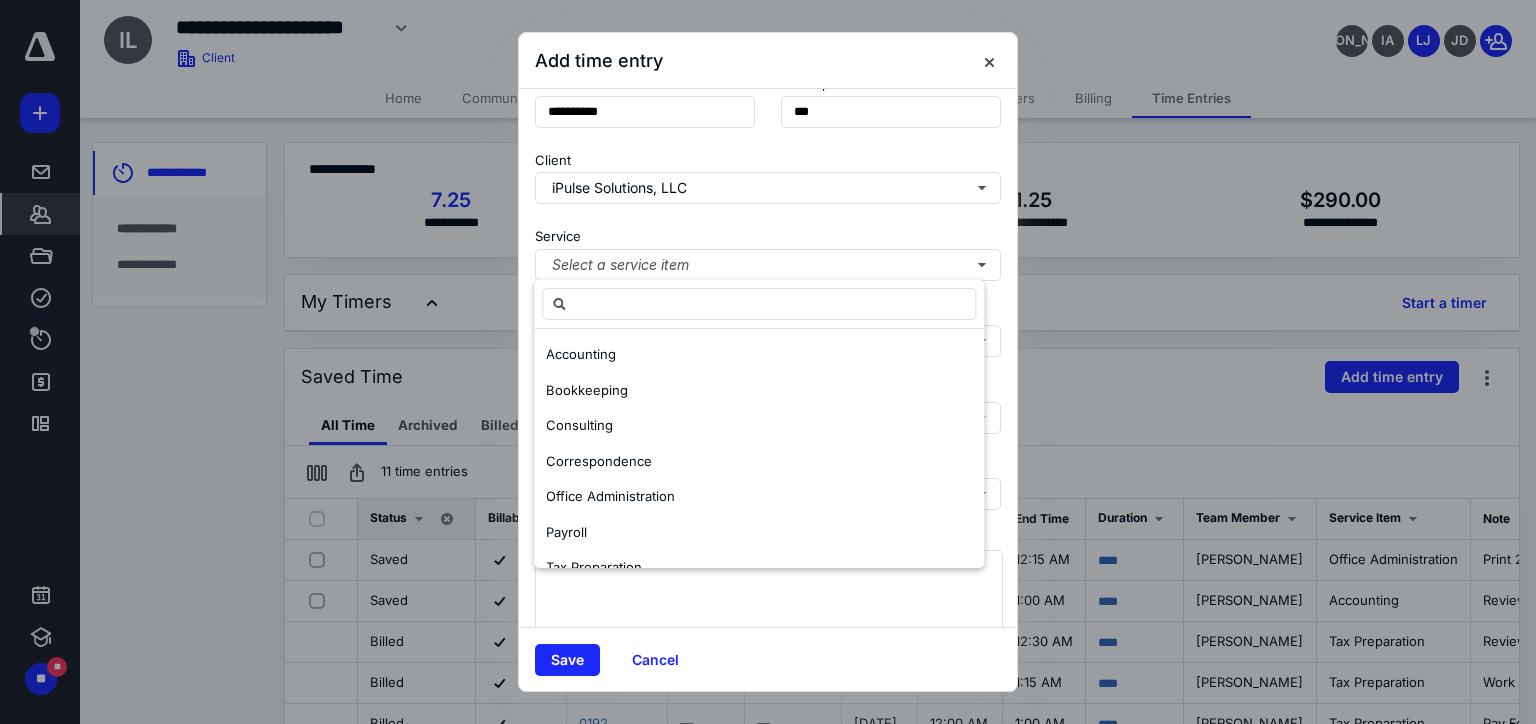 scroll, scrollTop: 178, scrollLeft: 0, axis: vertical 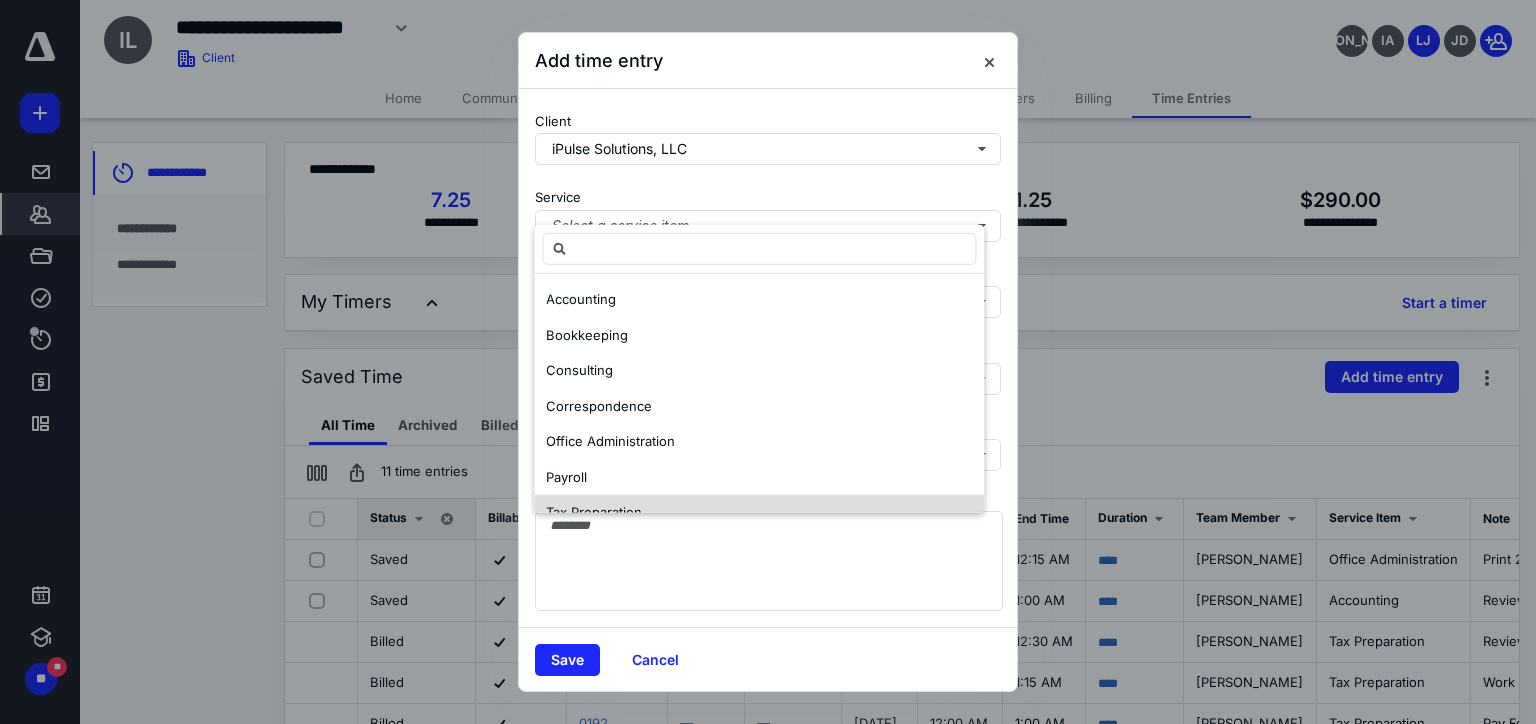 click on "Tax Preparation" at bounding box center [594, 513] 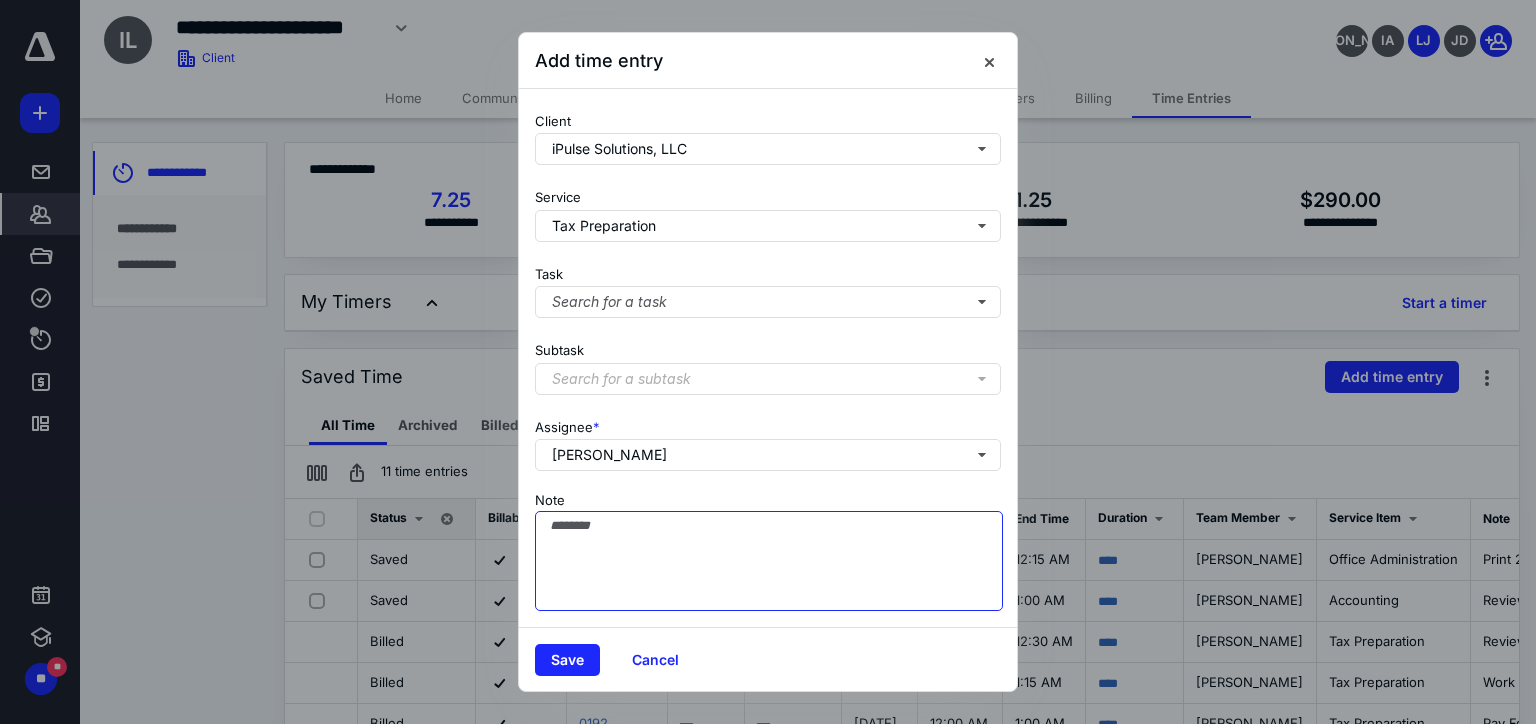 click on "Note" at bounding box center (769, 561) 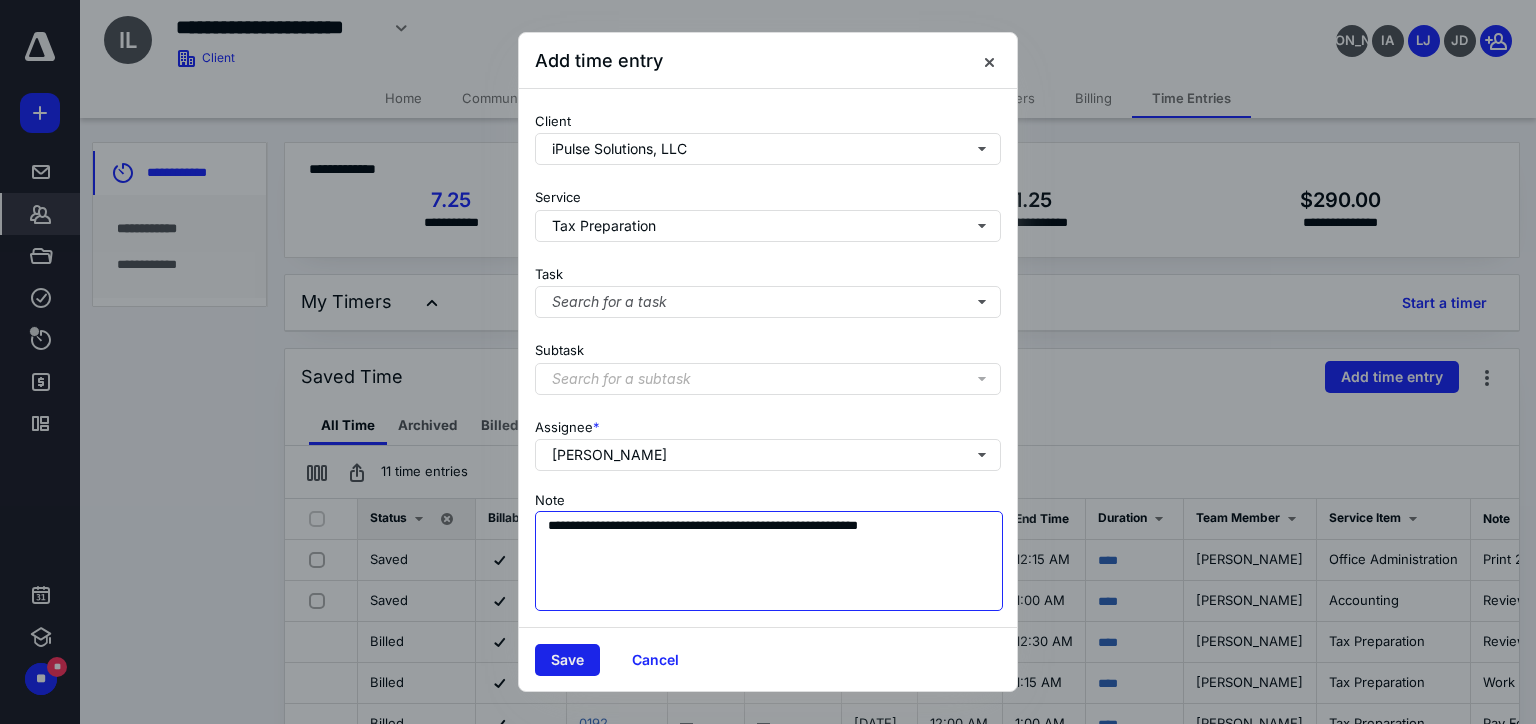 type on "**********" 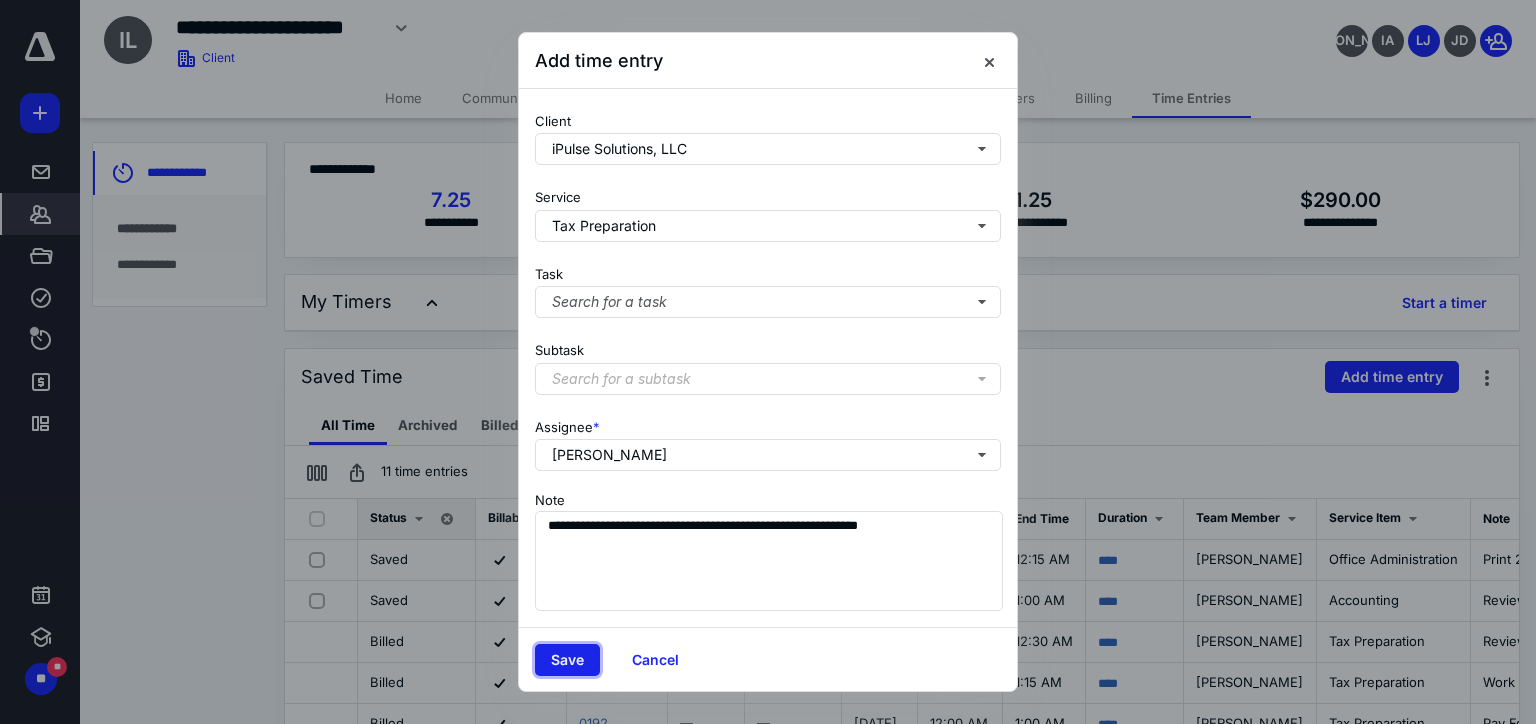 click on "Save" at bounding box center [567, 660] 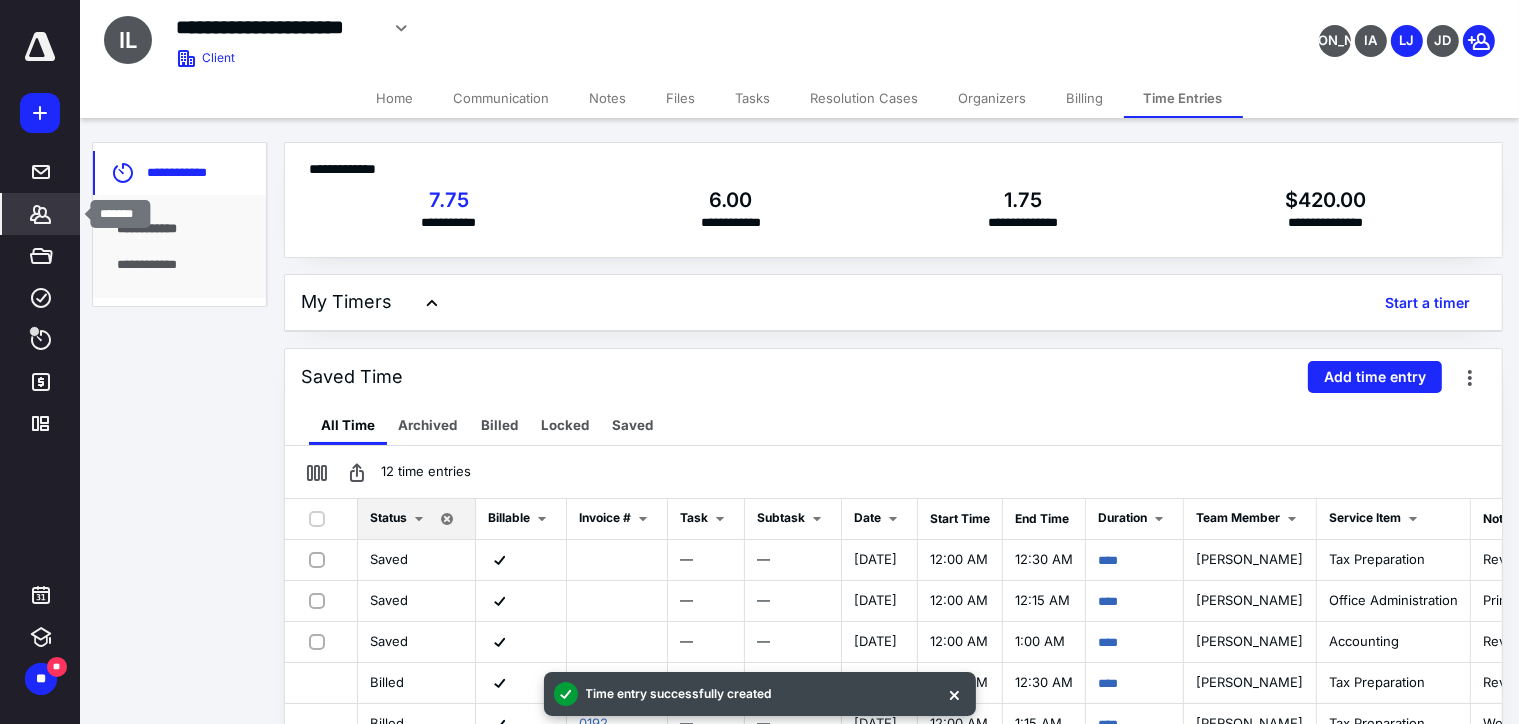 click 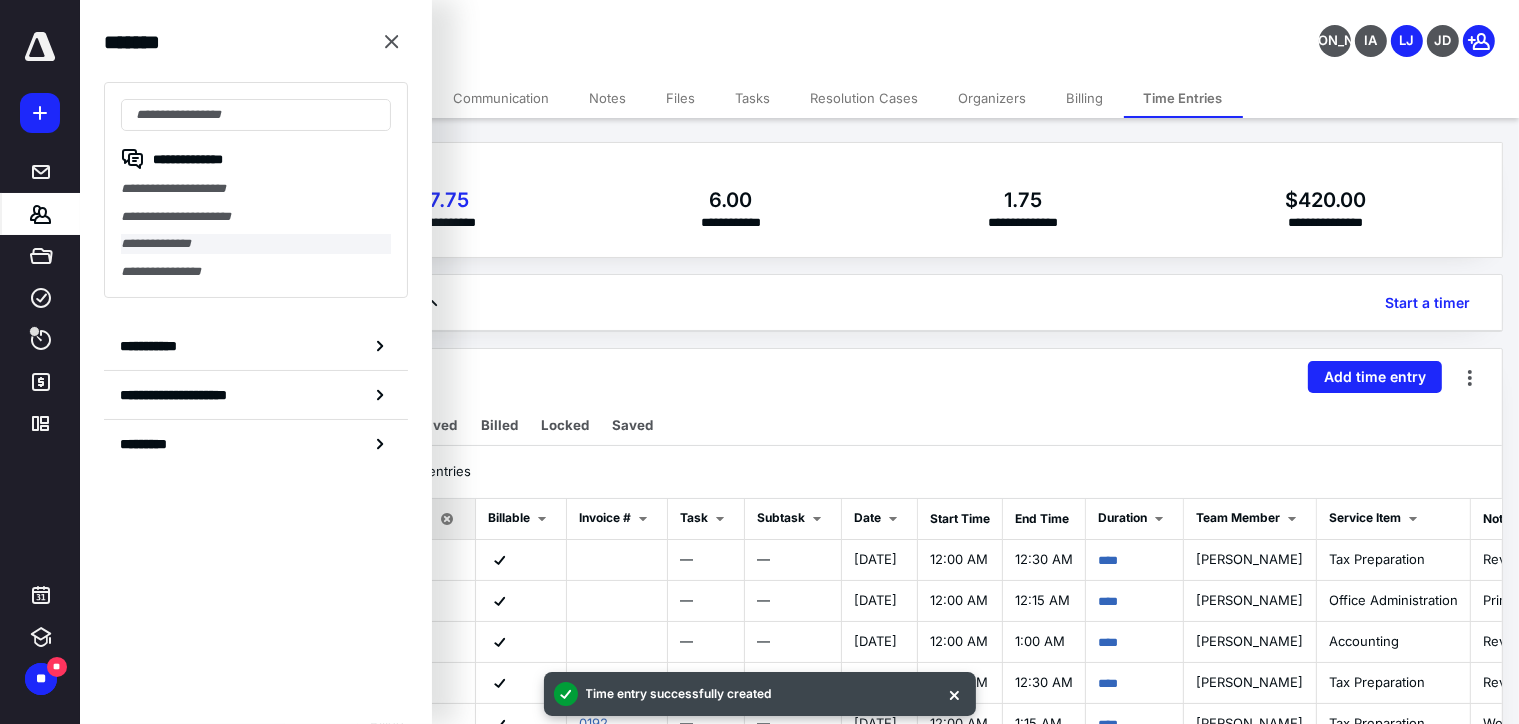 click on "**********" at bounding box center [256, 244] 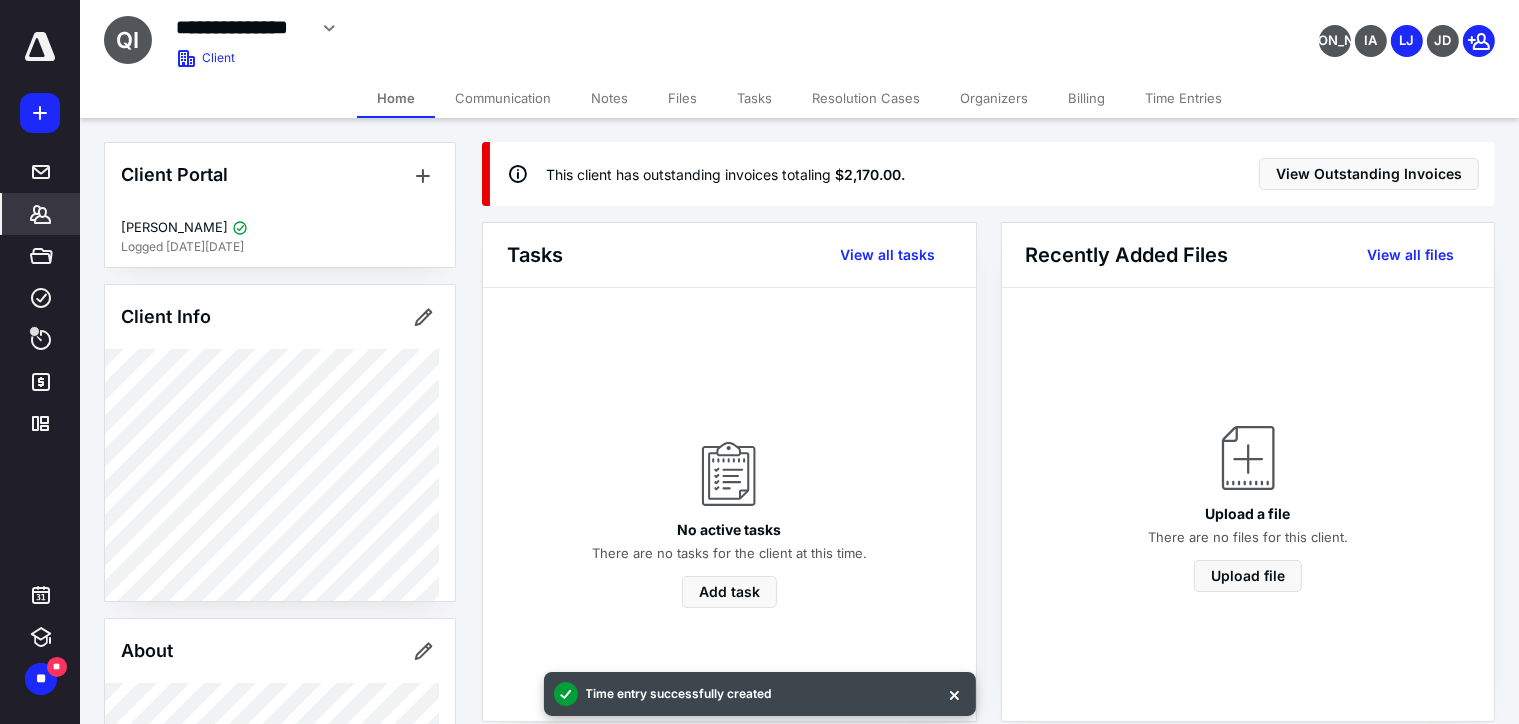 click on "Time Entries" at bounding box center (1183, 98) 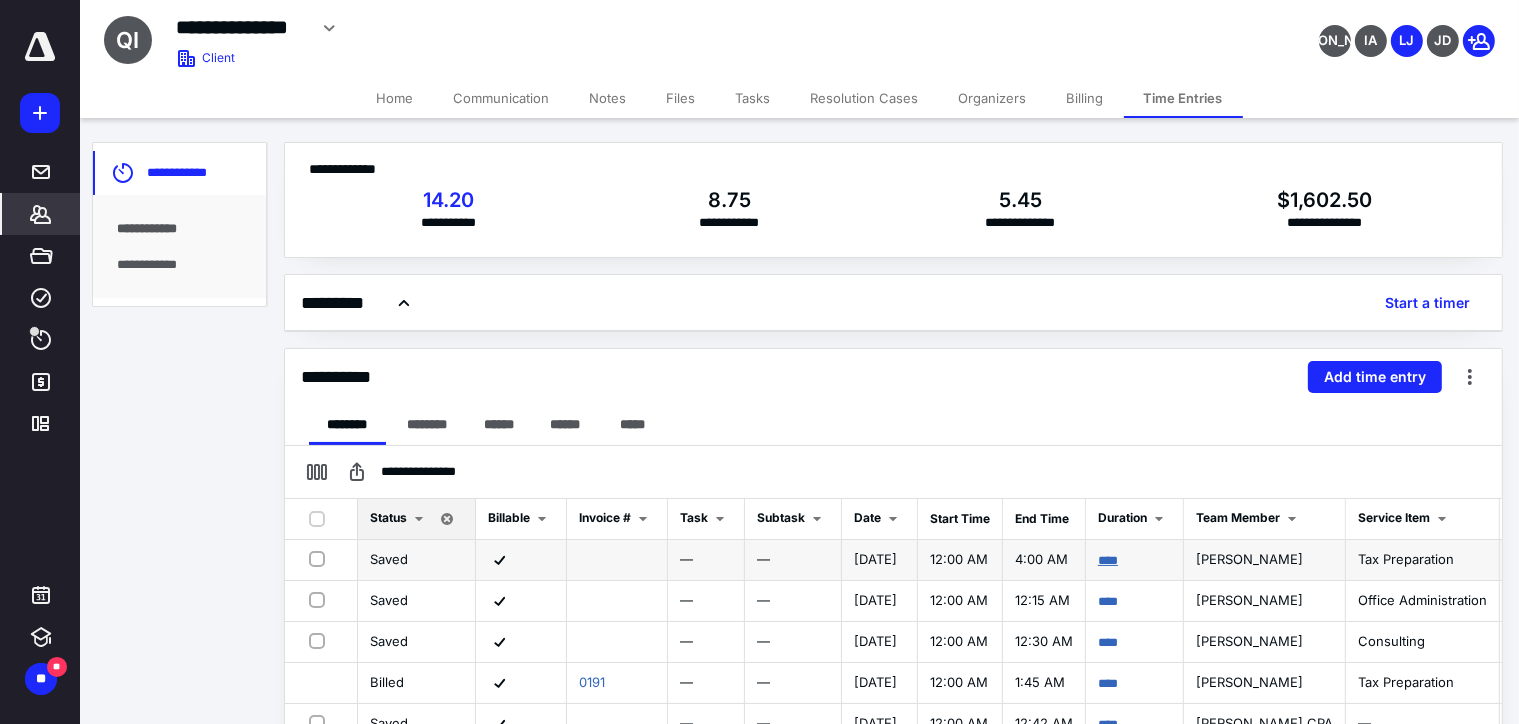click on "****" at bounding box center (1108, 560) 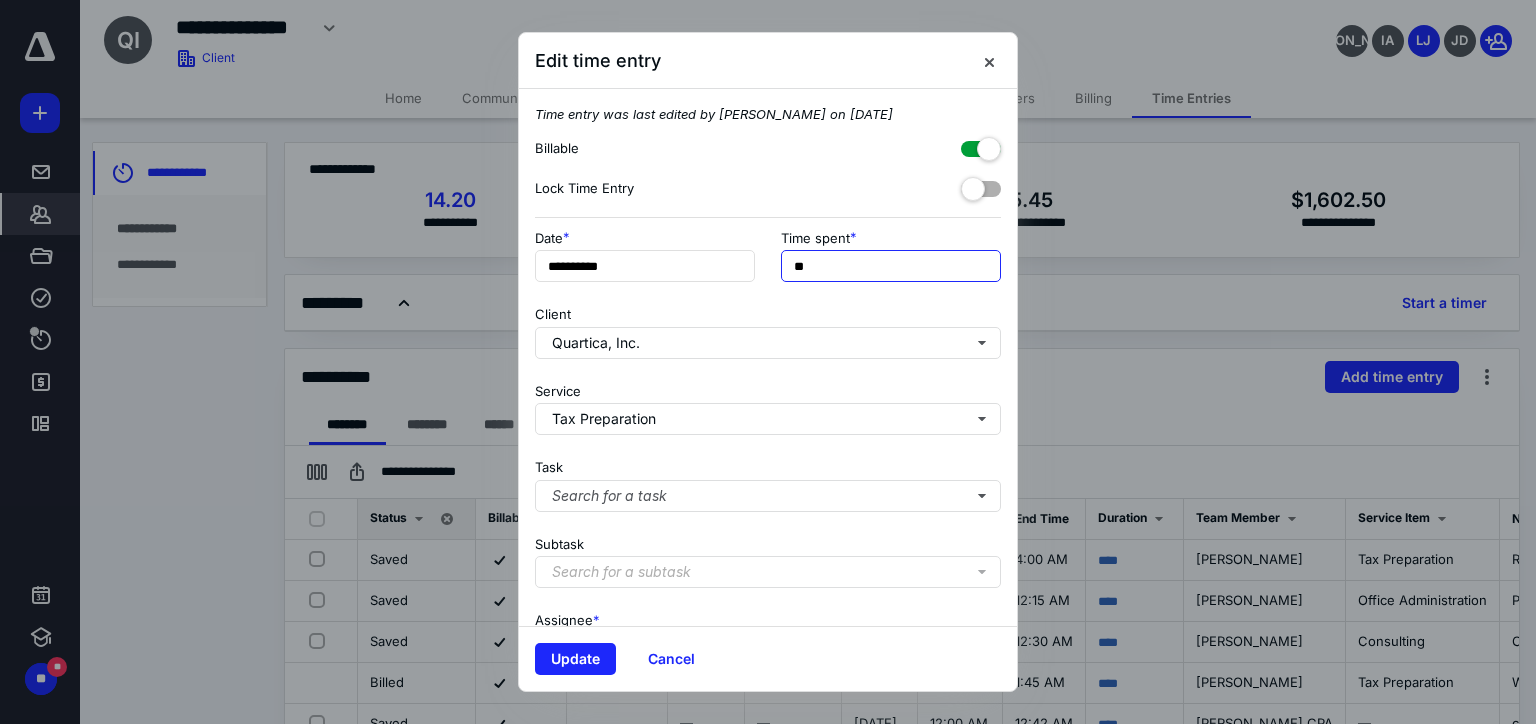 drag, startPoint x: 873, startPoint y: 273, endPoint x: 675, endPoint y: 276, distance: 198.02272 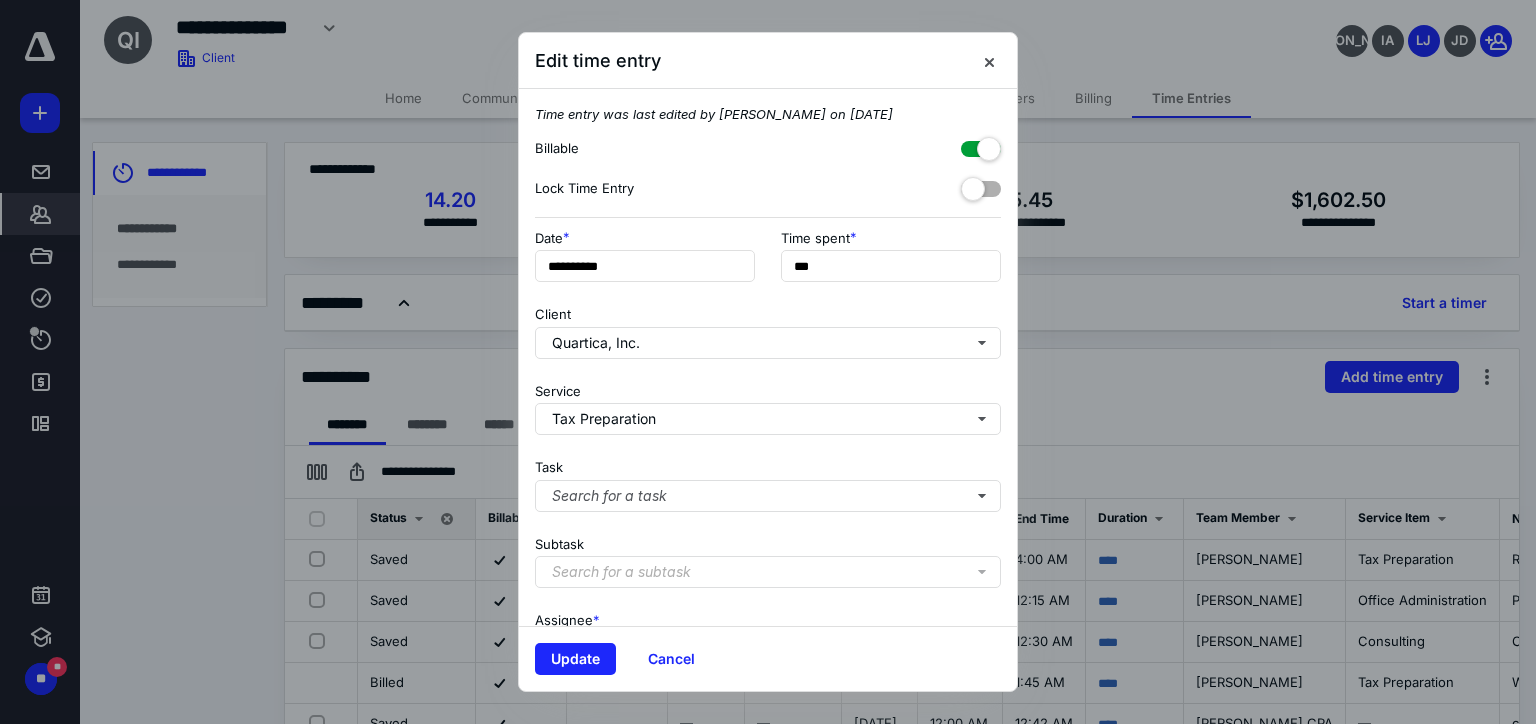 type on "******" 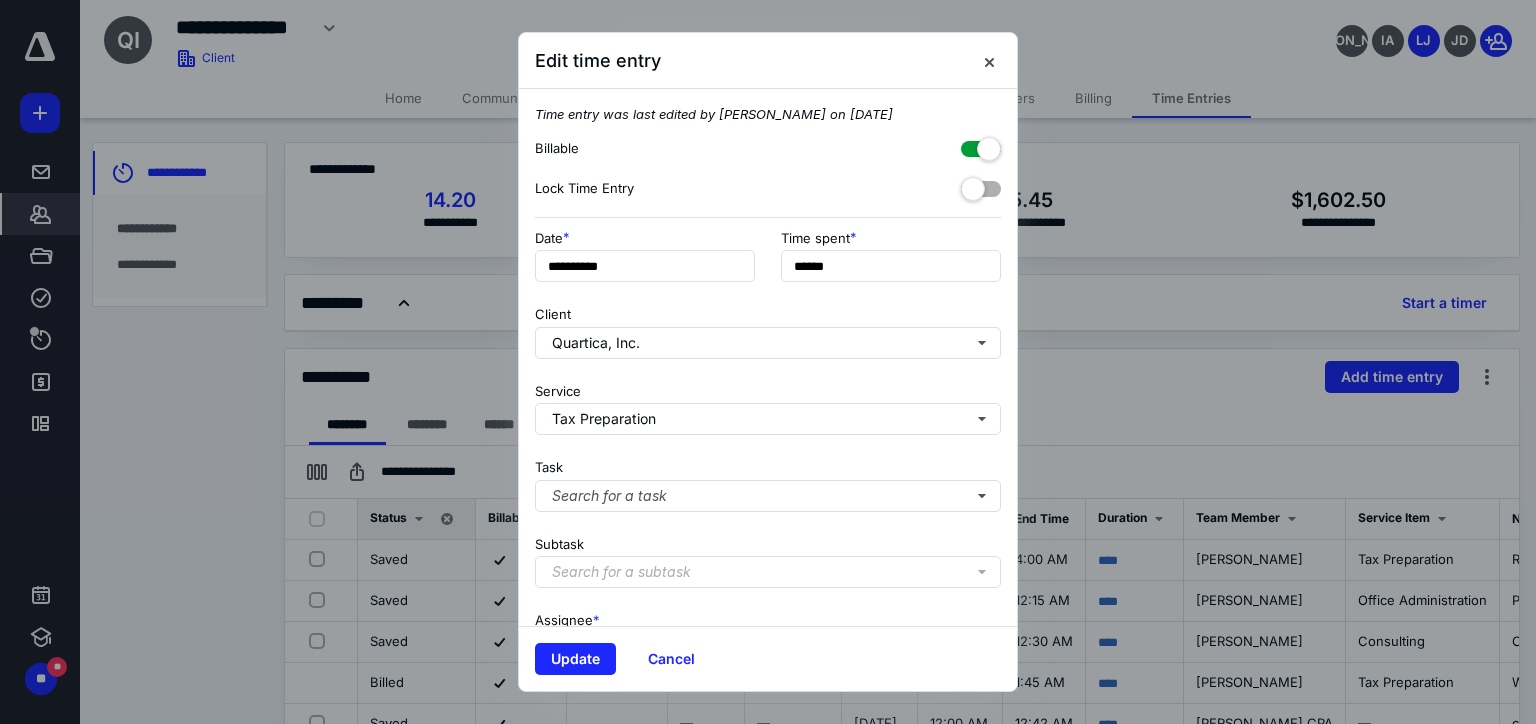 scroll, scrollTop: 210, scrollLeft: 0, axis: vertical 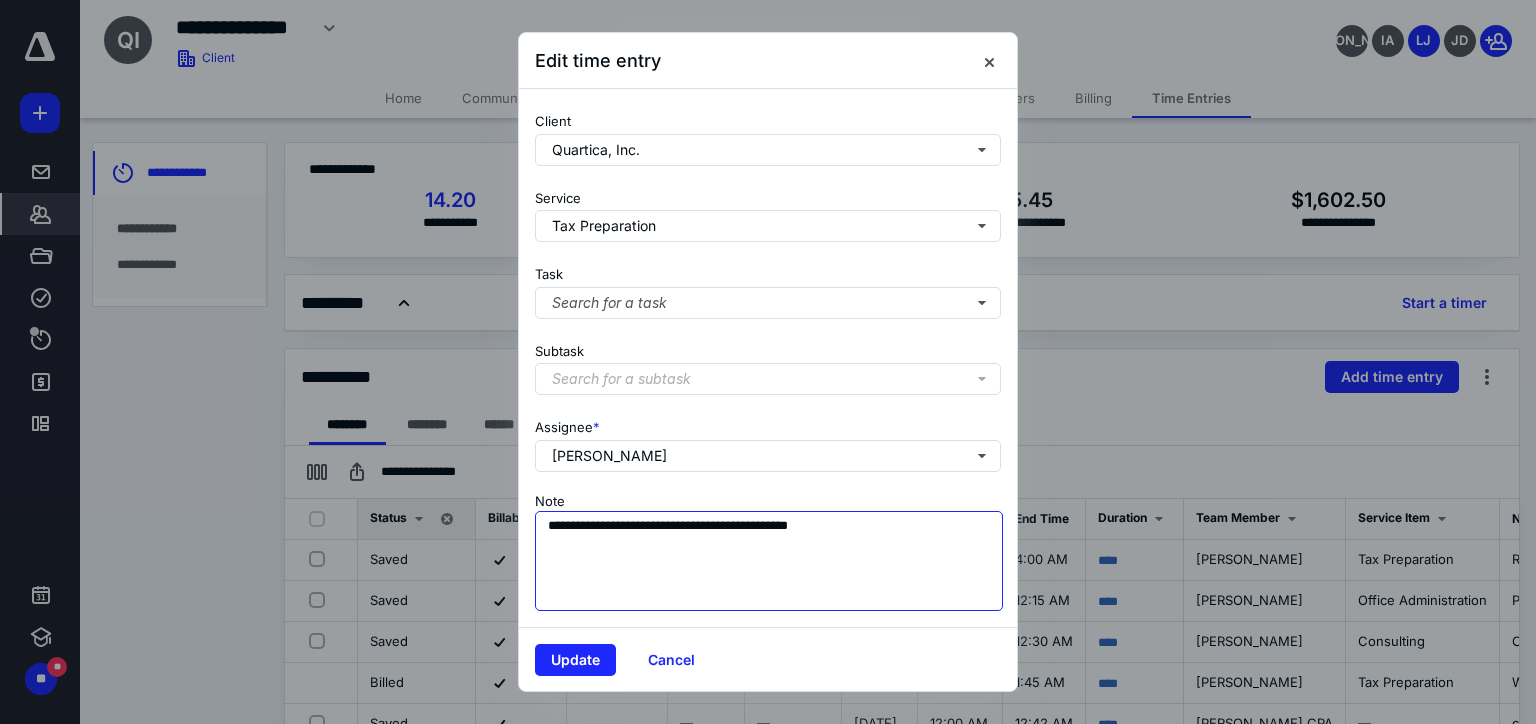 click on "**********" at bounding box center [769, 561] 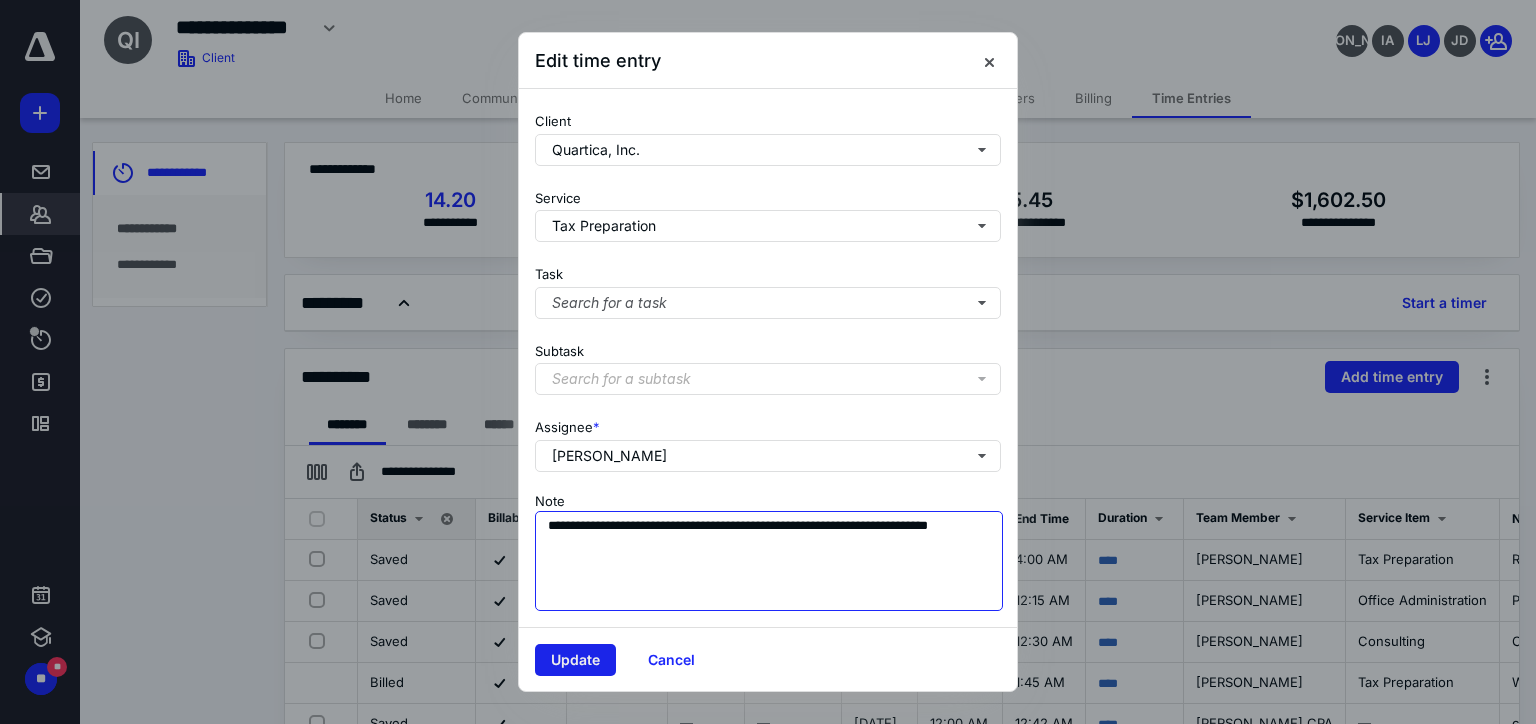 type on "**********" 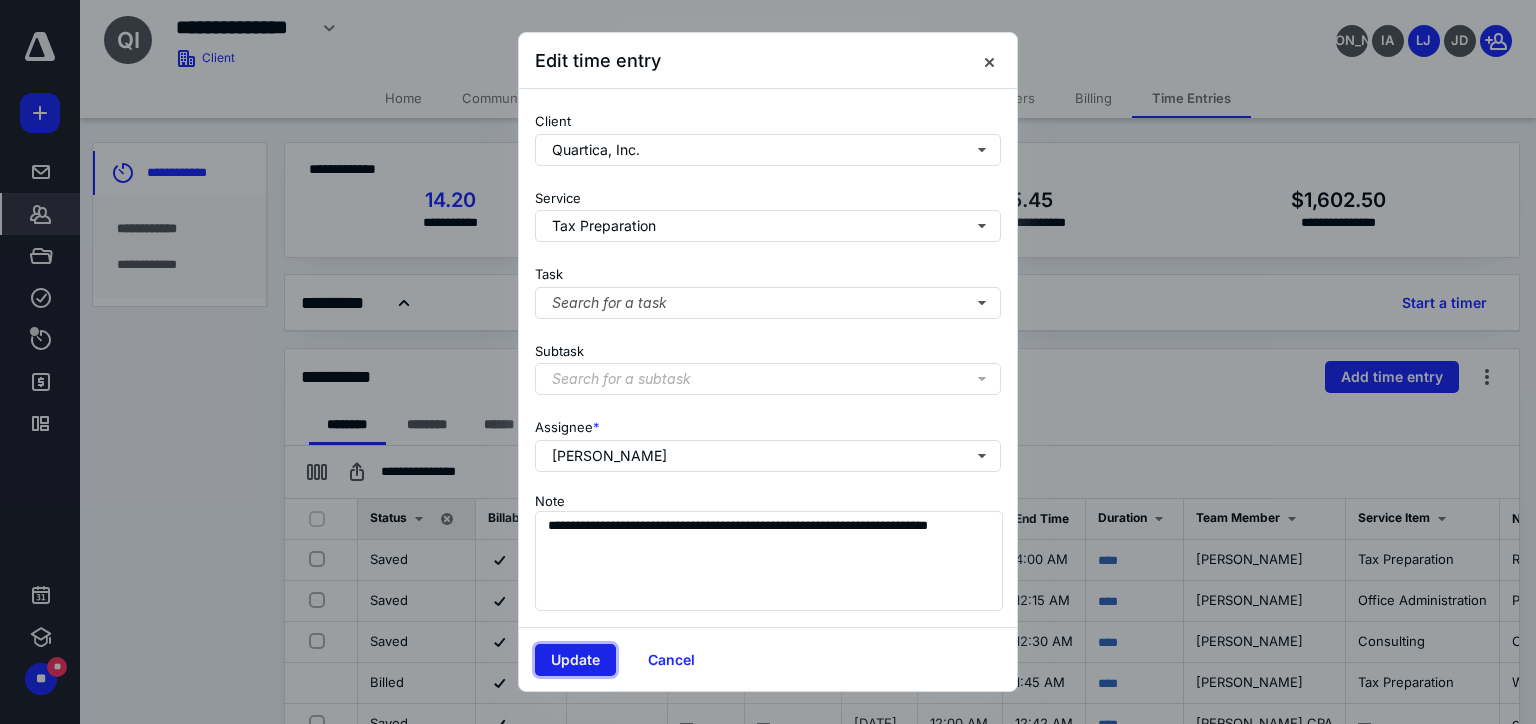 click on "Update" at bounding box center (575, 660) 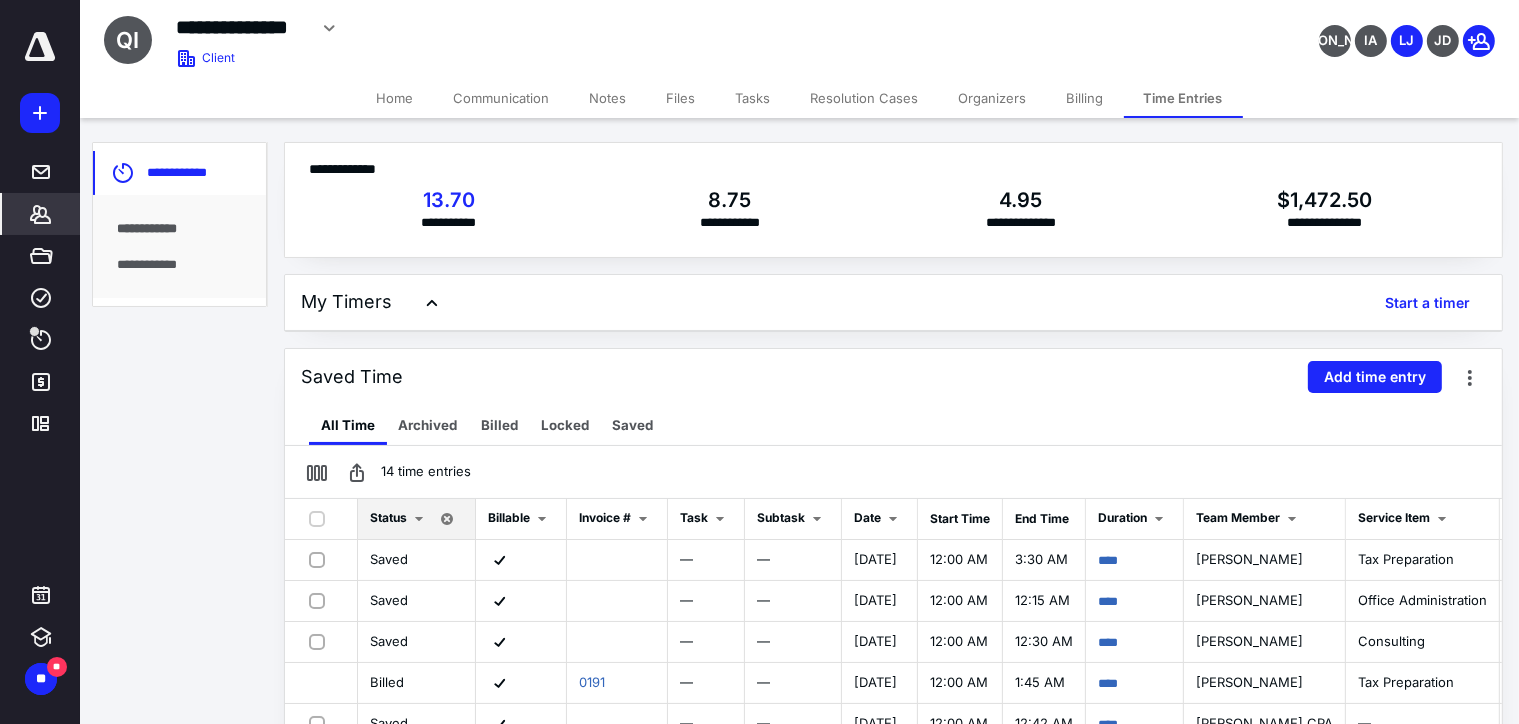 click on "*******" at bounding box center [41, 214] 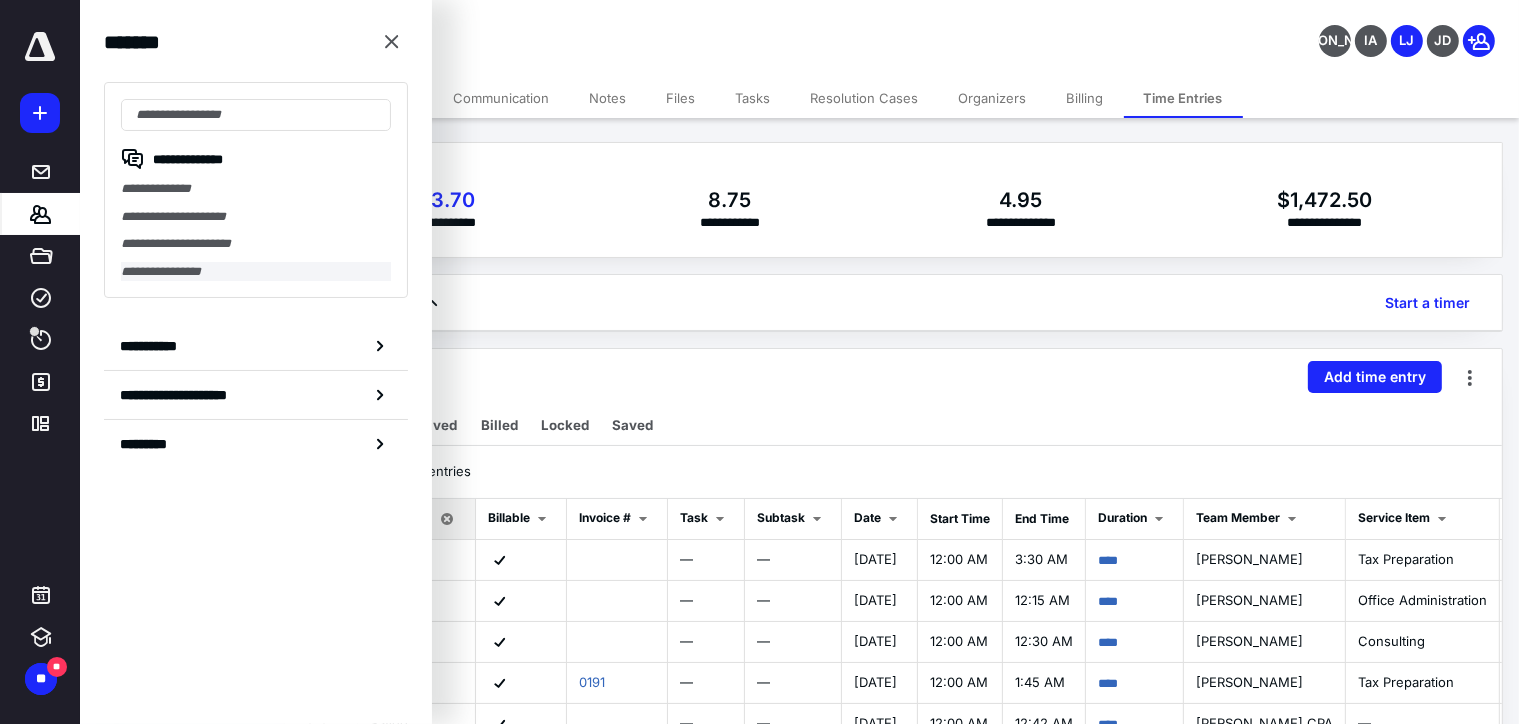 click on "**********" at bounding box center [256, 272] 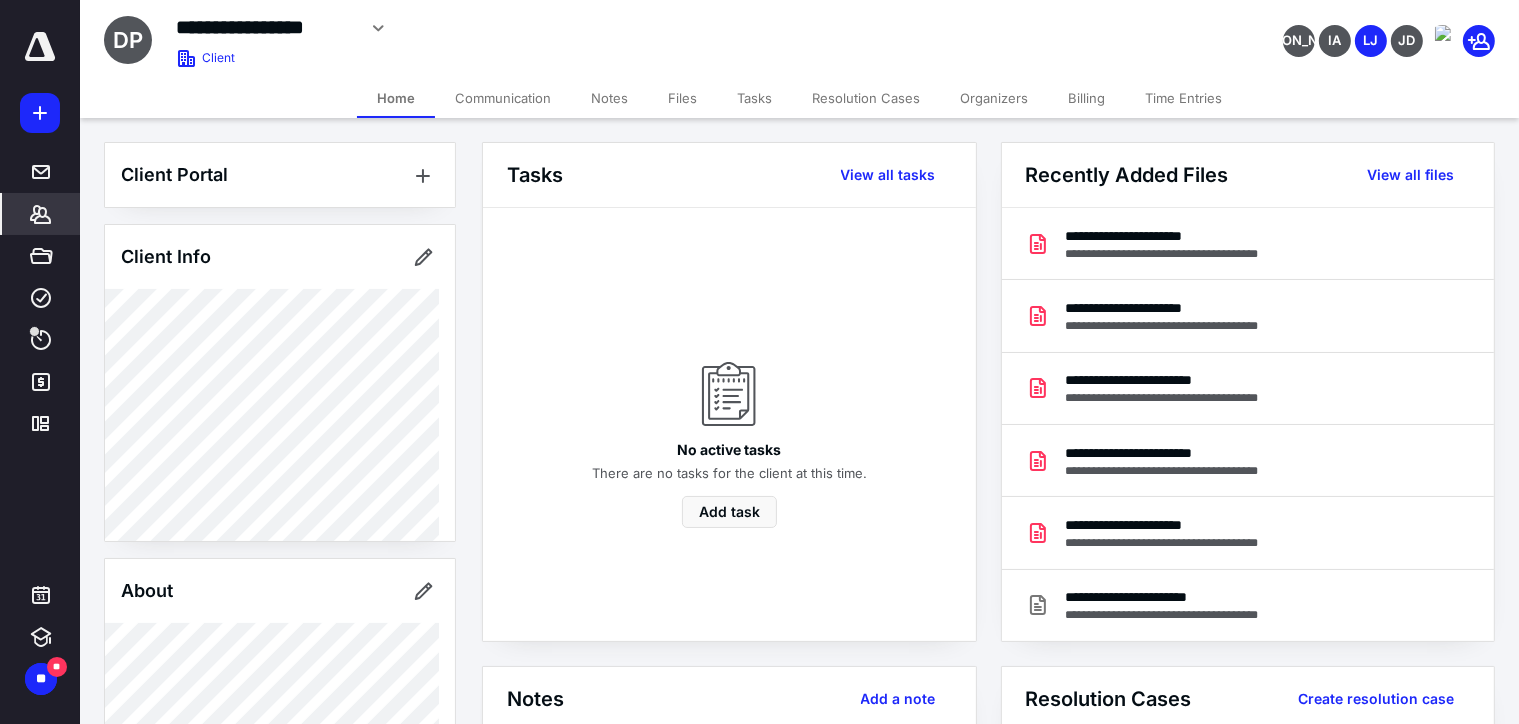 click on "Time Entries" at bounding box center [1183, 98] 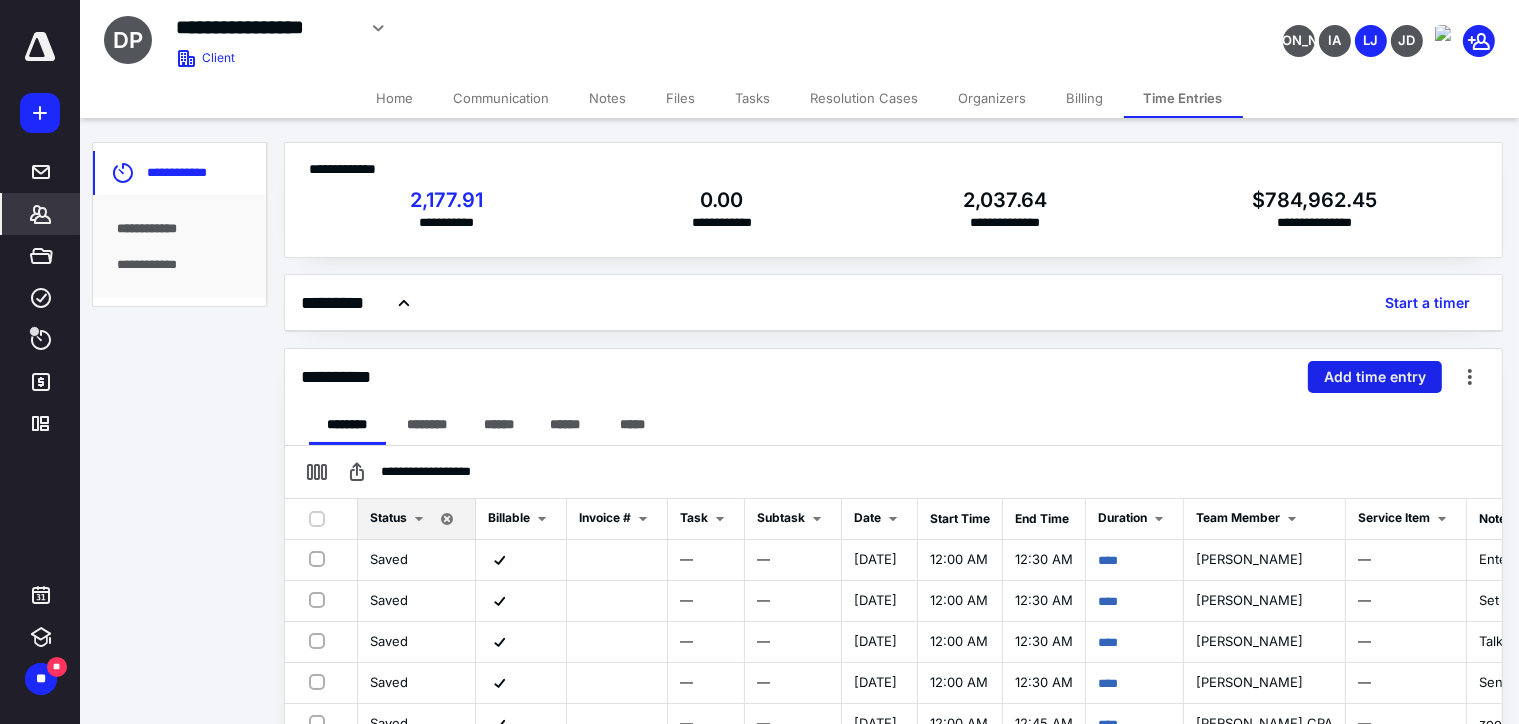 click on "Add time entry" at bounding box center (1375, 377) 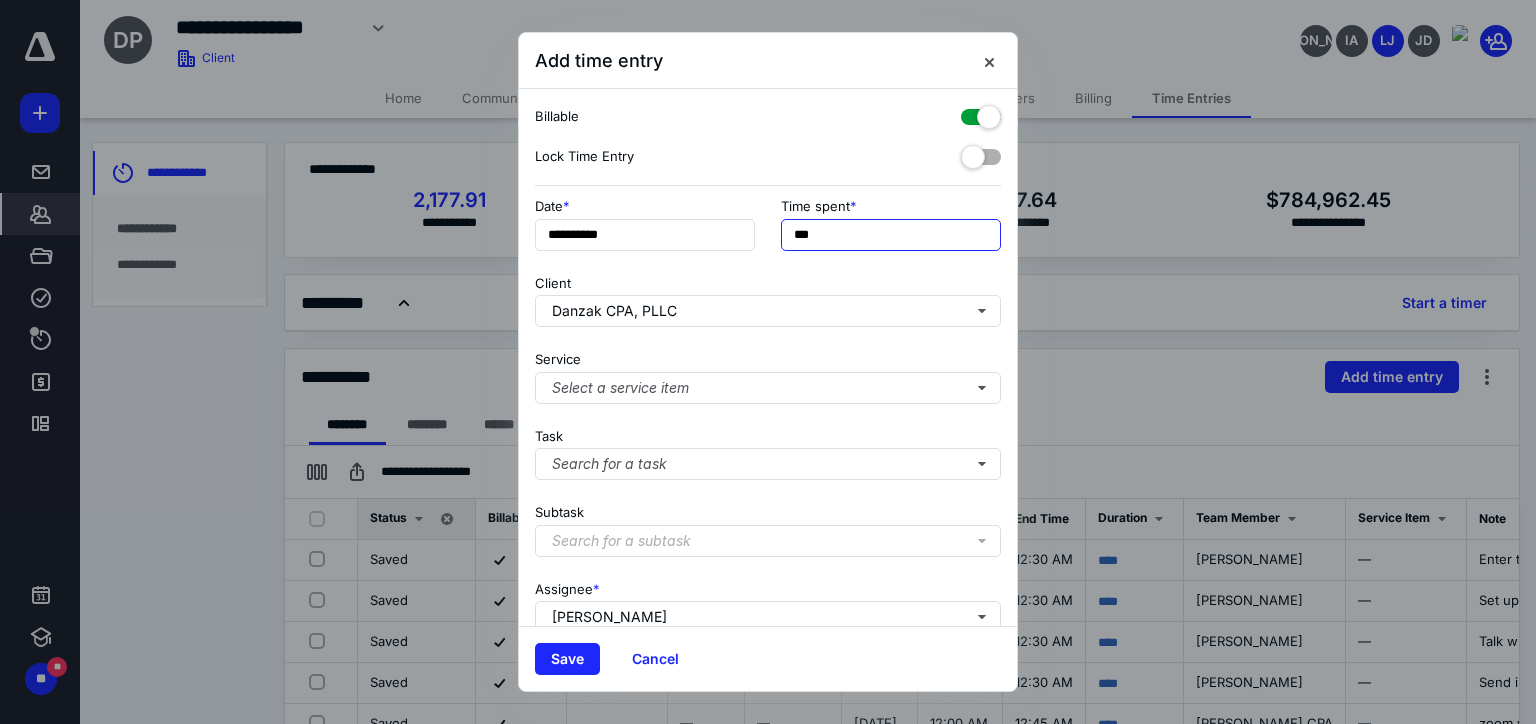 drag, startPoint x: 852, startPoint y: 234, endPoint x: 707, endPoint y: 235, distance: 145.00345 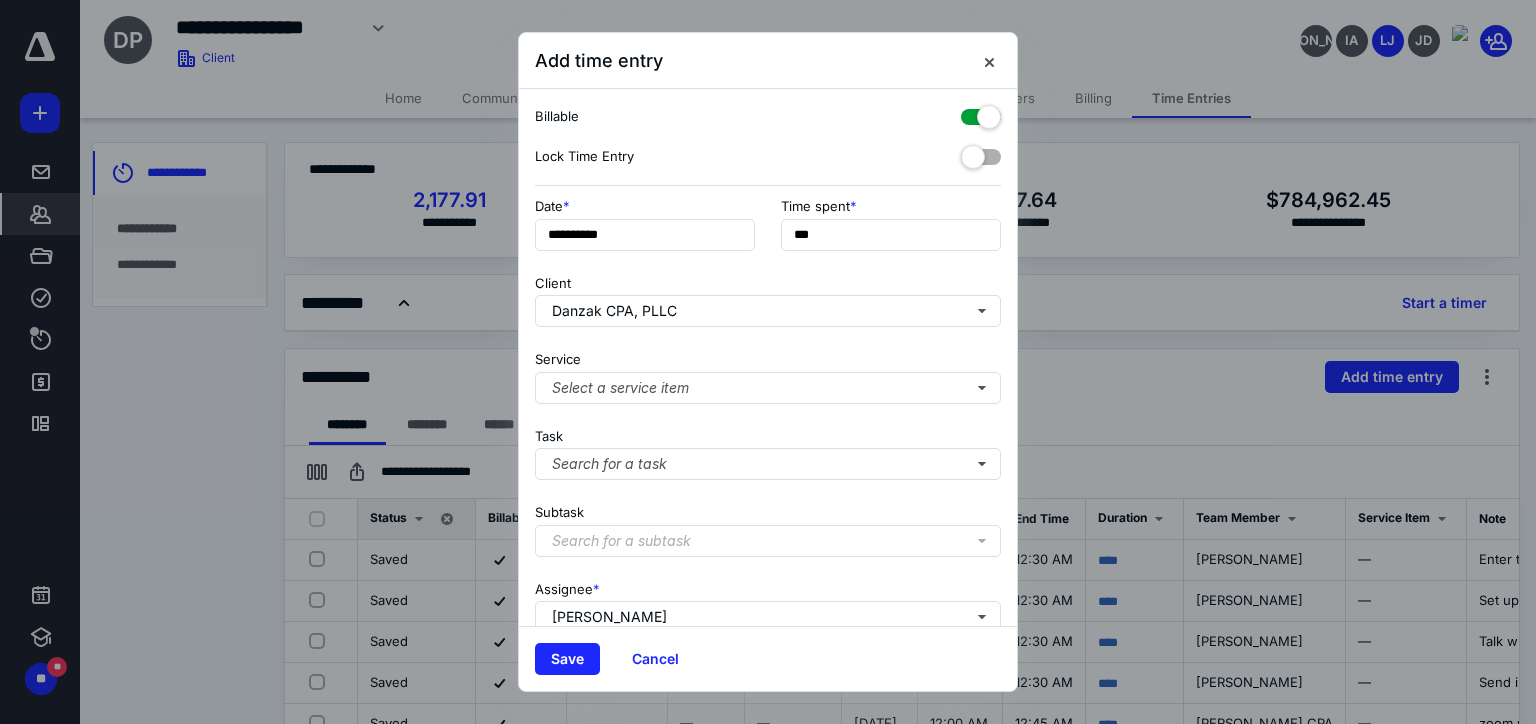 type on "***" 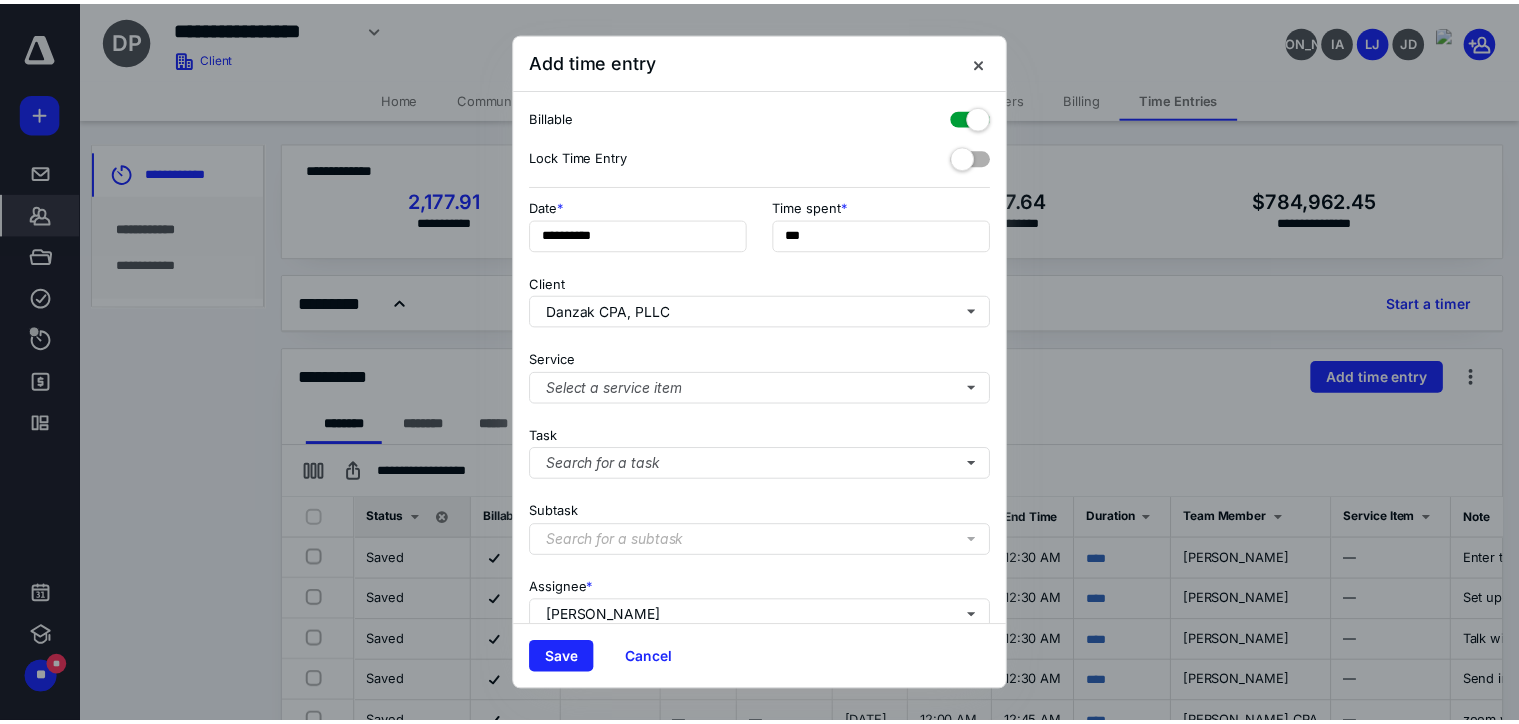 scroll, scrollTop: 178, scrollLeft: 0, axis: vertical 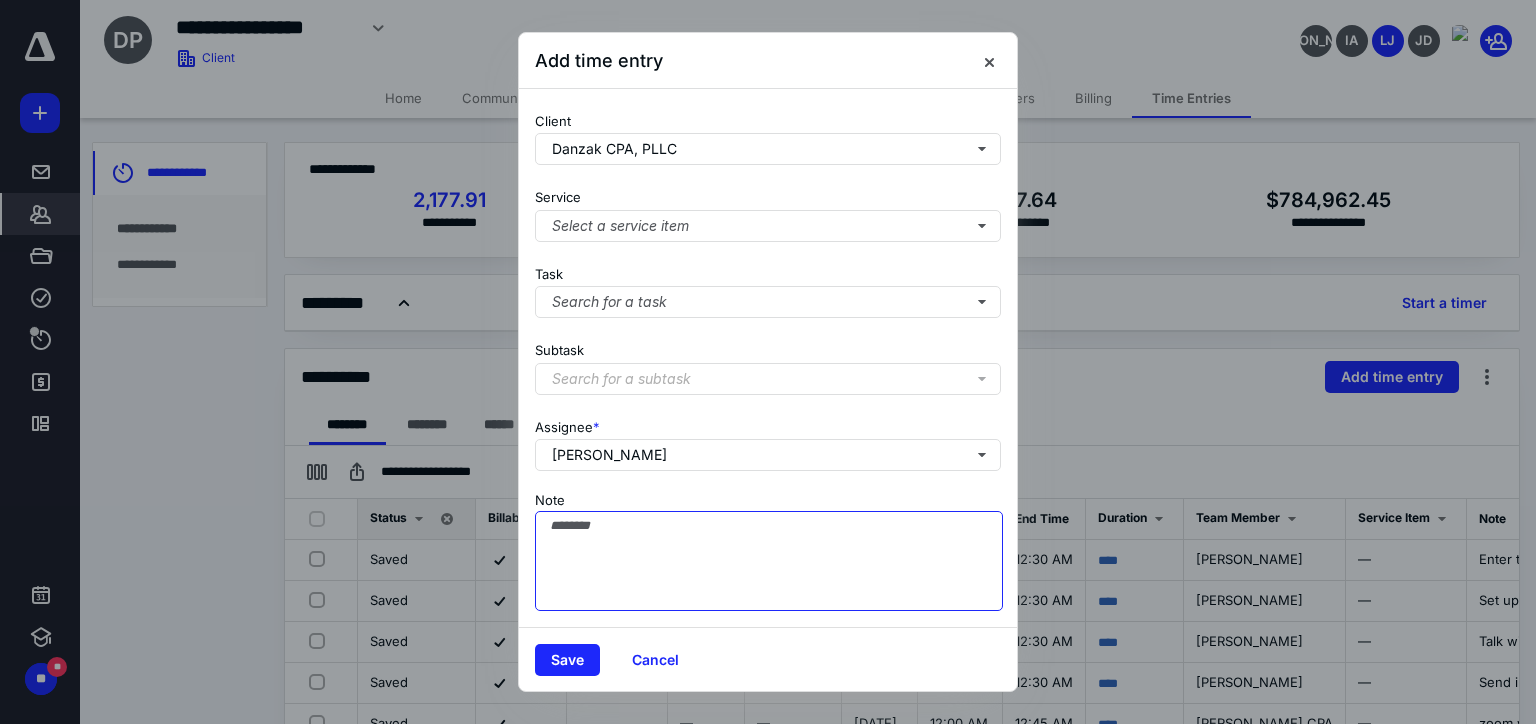 click on "Note" at bounding box center (769, 561) 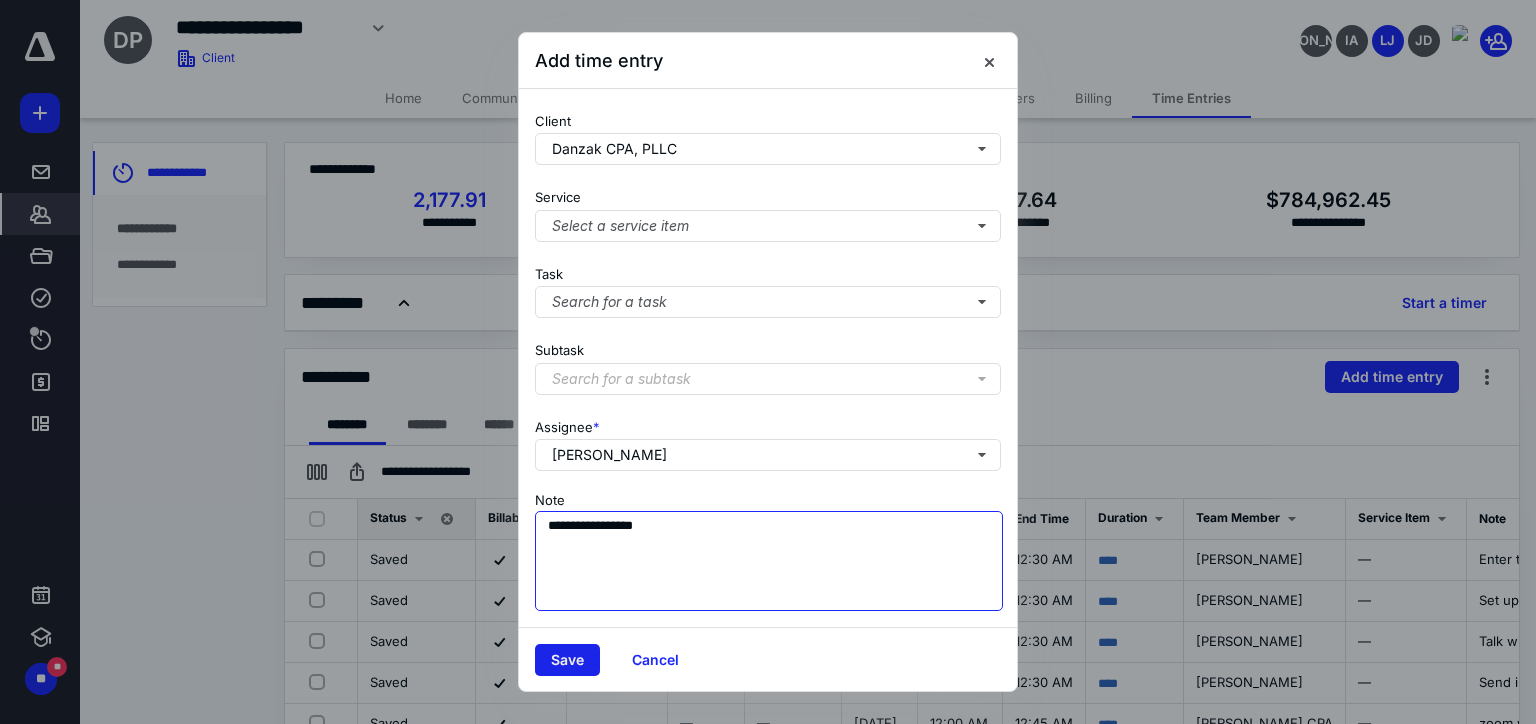 type on "**********" 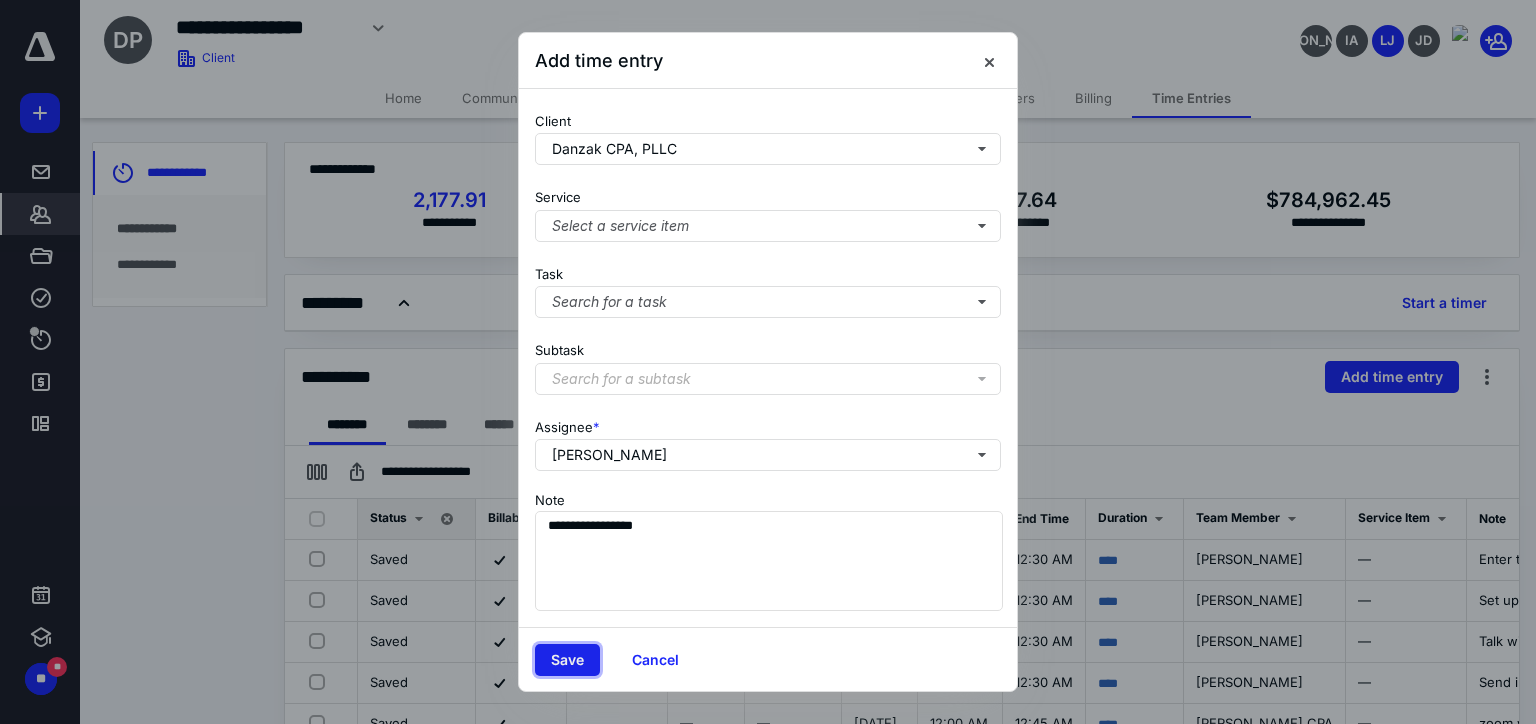 click on "Save" at bounding box center (567, 660) 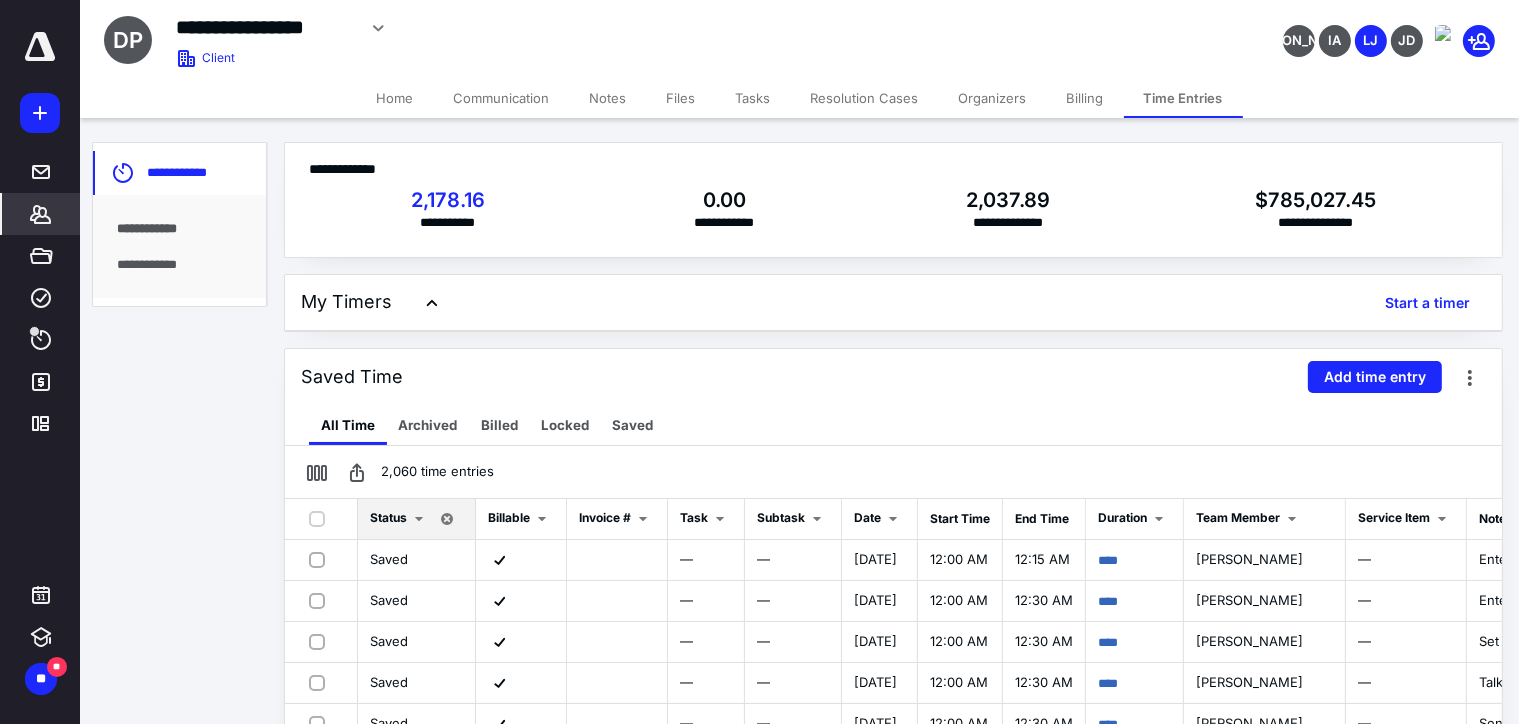 scroll, scrollTop: 231, scrollLeft: 0, axis: vertical 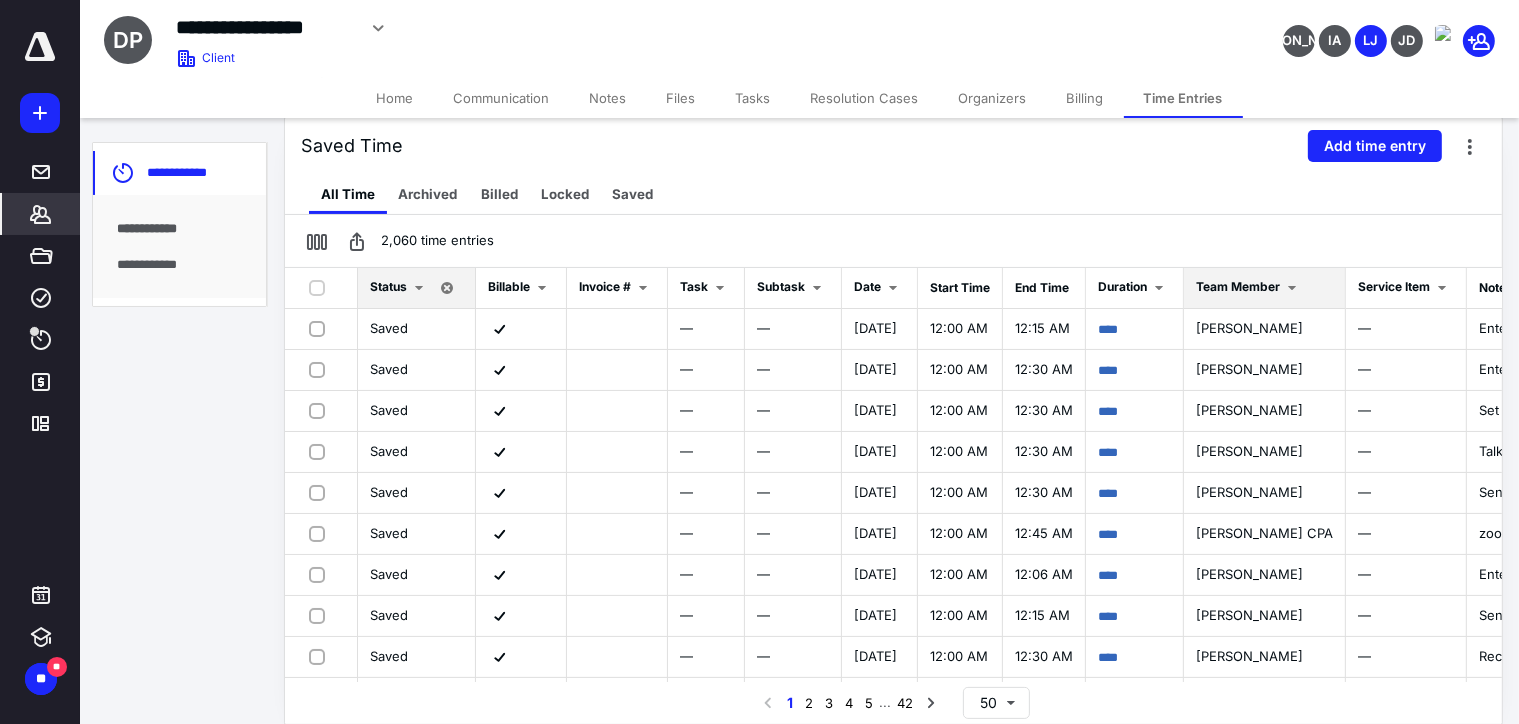 click at bounding box center (1292, 288) 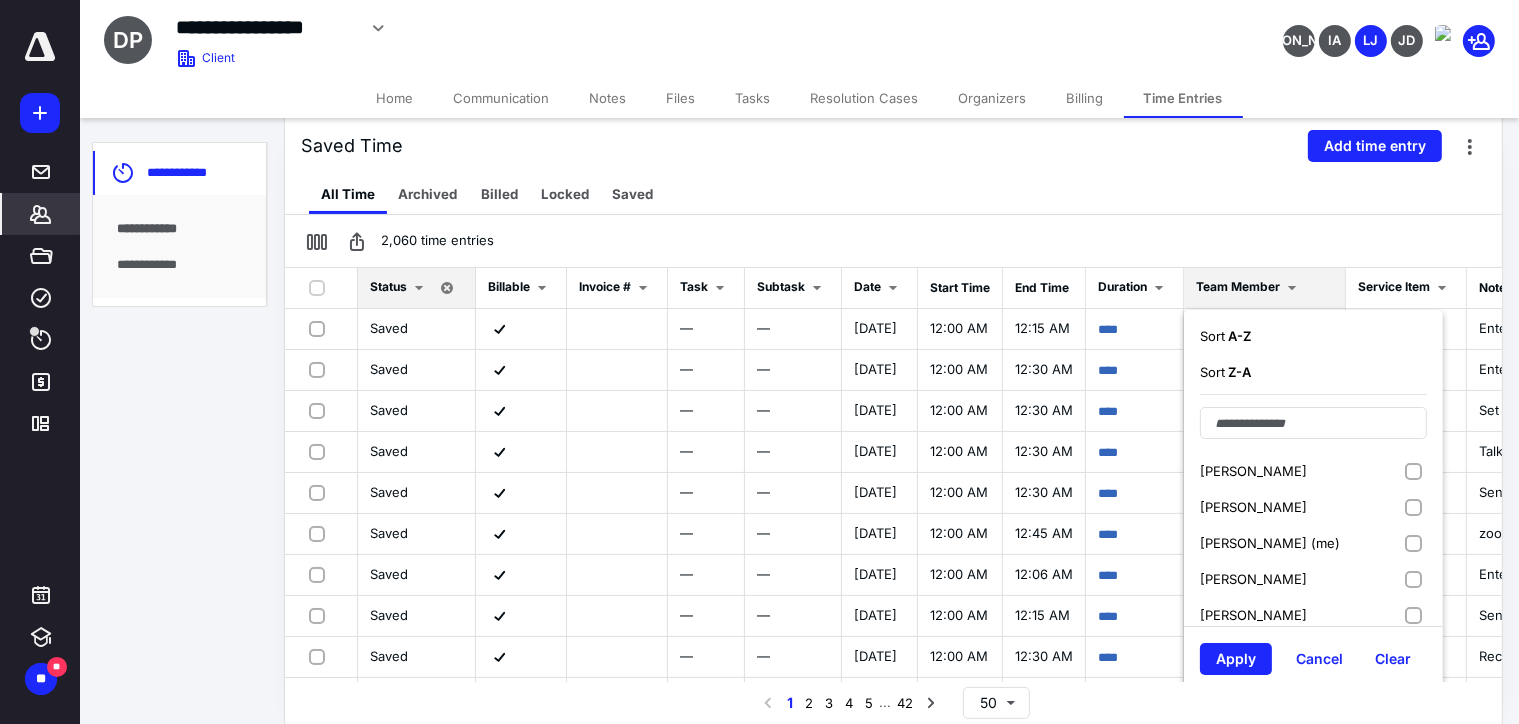 scroll, scrollTop: 164, scrollLeft: 0, axis: vertical 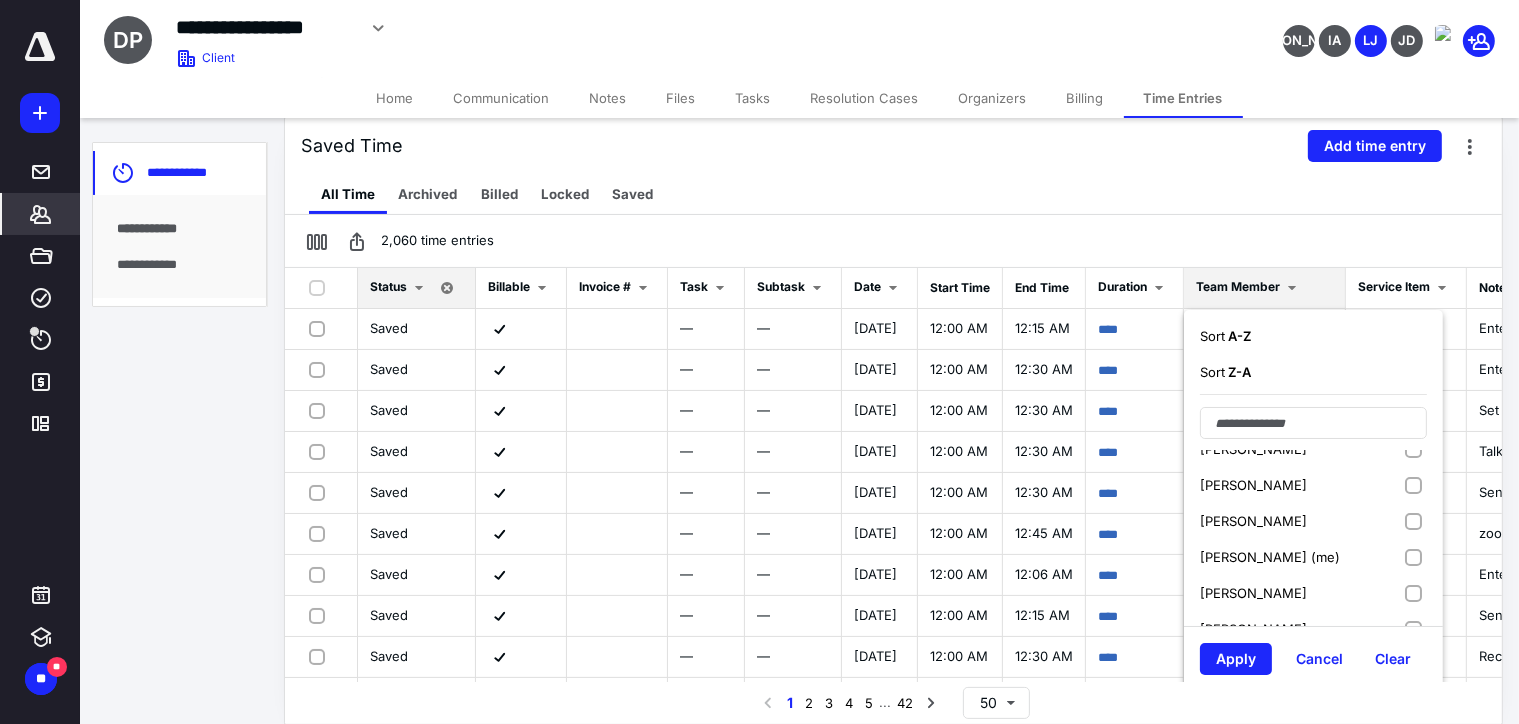 click on "Linda Jacobson (me)" at bounding box center (1313, 557) 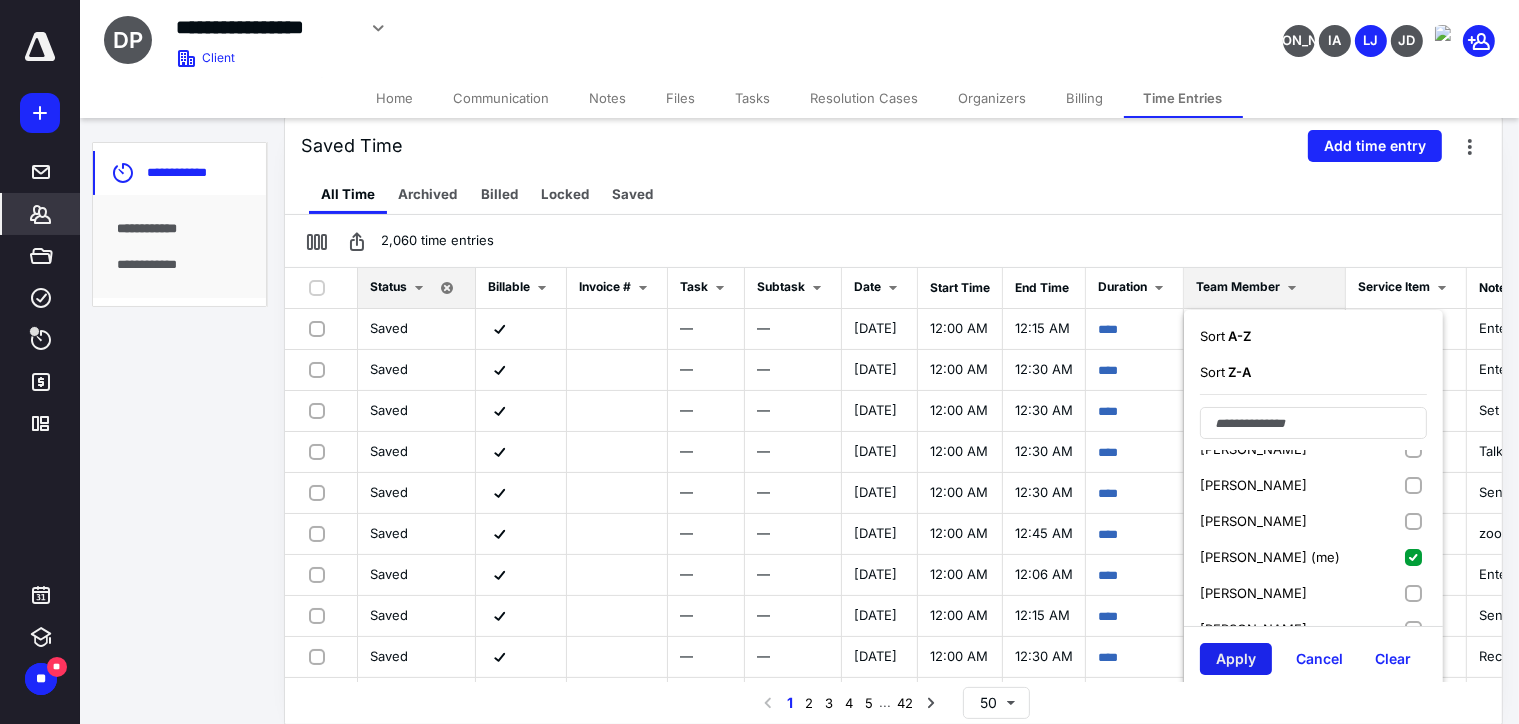 click on "Apply" at bounding box center [1236, 659] 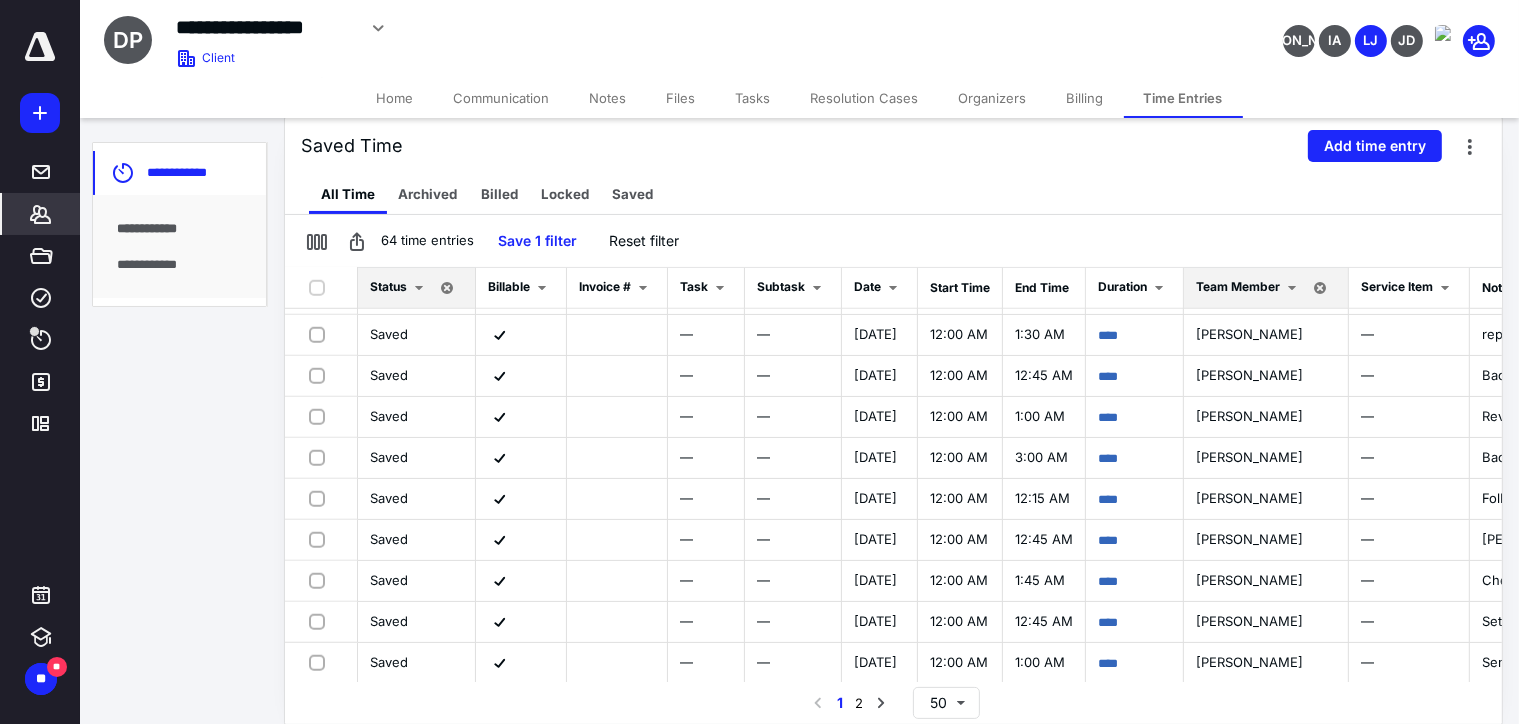 scroll, scrollTop: 1685, scrollLeft: 0, axis: vertical 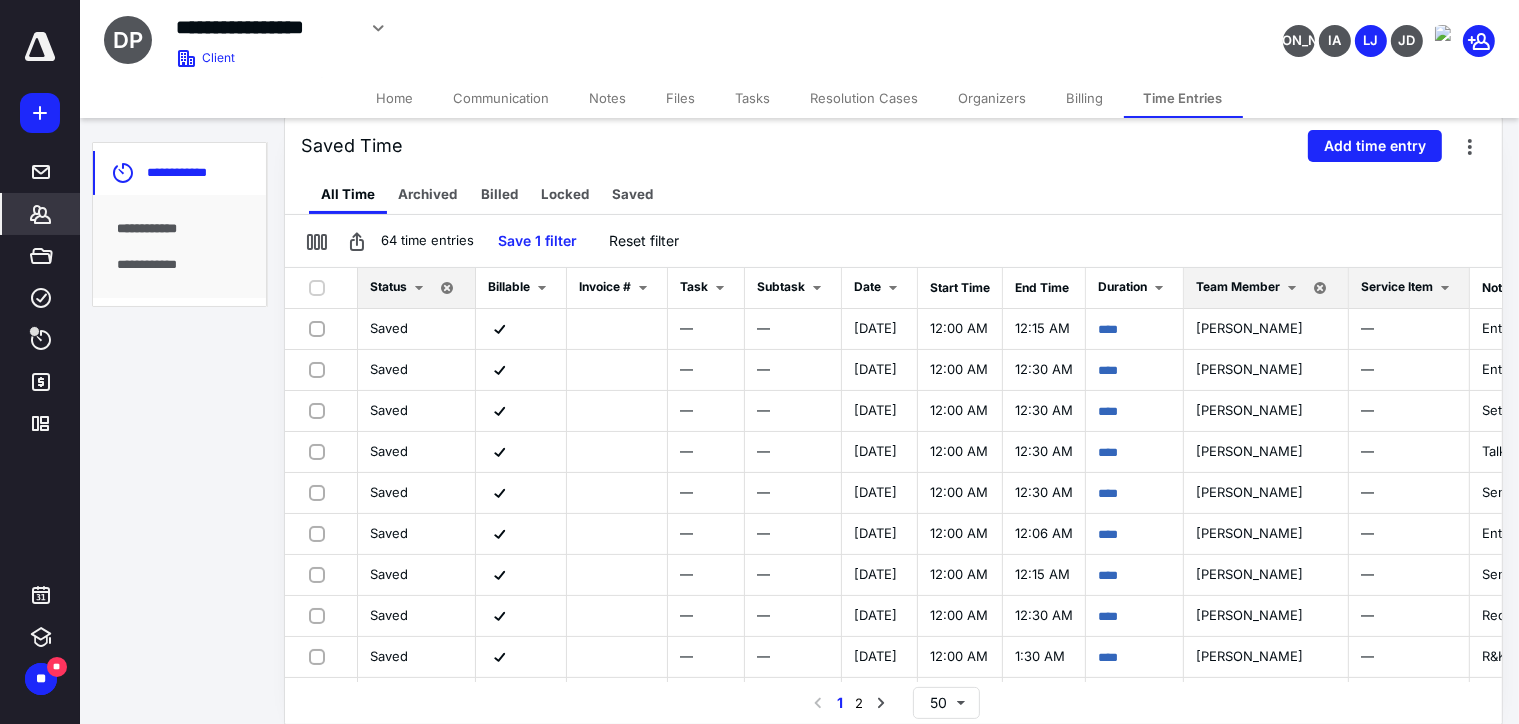 click on "Status Billable Invoice # Task Subtask Date Start Time End Time Duration Team Member Service Item Note Saved — — 7/10/2025 12:00 AM 12:15 AM **** Linda Jacobson — Enter Time Sheets Saved — — 7/9/2025 12:00 AM 12:30 AM **** Linda Jacobson — Enter time sheets. Saved — — 7/7/2025 12:00 AM 12:30 AM **** Linda Jacobson — Set up Dan Rasmussen in Canopy and enter time into Canopy. Saved — — 7/2/2025 12:00 AM 12:30 AM **** Linda Jacobson — Talk with Roy Arria about State Appeal and Grace Kaprelian IRS letter and gave him Jonathan's number to call for a followup as the correspondence was not in Canopy. Send an email to Jonathan re: NH Assoc. of retired Fire Chiefs  and that he needs to contact them.  Ask Jonathan to bill Jolt Electric.  Recieve a call from Roy Arria that he spoke with Jonathan and that the appeal to NH was sent and the letter to the IRS was sent.   Saved — — 7/1/2025 12:00 AM 12:30 AM **** Linda Jacobson — Saved — — 6/28/2025 12:00 AM 12:06 AM **** Linda Jacobson" at bounding box center (893, 475) 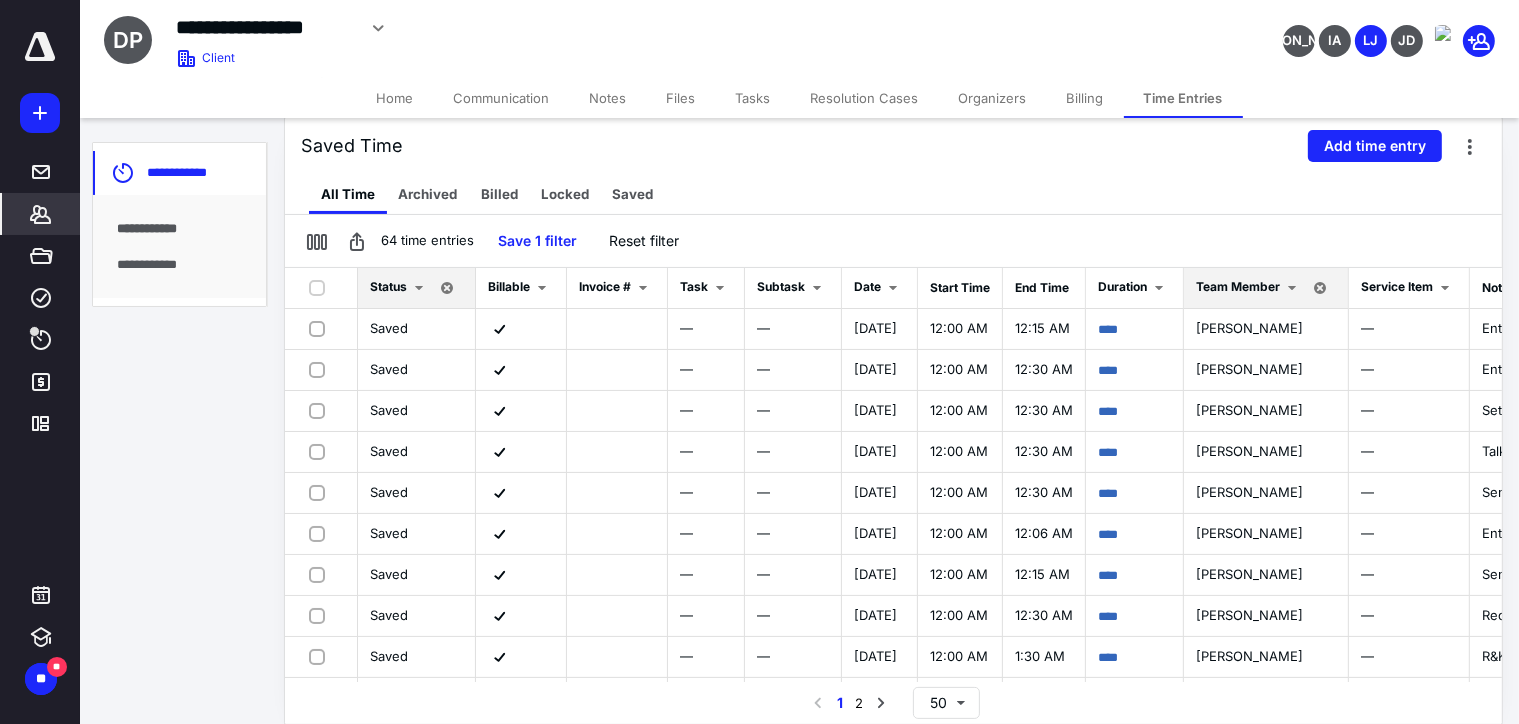 click on "All Time Archived Billed Locked Saved" at bounding box center [893, 194] 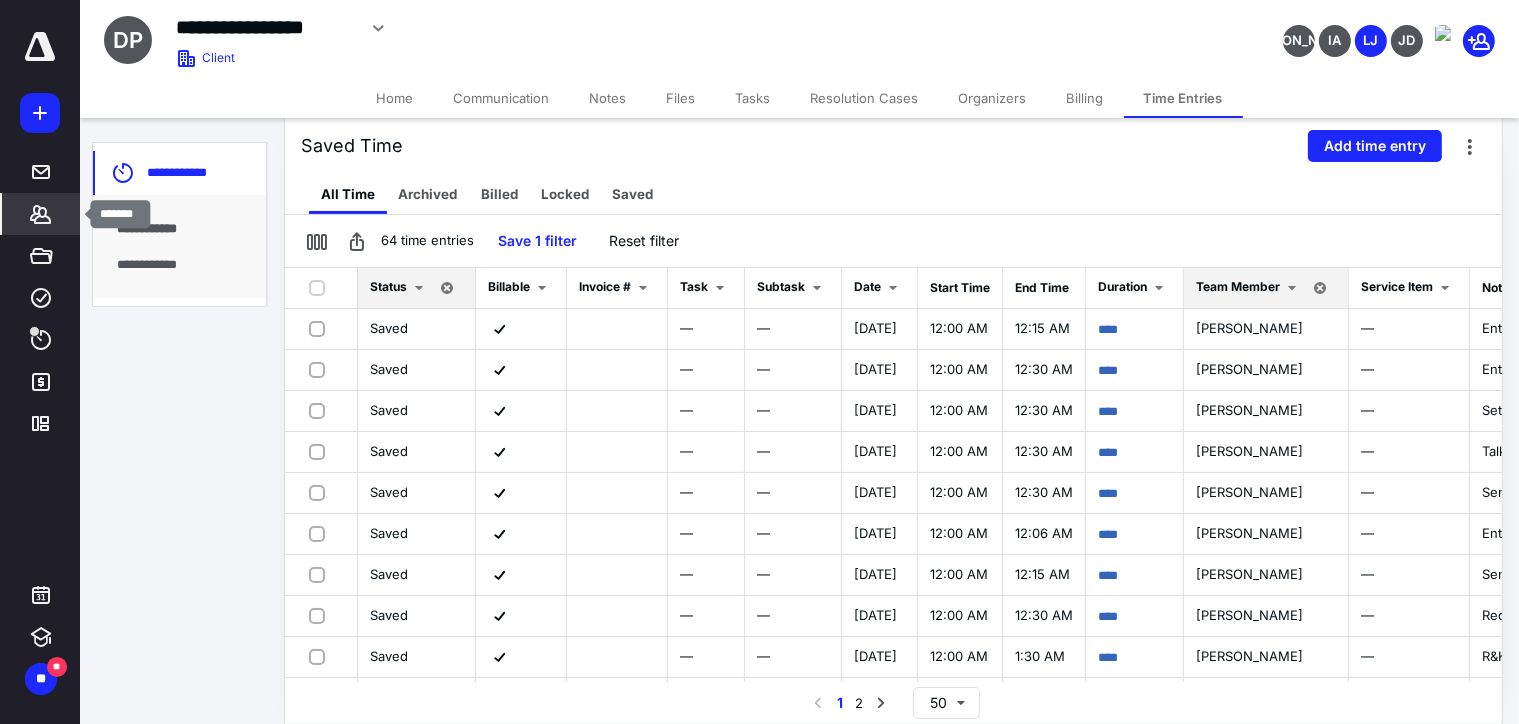 click 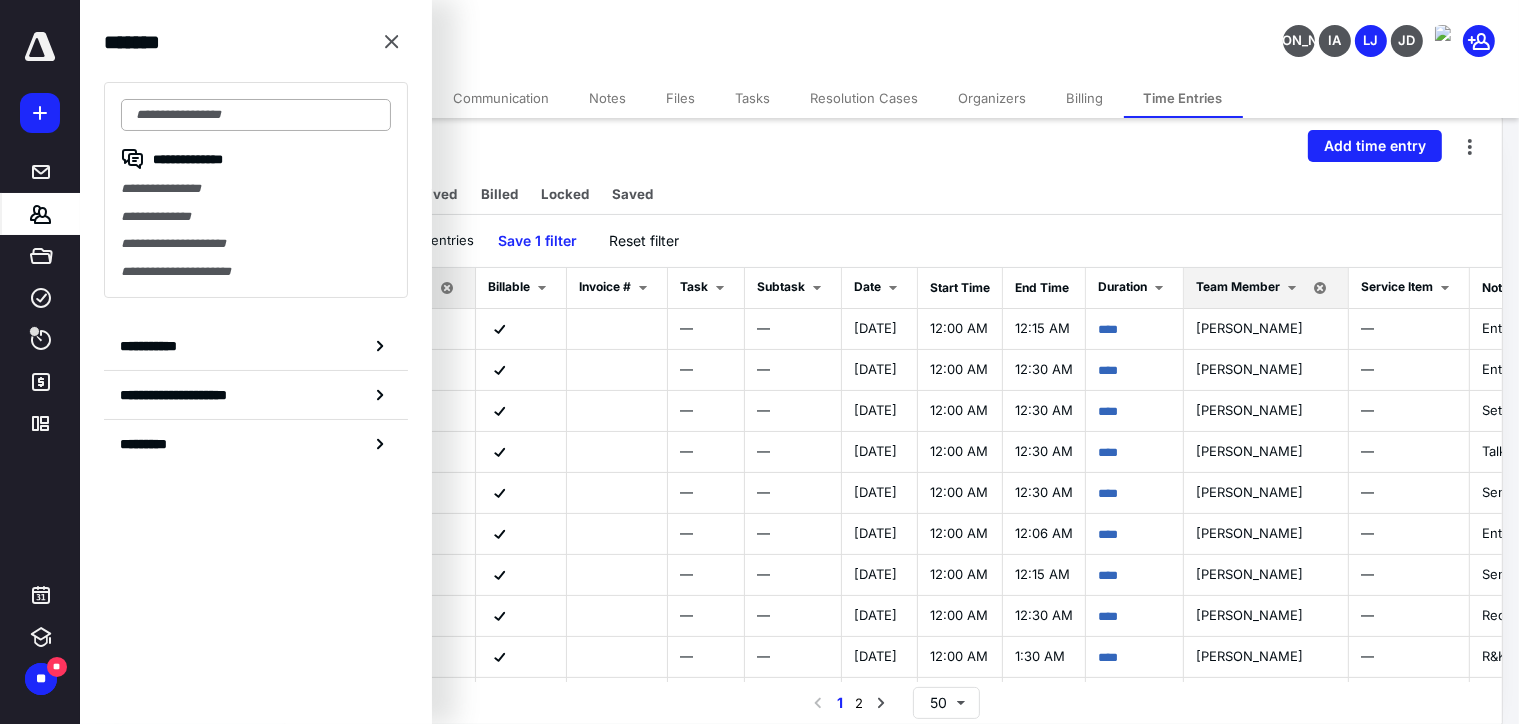 click at bounding box center [256, 115] 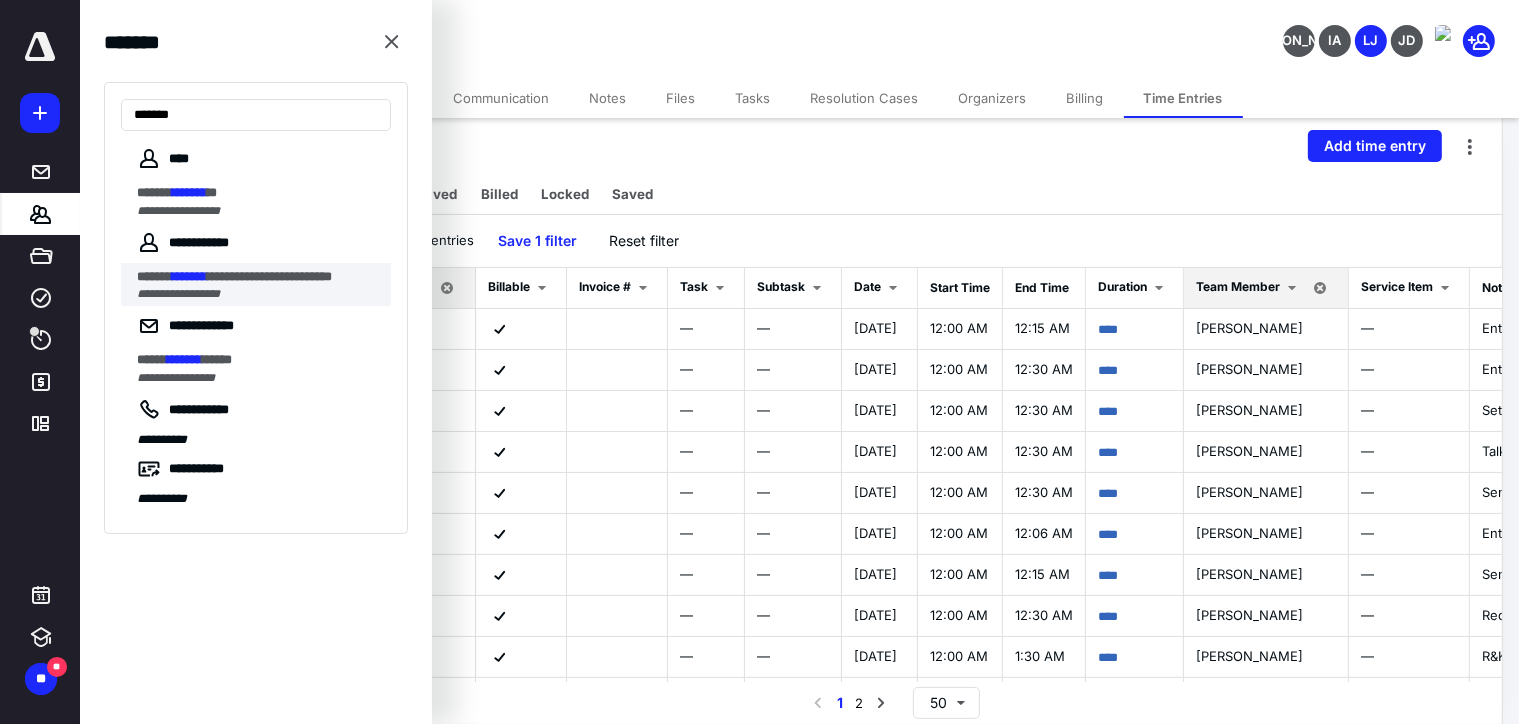 type on "*******" 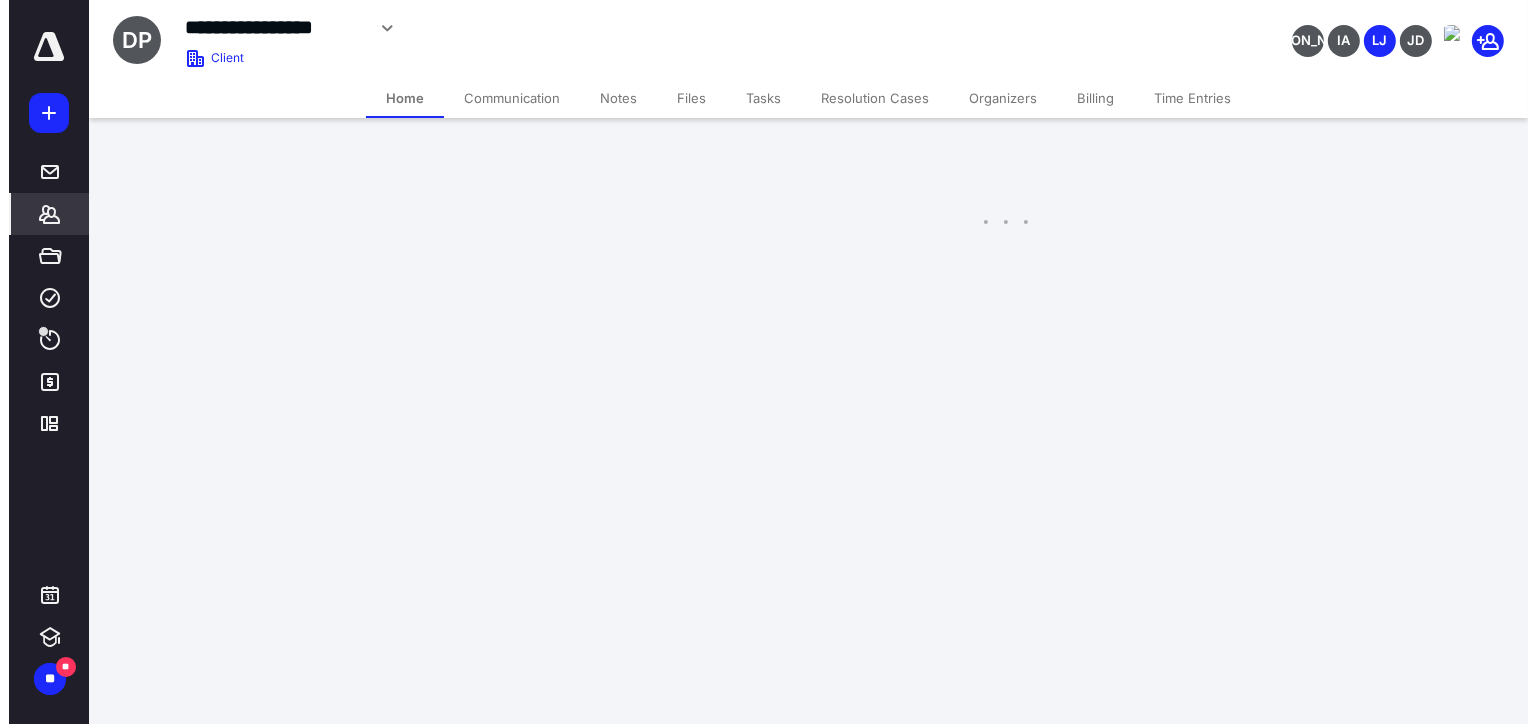 scroll, scrollTop: 0, scrollLeft: 0, axis: both 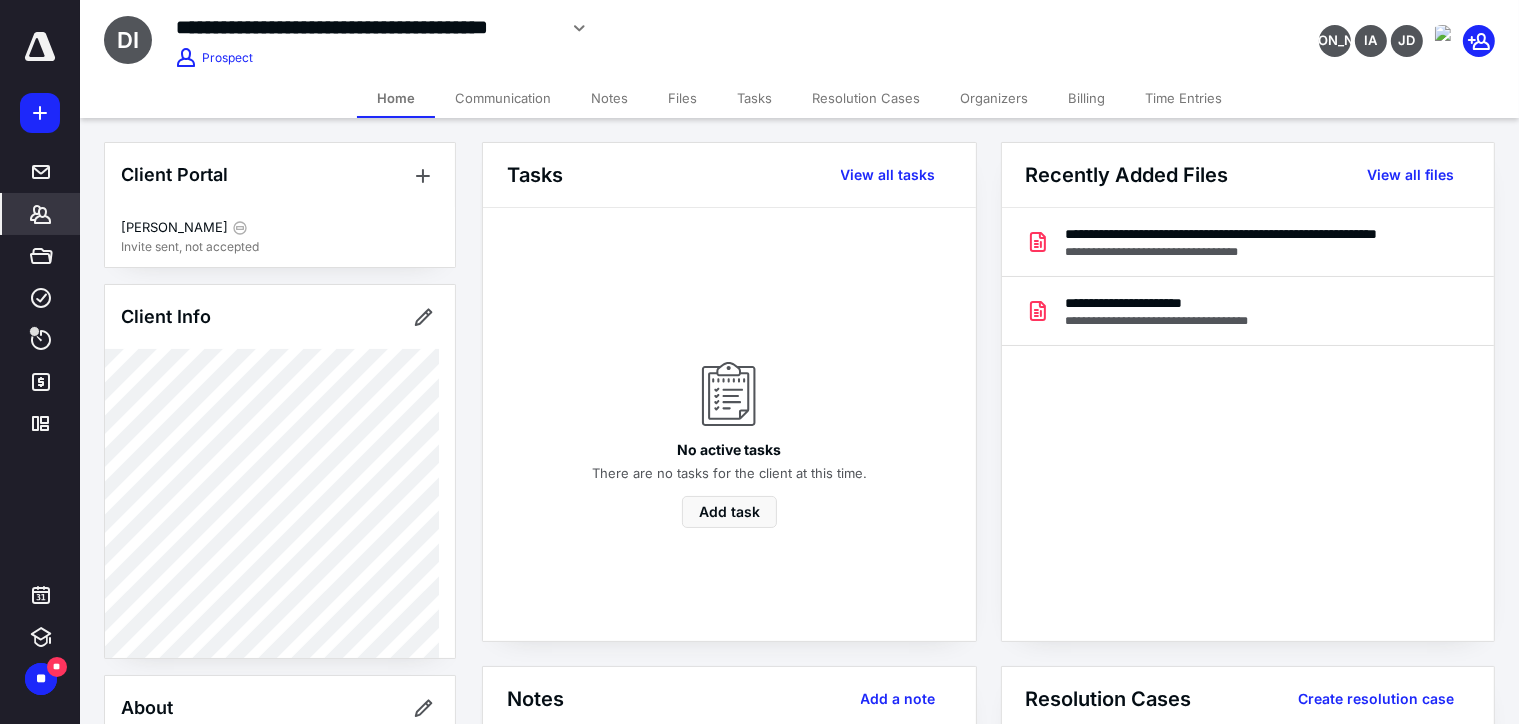 click on "Time Entries" at bounding box center [1183, 98] 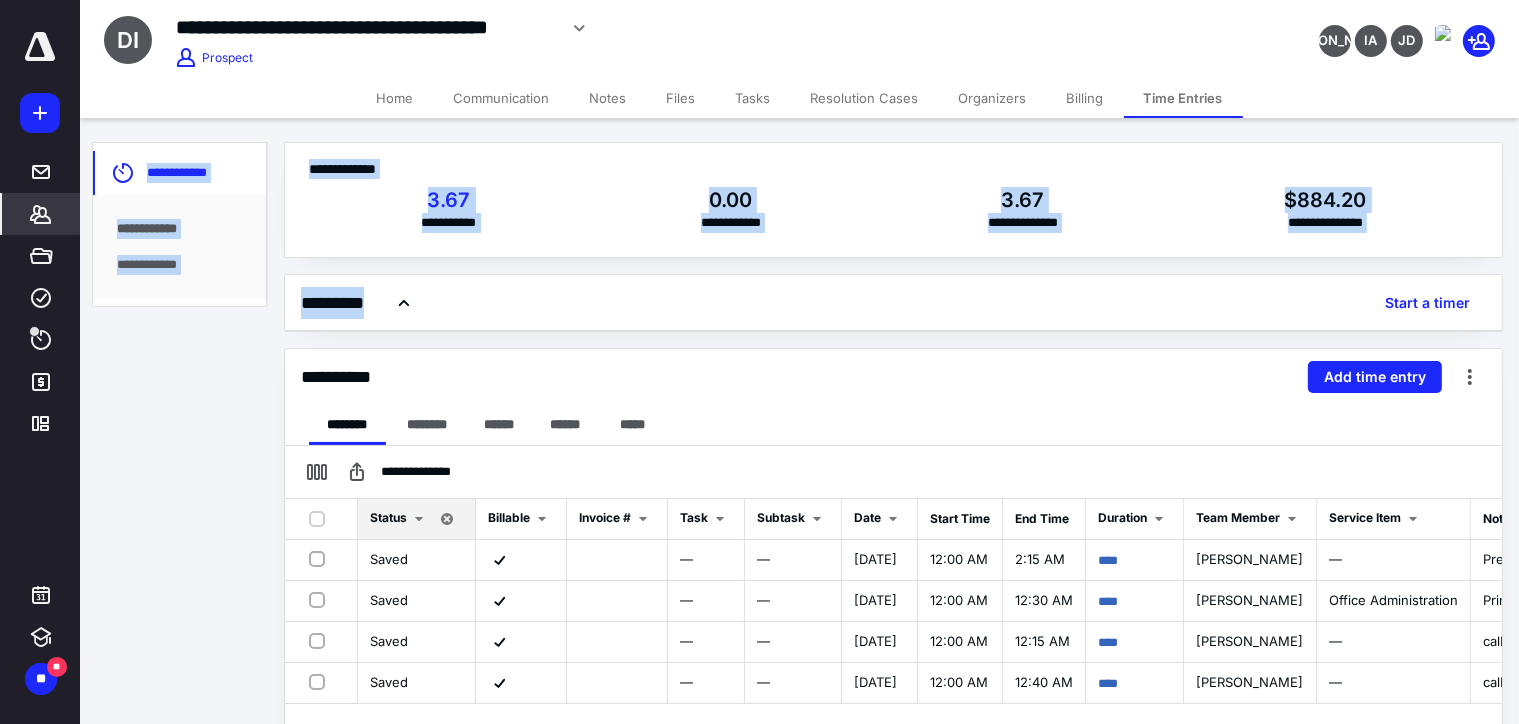 drag, startPoint x: 1518, startPoint y: 324, endPoint x: 1518, endPoint y: 336, distance: 12 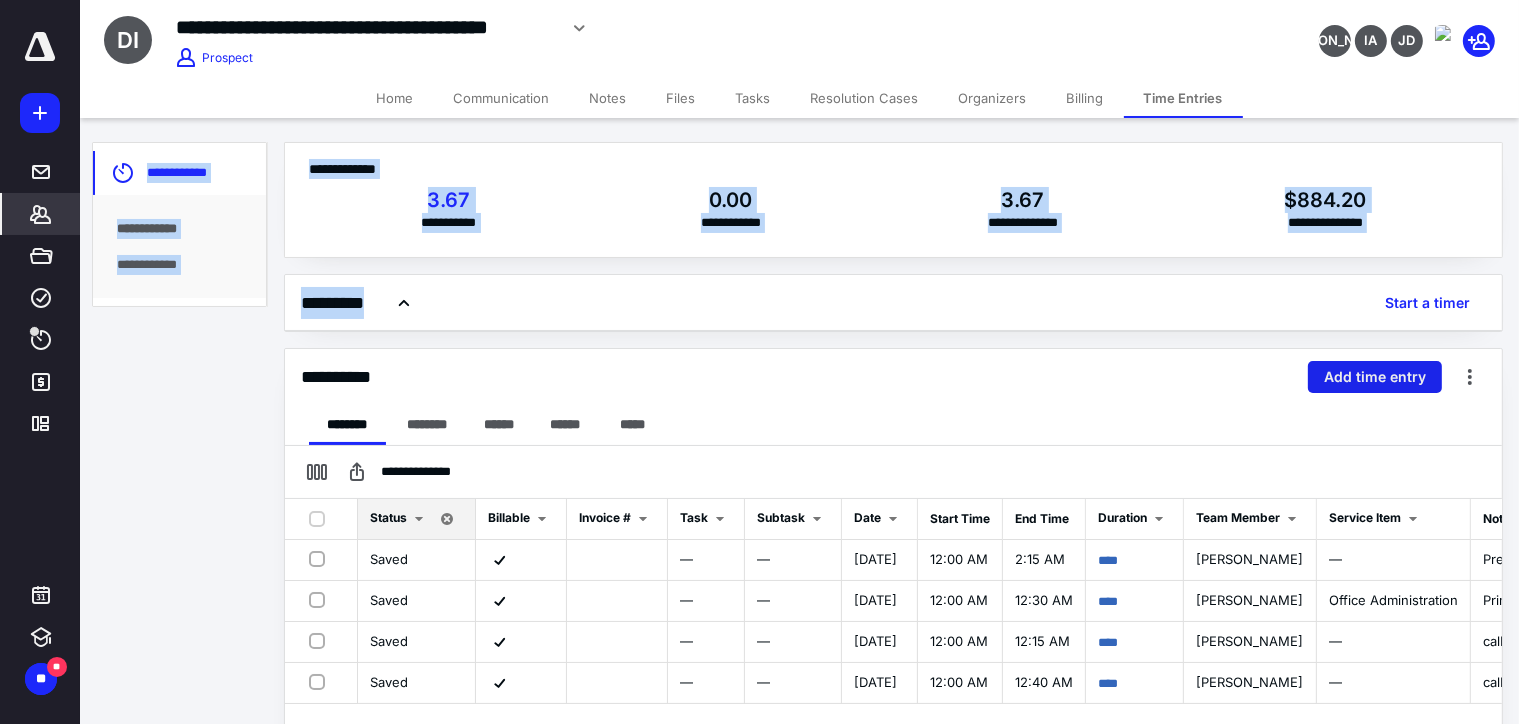 click on "Add time entry" at bounding box center [1375, 377] 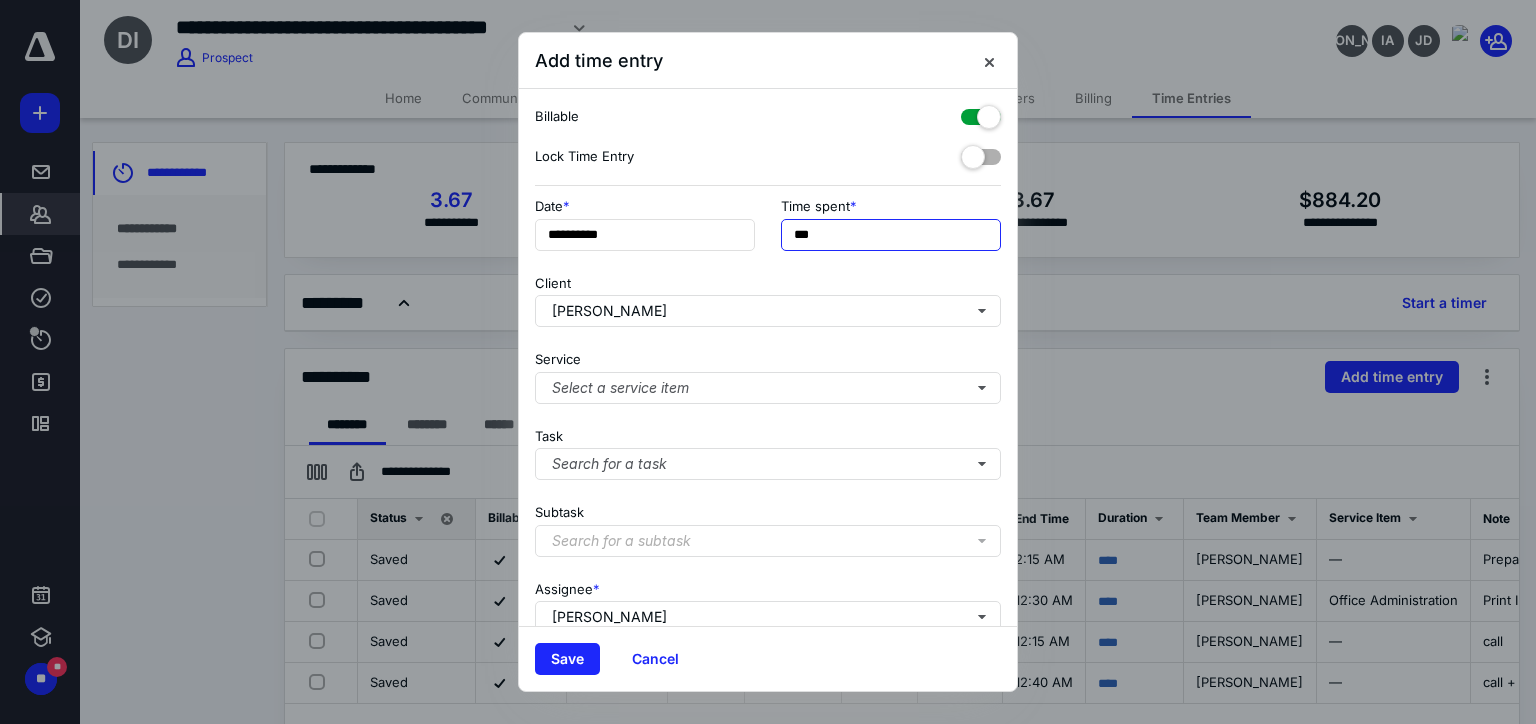 drag, startPoint x: 825, startPoint y: 232, endPoint x: 650, endPoint y: 191, distance: 179.7387 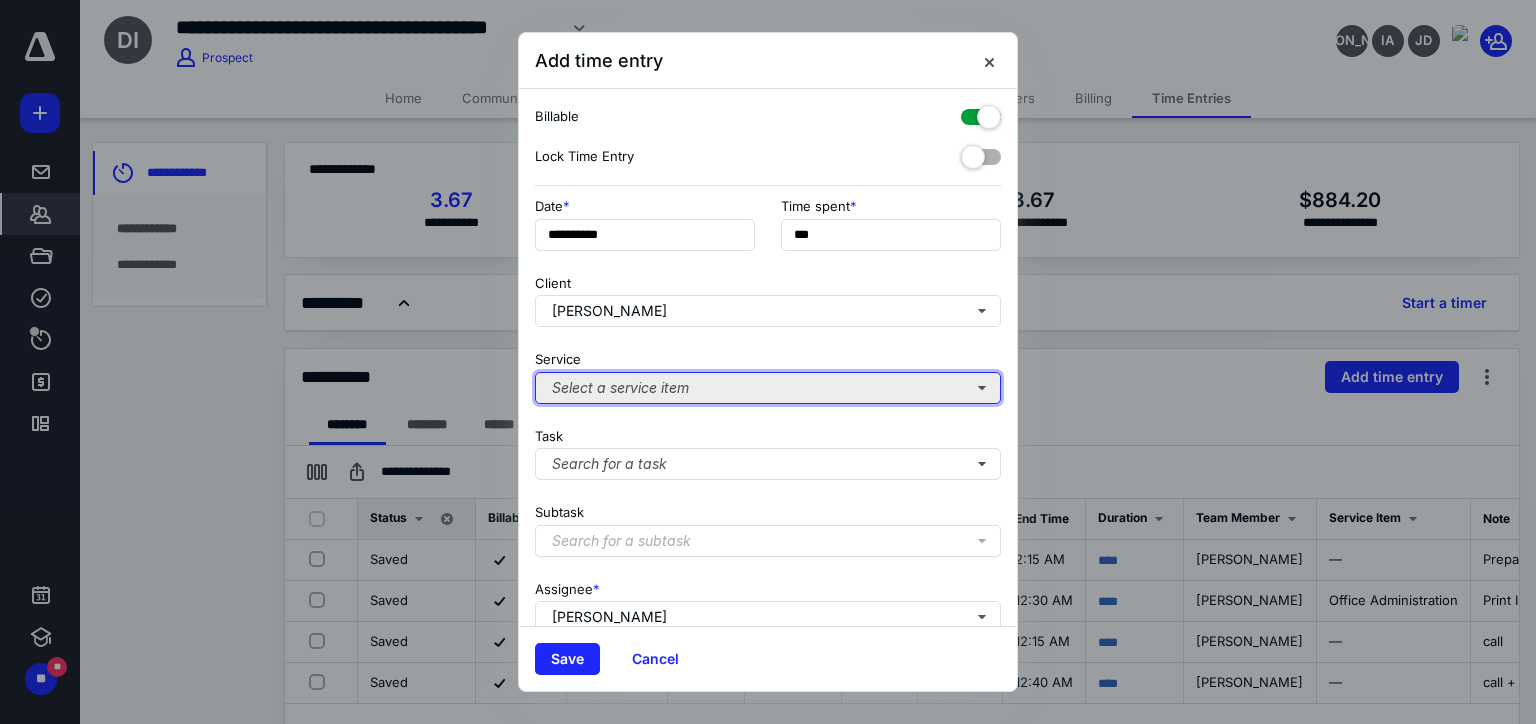 type on "***" 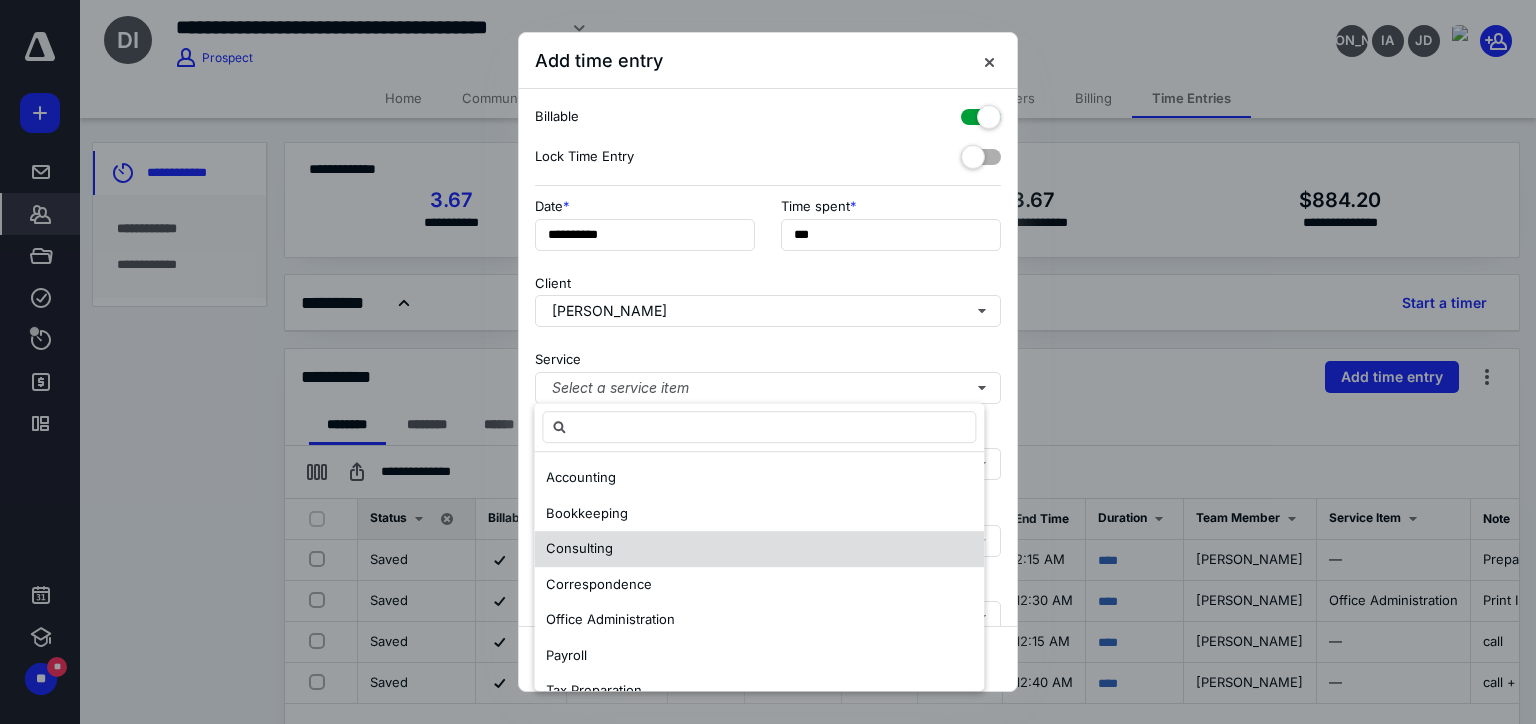 click on "Consulting" at bounding box center (759, 549) 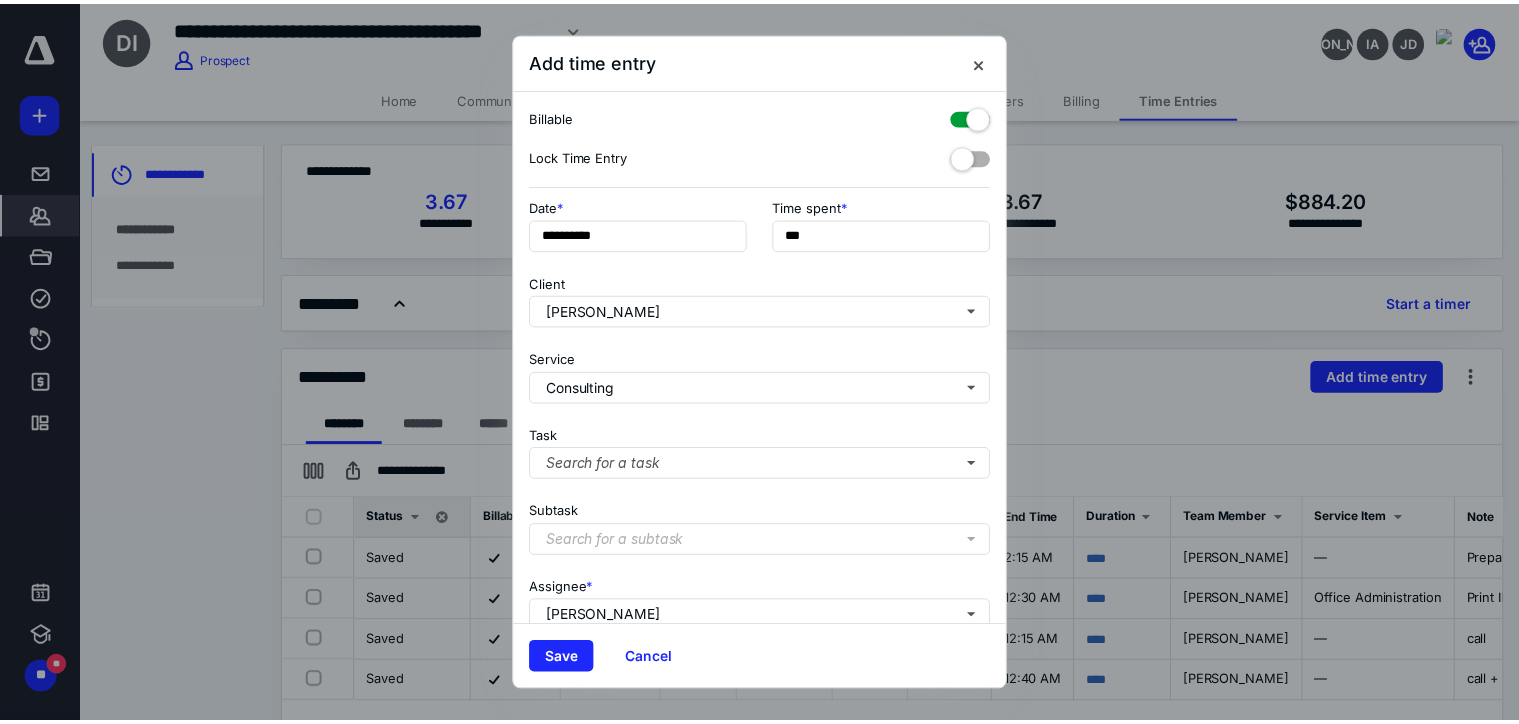 scroll, scrollTop: 178, scrollLeft: 0, axis: vertical 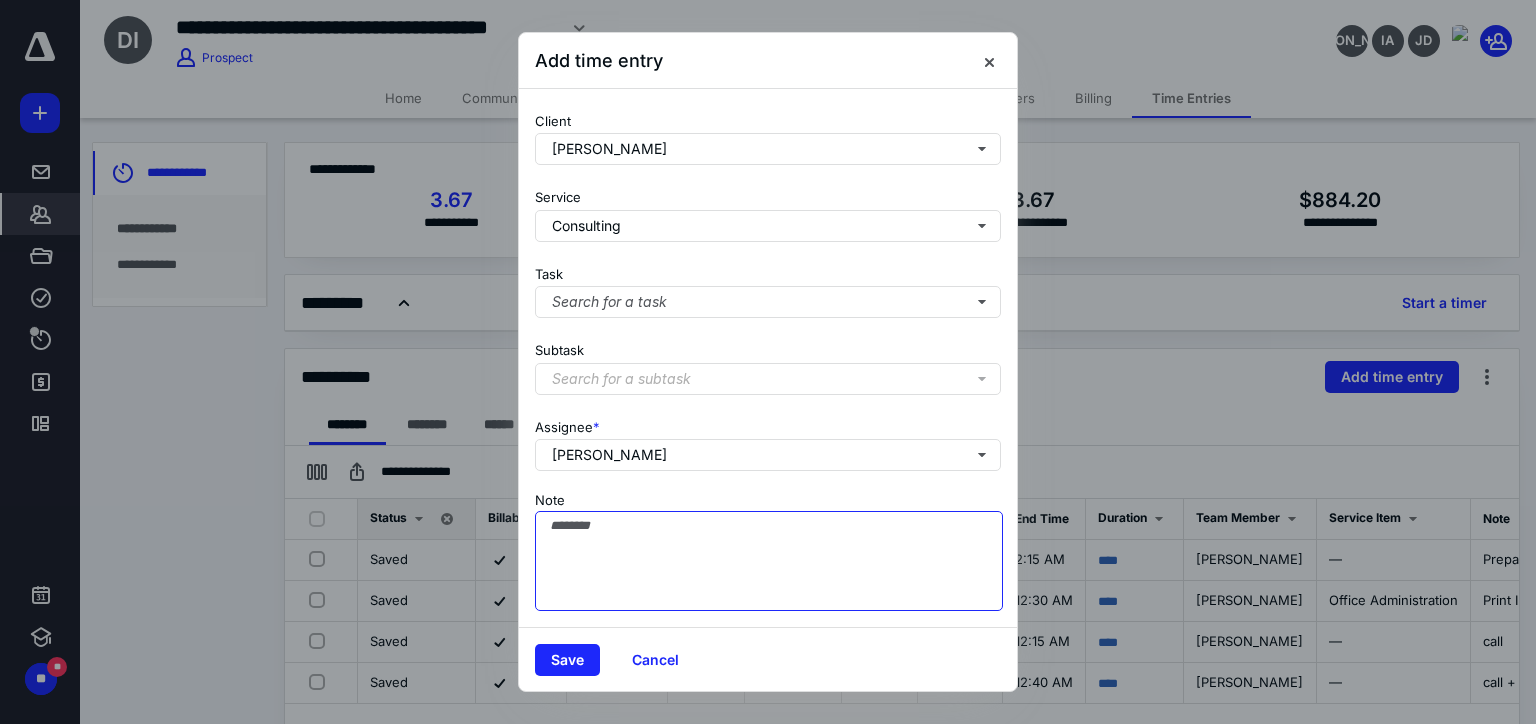 click on "Note" at bounding box center [769, 561] 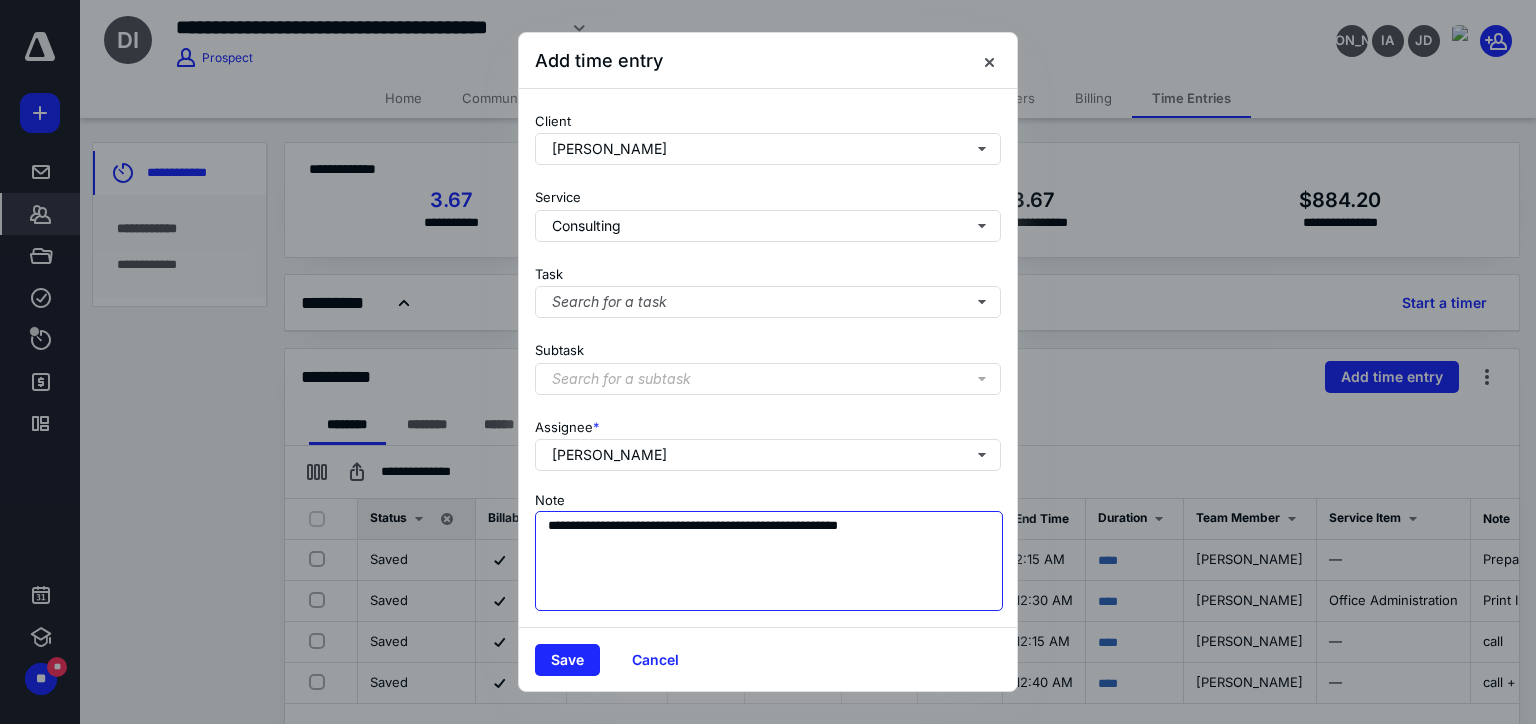 click on "**********" at bounding box center (769, 561) 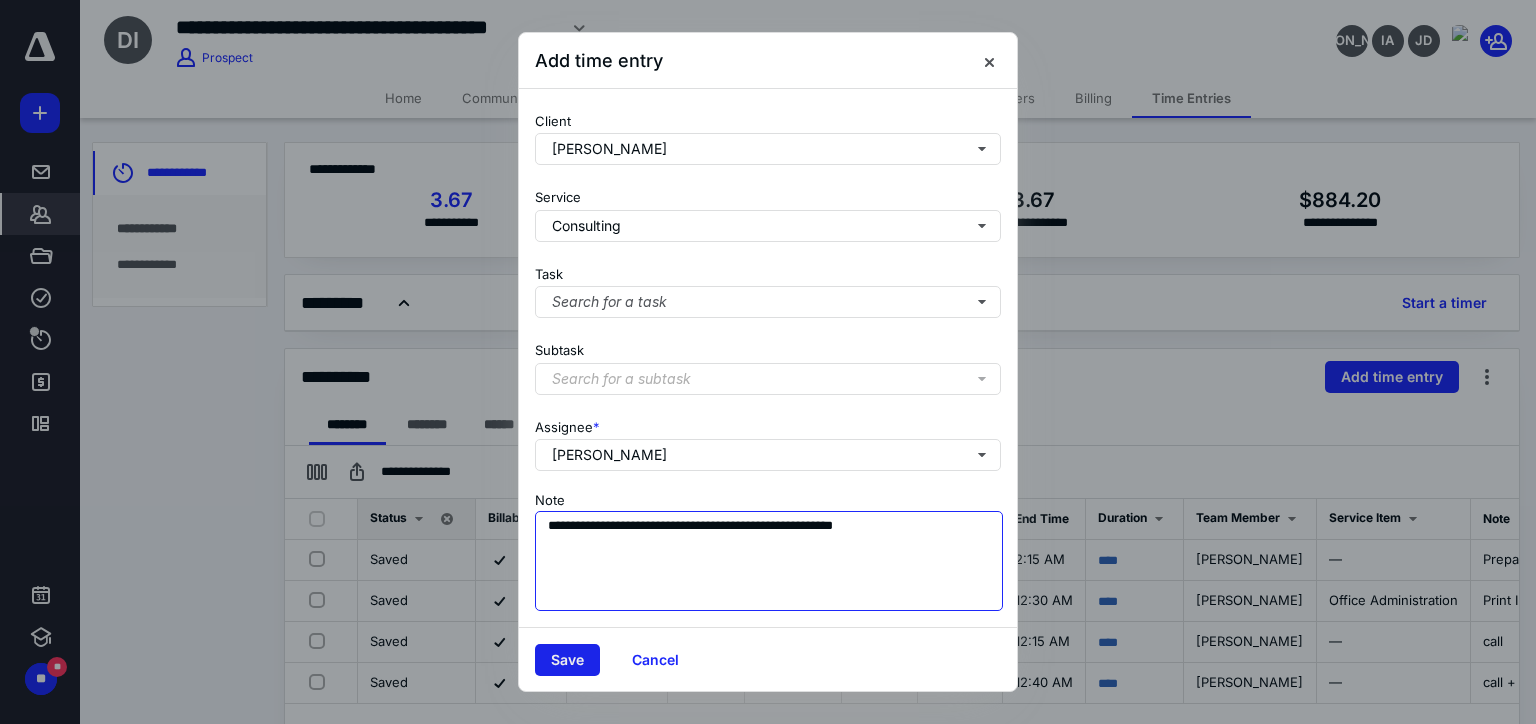 type on "**********" 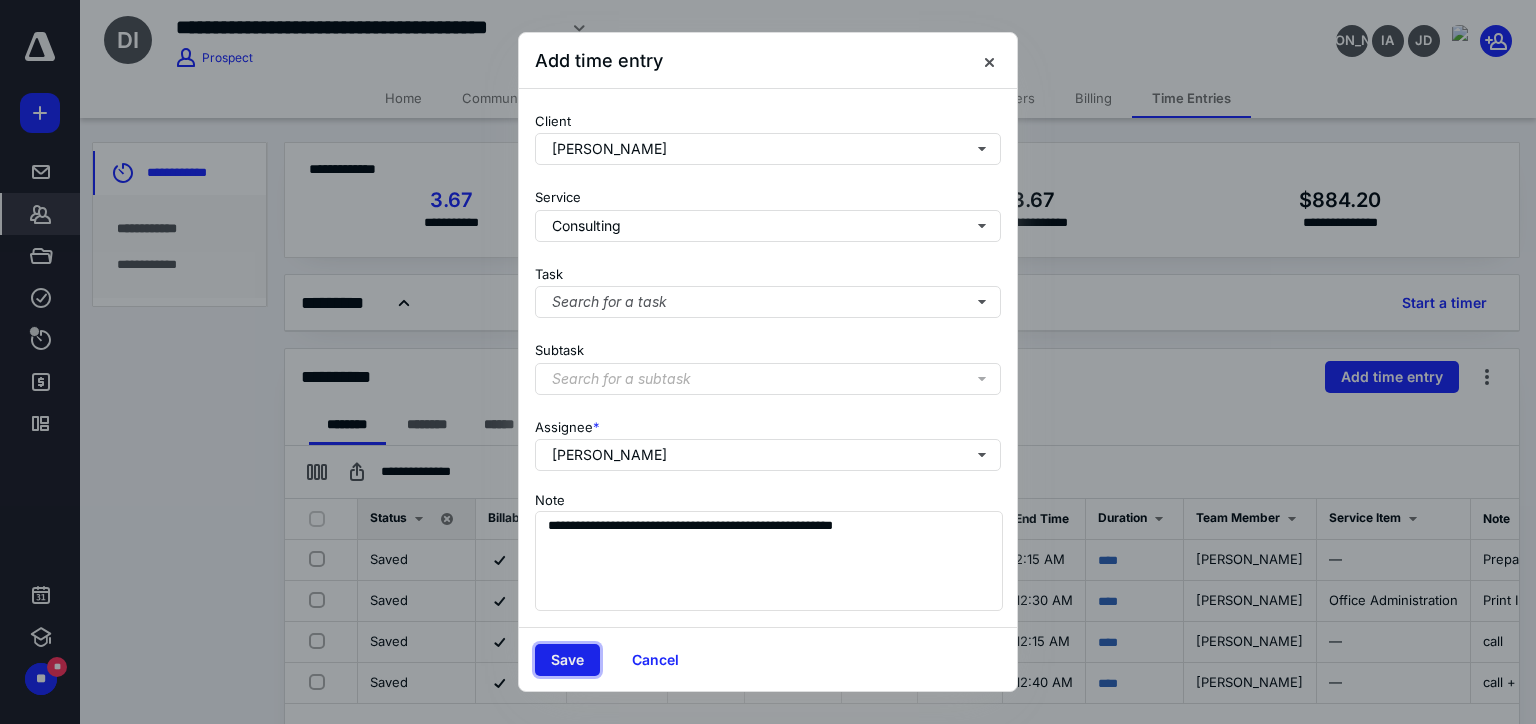 click on "Save" at bounding box center [567, 660] 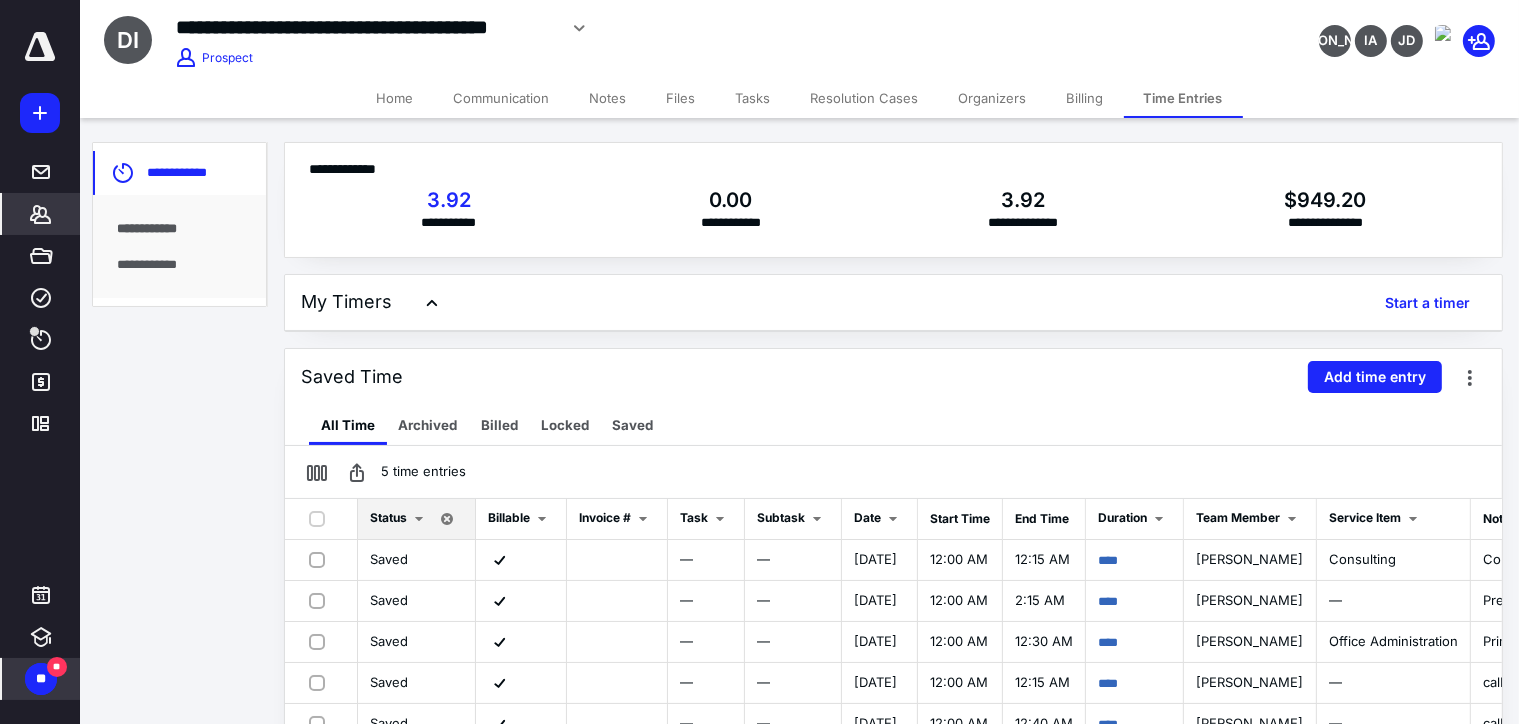 click on "**" at bounding box center [41, 679] 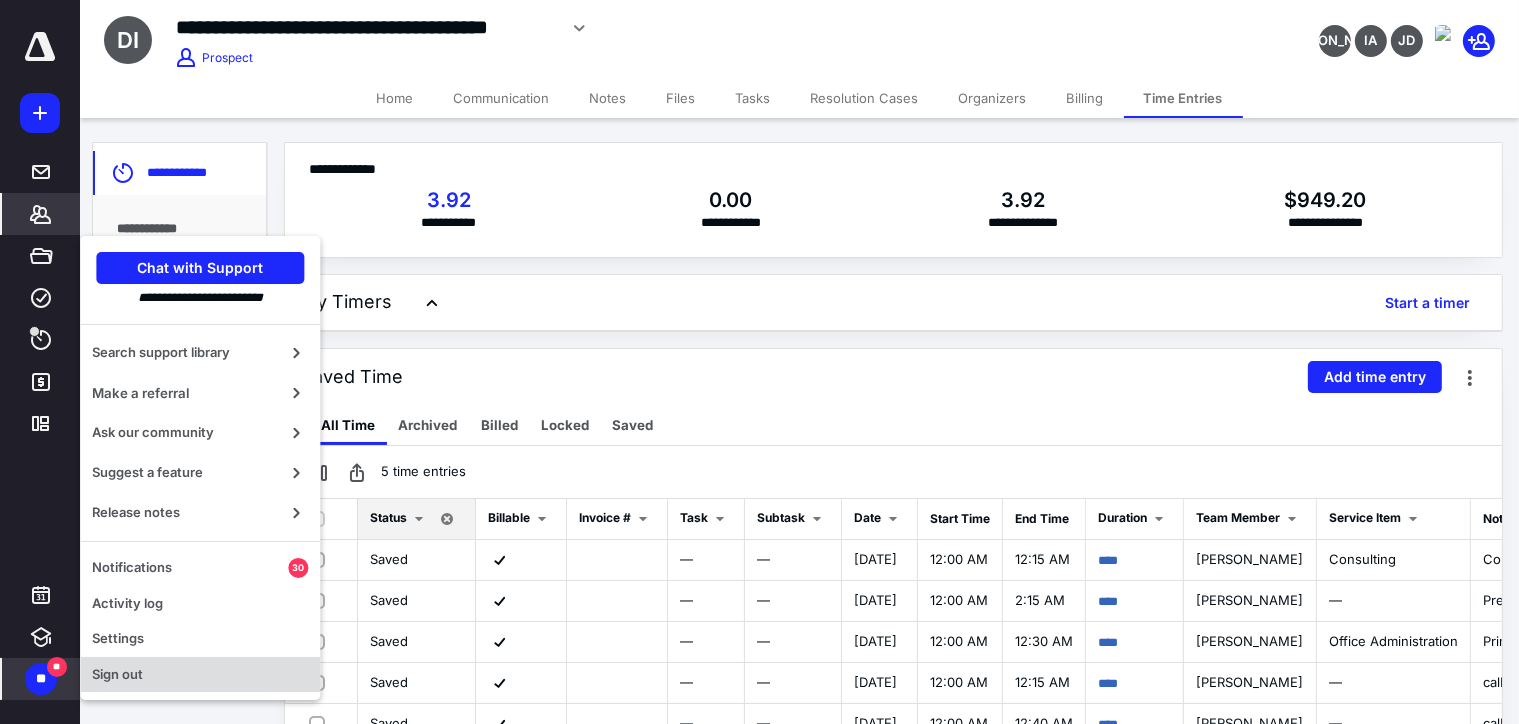 click on "Sign out" at bounding box center (200, 675) 